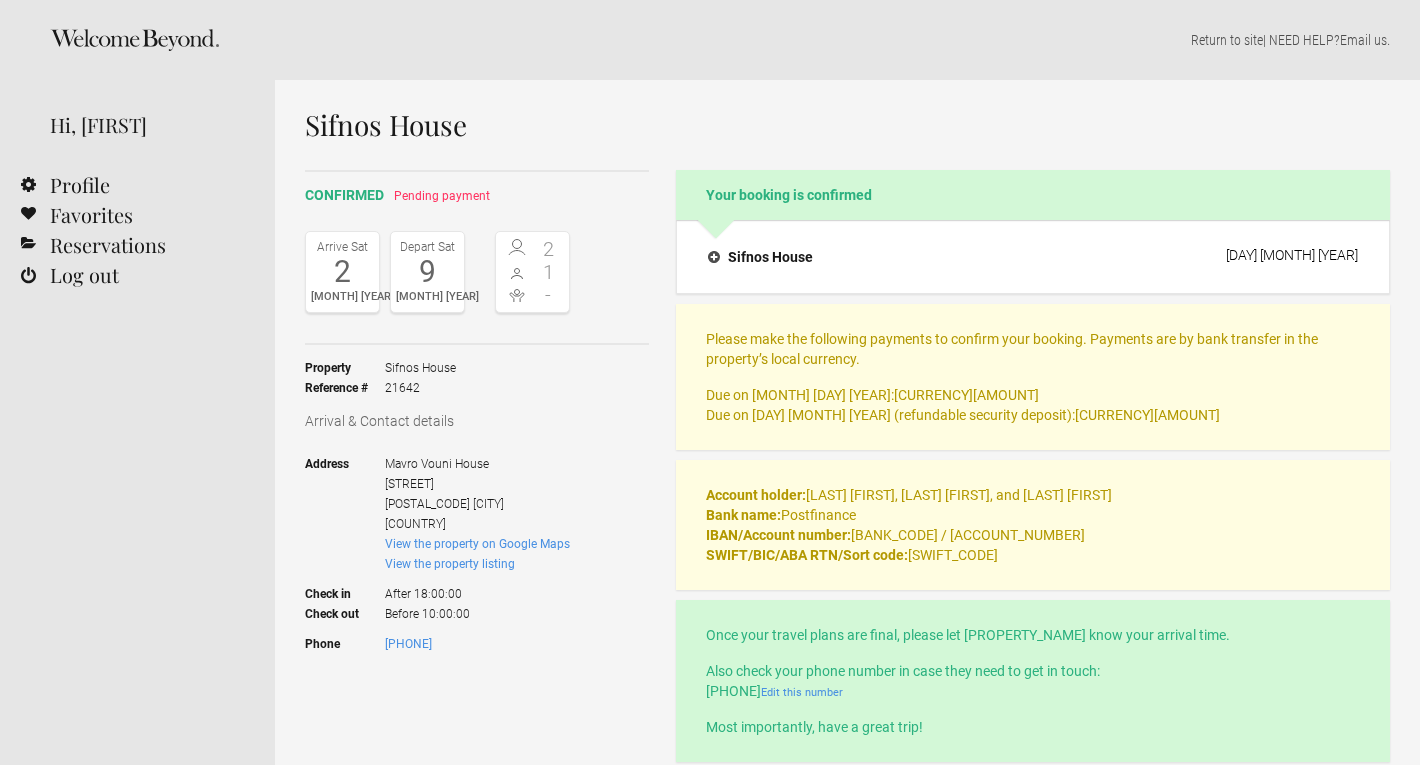scroll, scrollTop: 48, scrollLeft: 0, axis: vertical 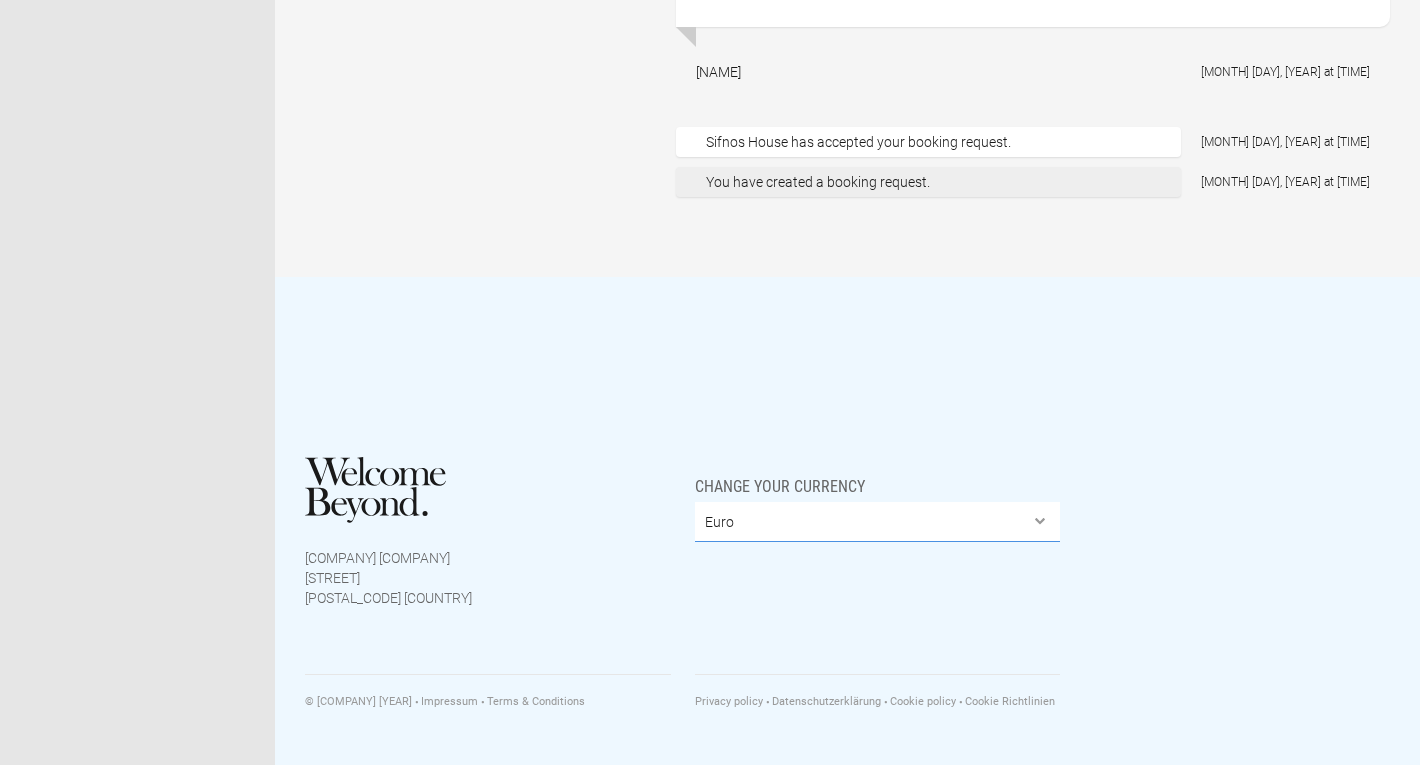 click on "[CURRENCY] [CURRENCY] [CURRENCY] [CURRENCY] [CURRENCY] [CURRENCY] [CURRENCY] [CURRENCY] [CURRENCY] [CURRENCY] [CURRENCY] [CURRENCY] [CURRENCY] [CURRENCY] [CURRENCY] [CURRENCY] [CURRENCY] [CURRENCY] [CURRENCY] [CURRENCY] [CURRENCY] [CURRENCY] [CURRENCY] [CURRENCY] [CURRENCY] [CURRENCY] [CURRENCY] [CURRENCY] [CURRENCY] [CURRENCY] [CURRENCY] [CURRENCY] [CURRENCY] [CURRENCY] [CURRENCY] [CURRENCY] [CURRENCY] [CURRENCY] [CURRENCY] [CURRENCY] [CURRENCY]" at bounding box center (878, 522) 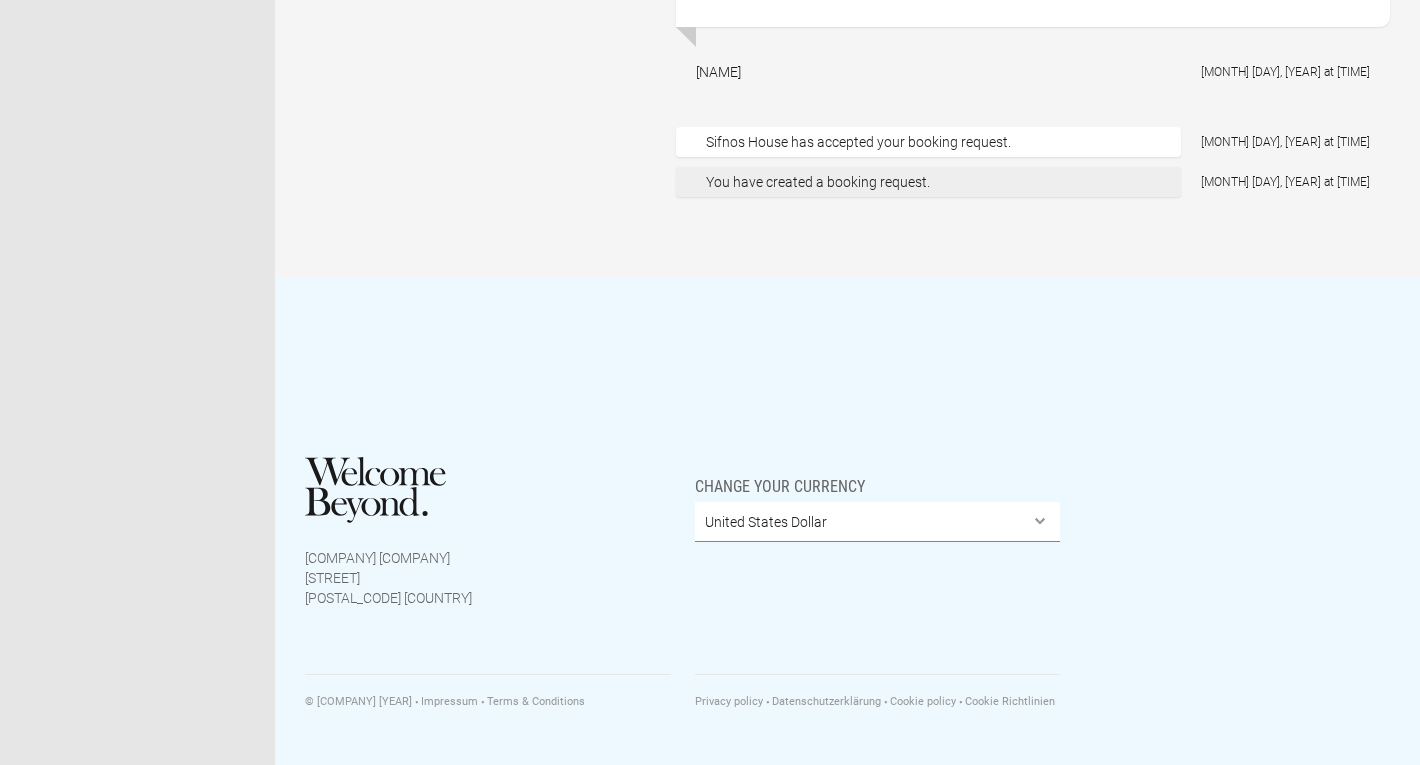 scroll, scrollTop: 0, scrollLeft: 0, axis: both 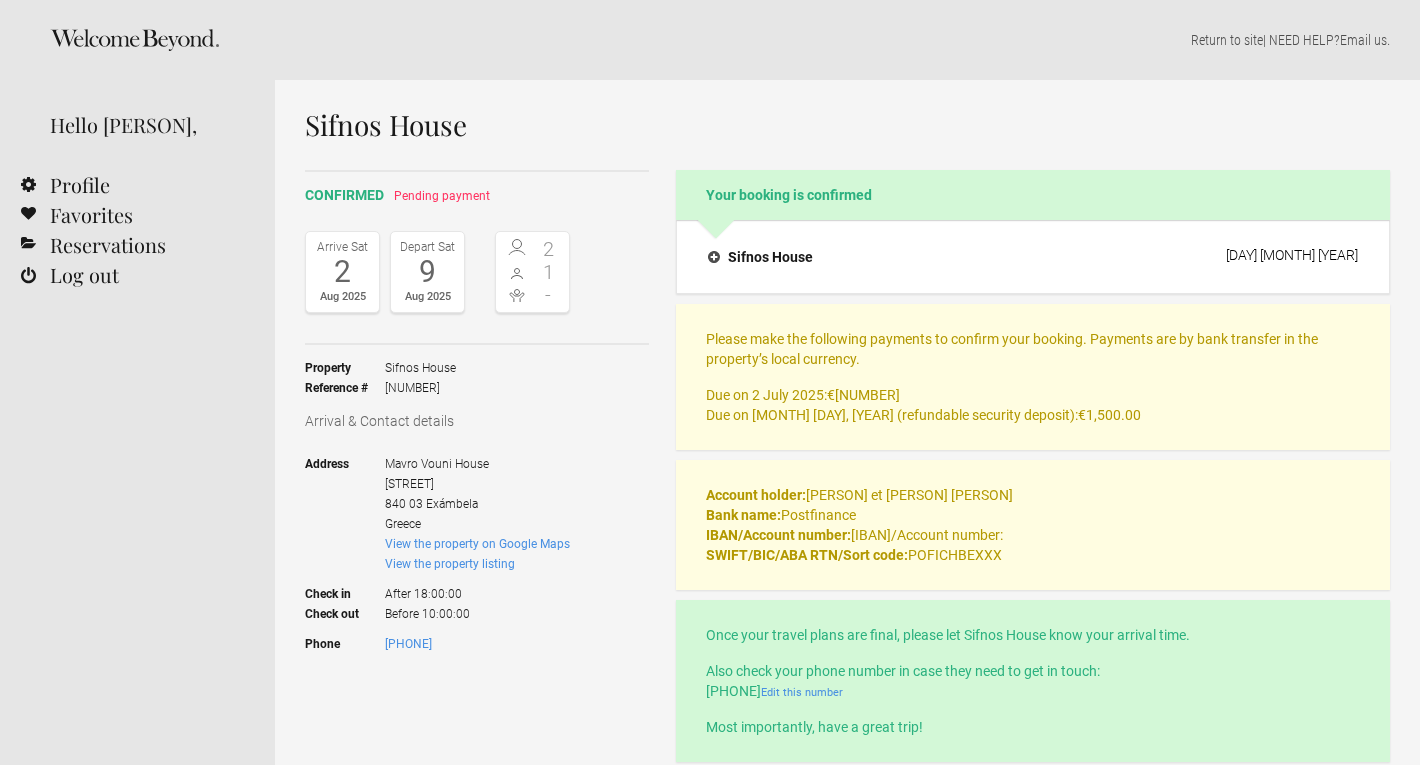 click on "Please make the following payments to confirm your booking. Payments are by bank transfer in the property’s local currency." at bounding box center [1033, 349] 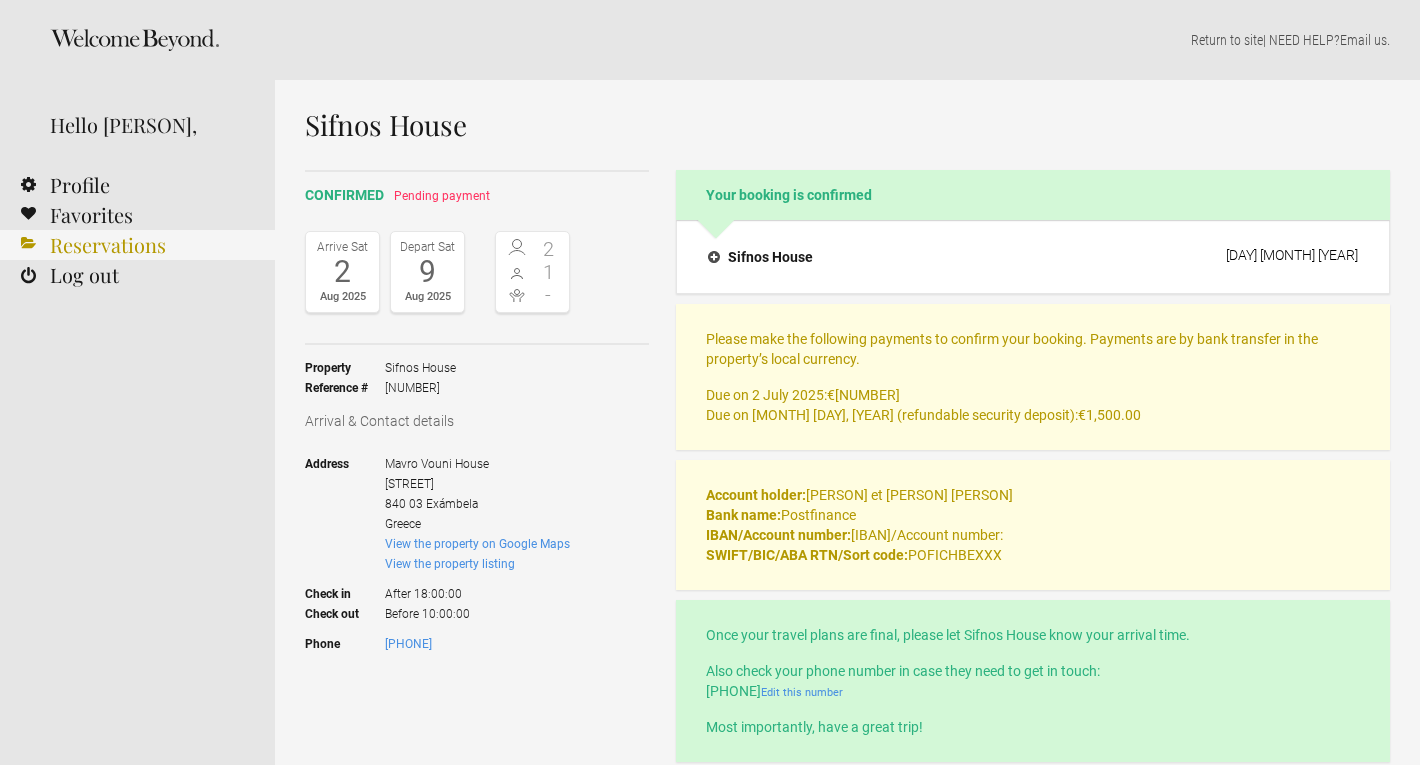 click on "Reservations" at bounding box center (137, 245) 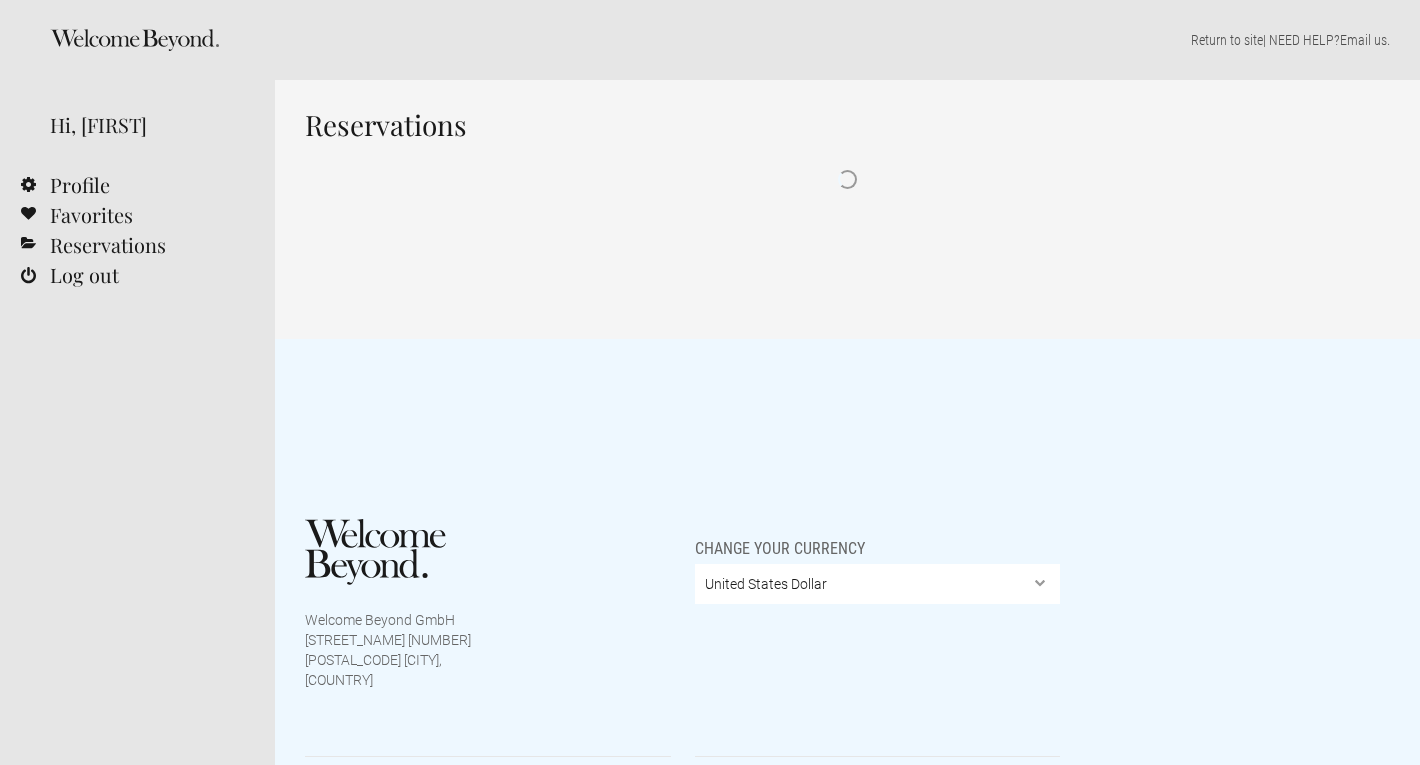 scroll, scrollTop: 0, scrollLeft: 0, axis: both 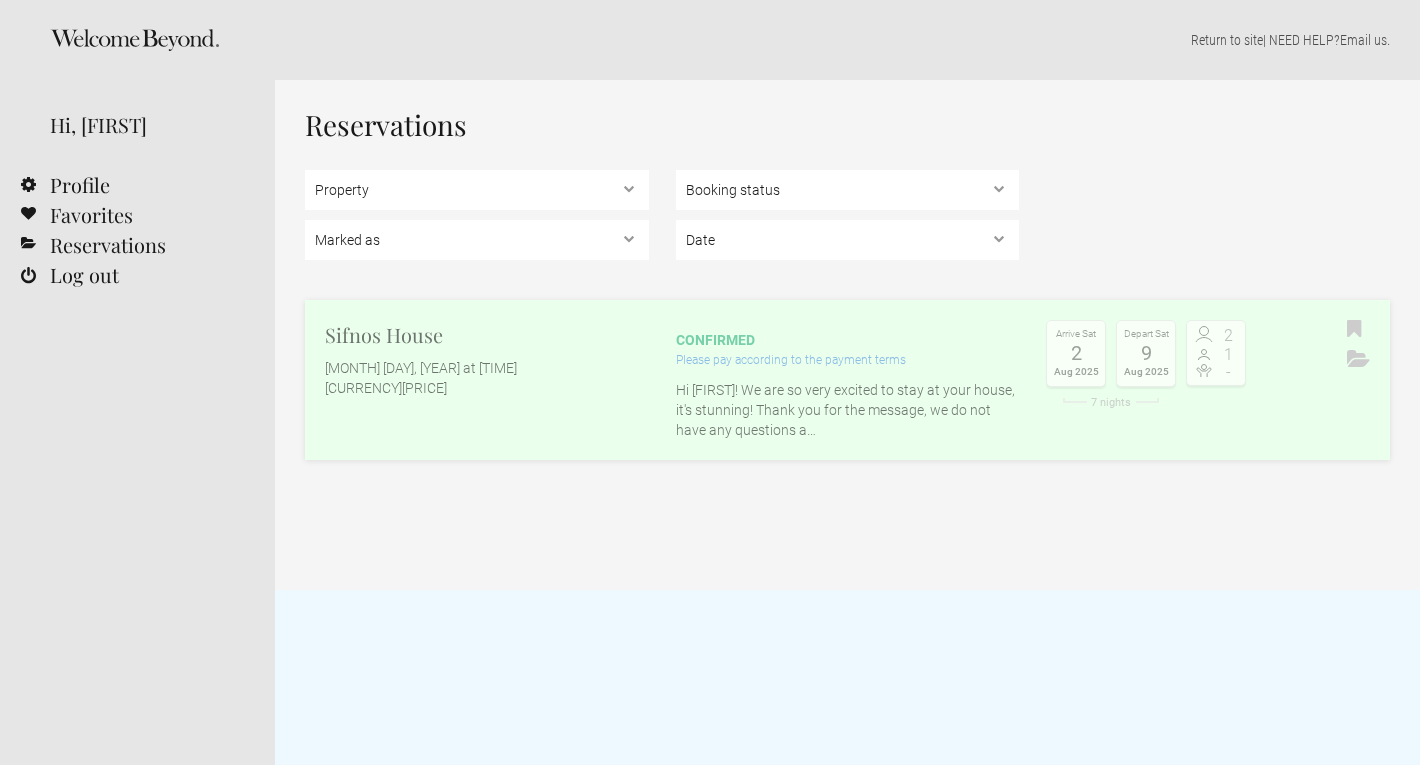 click on "Sifnos House" at bounding box center (487, 335) 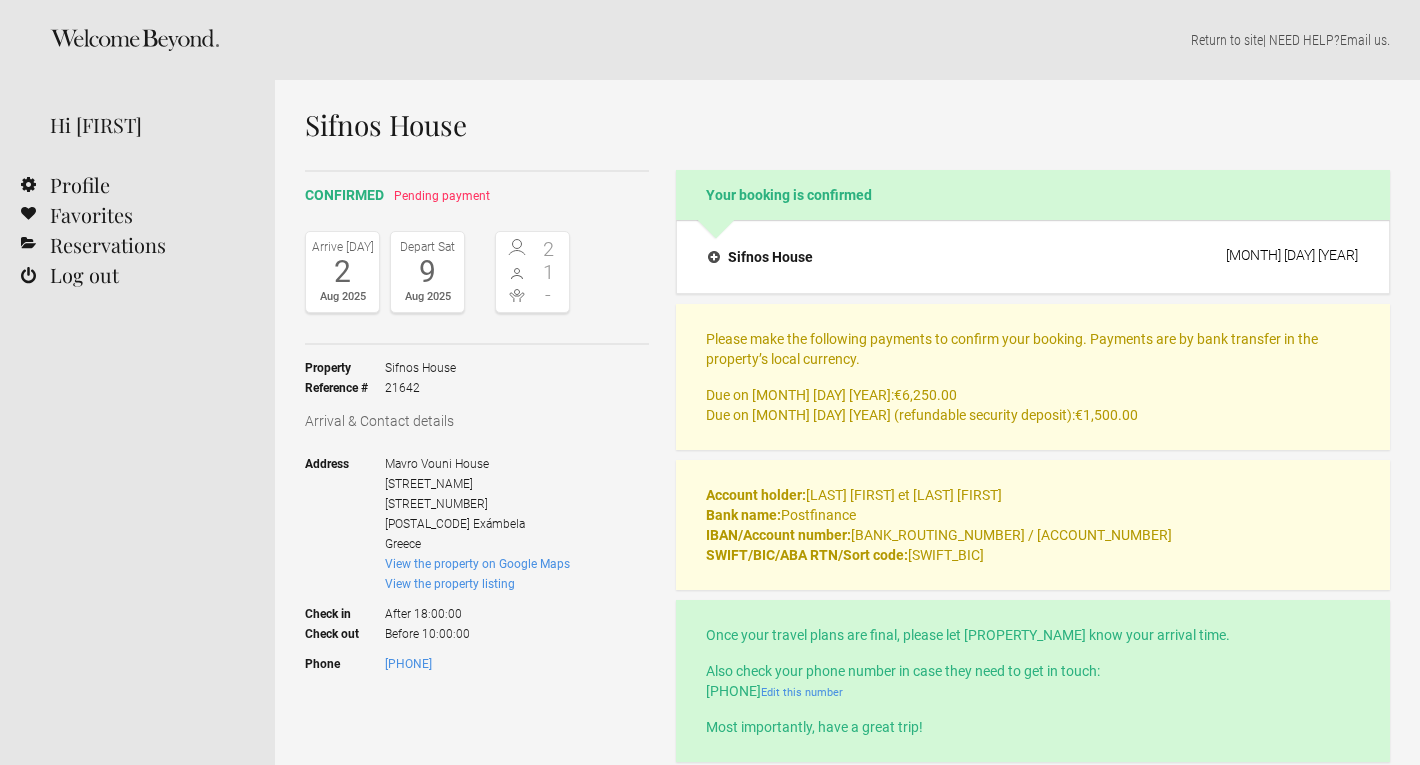 scroll, scrollTop: 0, scrollLeft: 0, axis: both 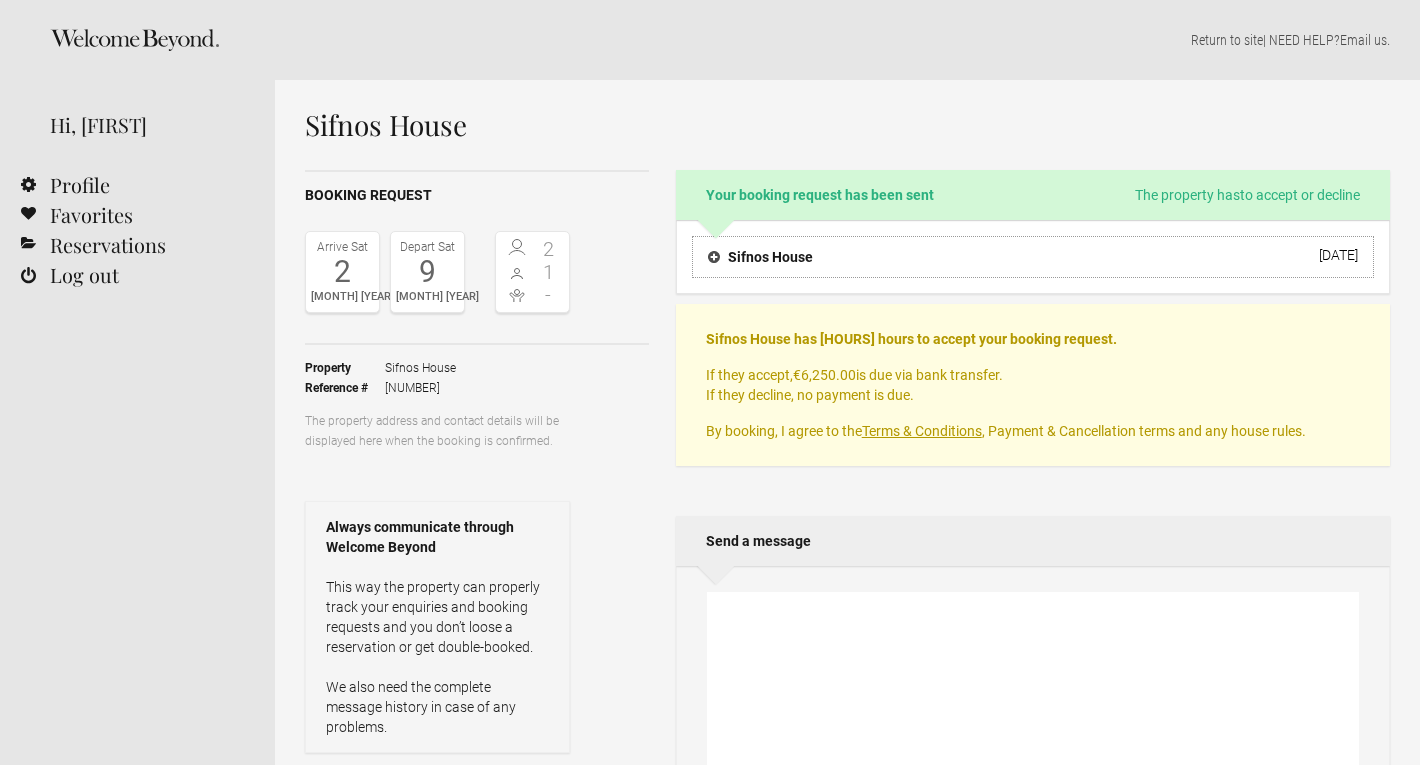 click on "Sifnos House
2 July 2025" at bounding box center [1033, 257] 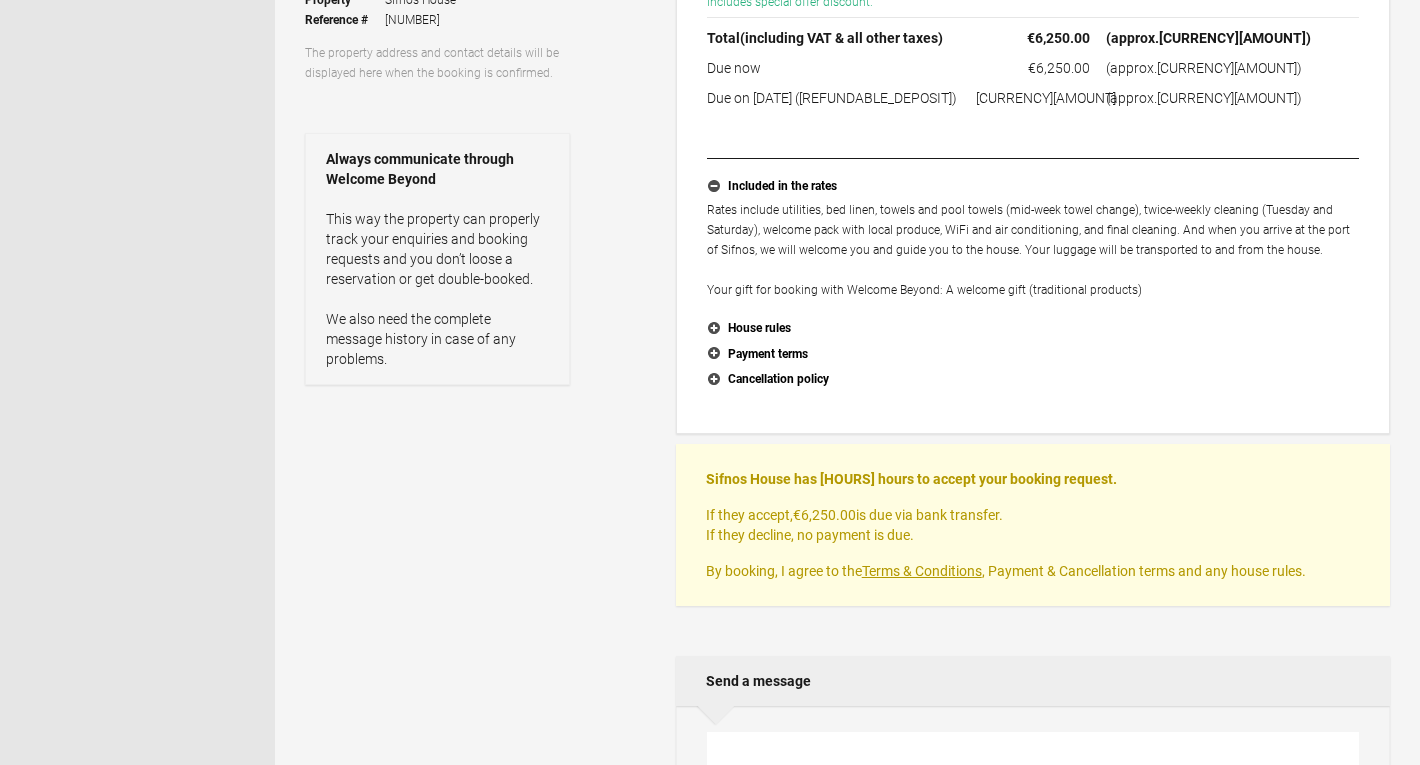 scroll, scrollTop: 367, scrollLeft: 0, axis: vertical 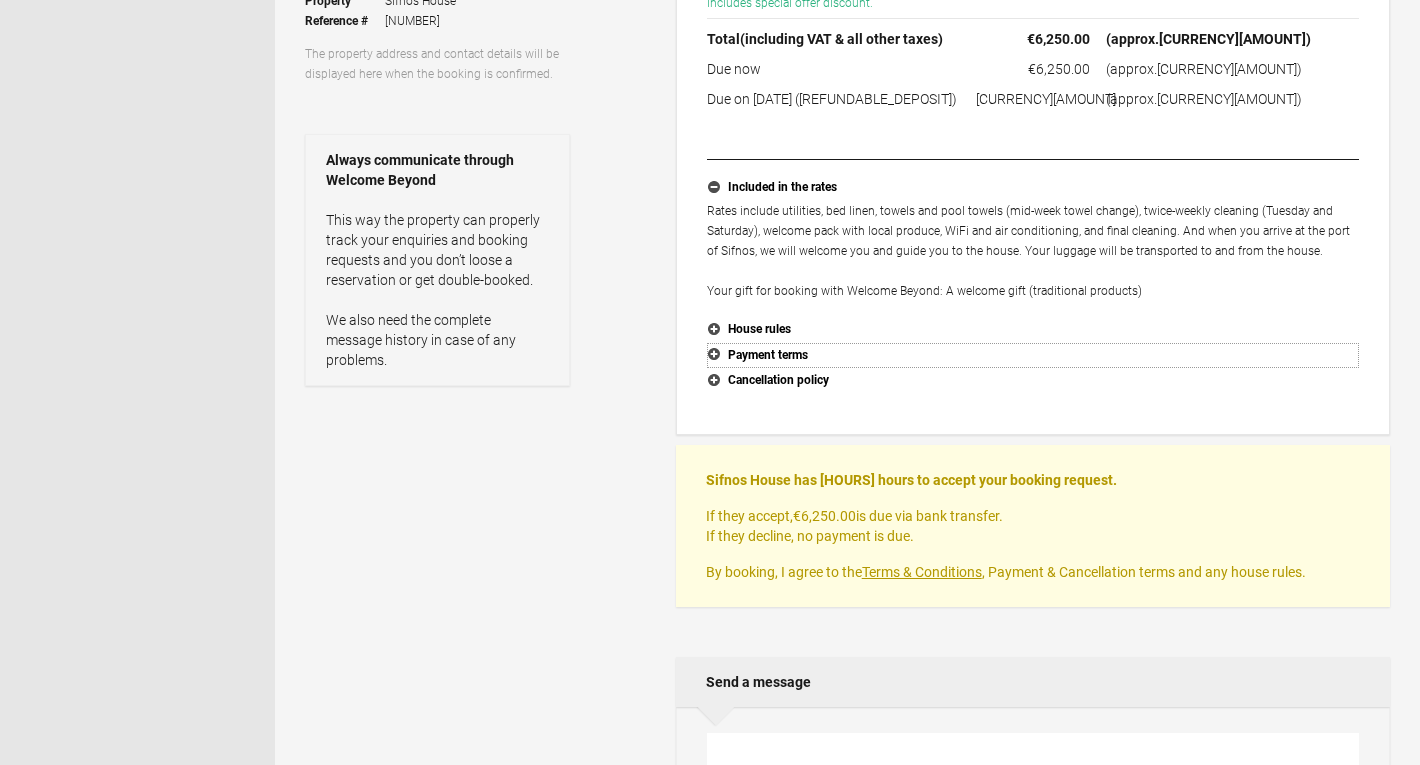 click on "Payment terms" at bounding box center [1033, 188] 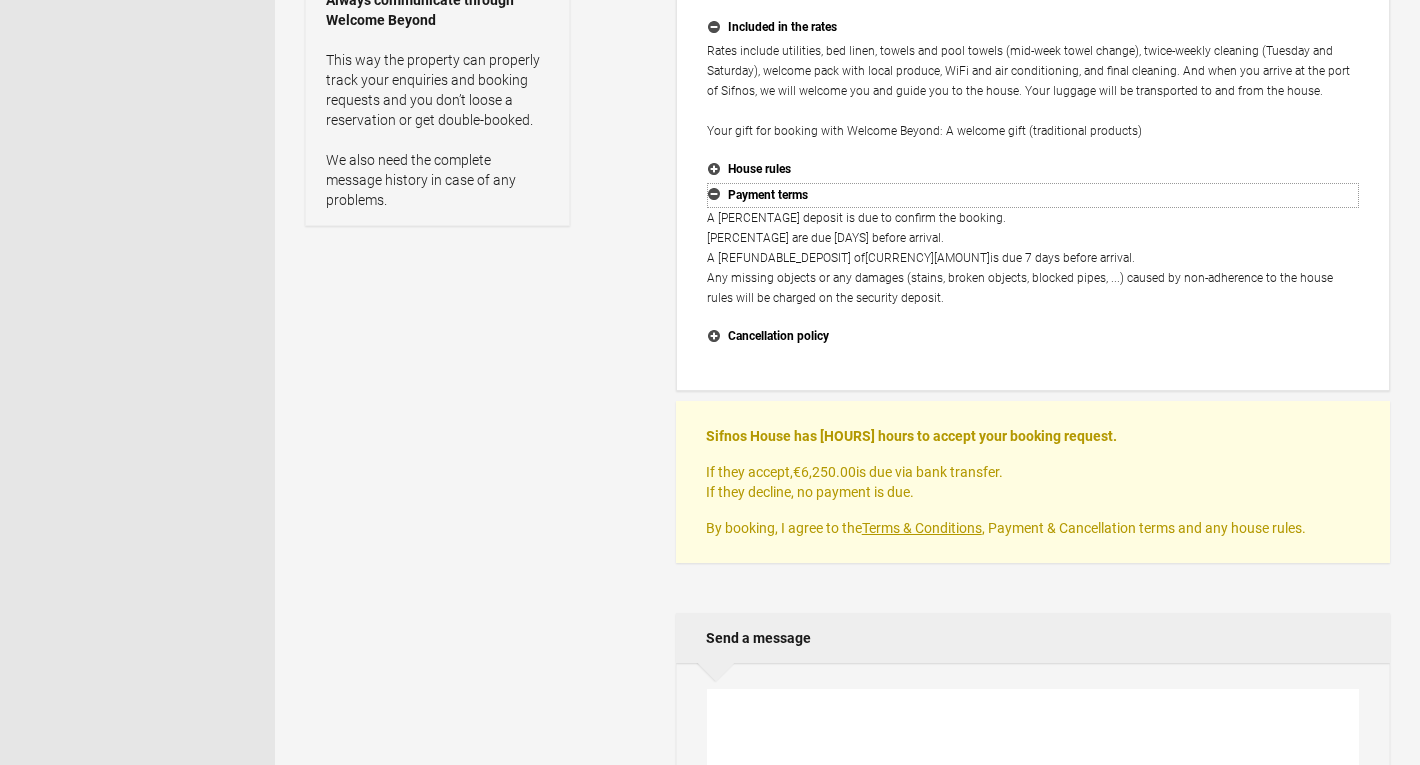 scroll, scrollTop: 441, scrollLeft: 0, axis: vertical 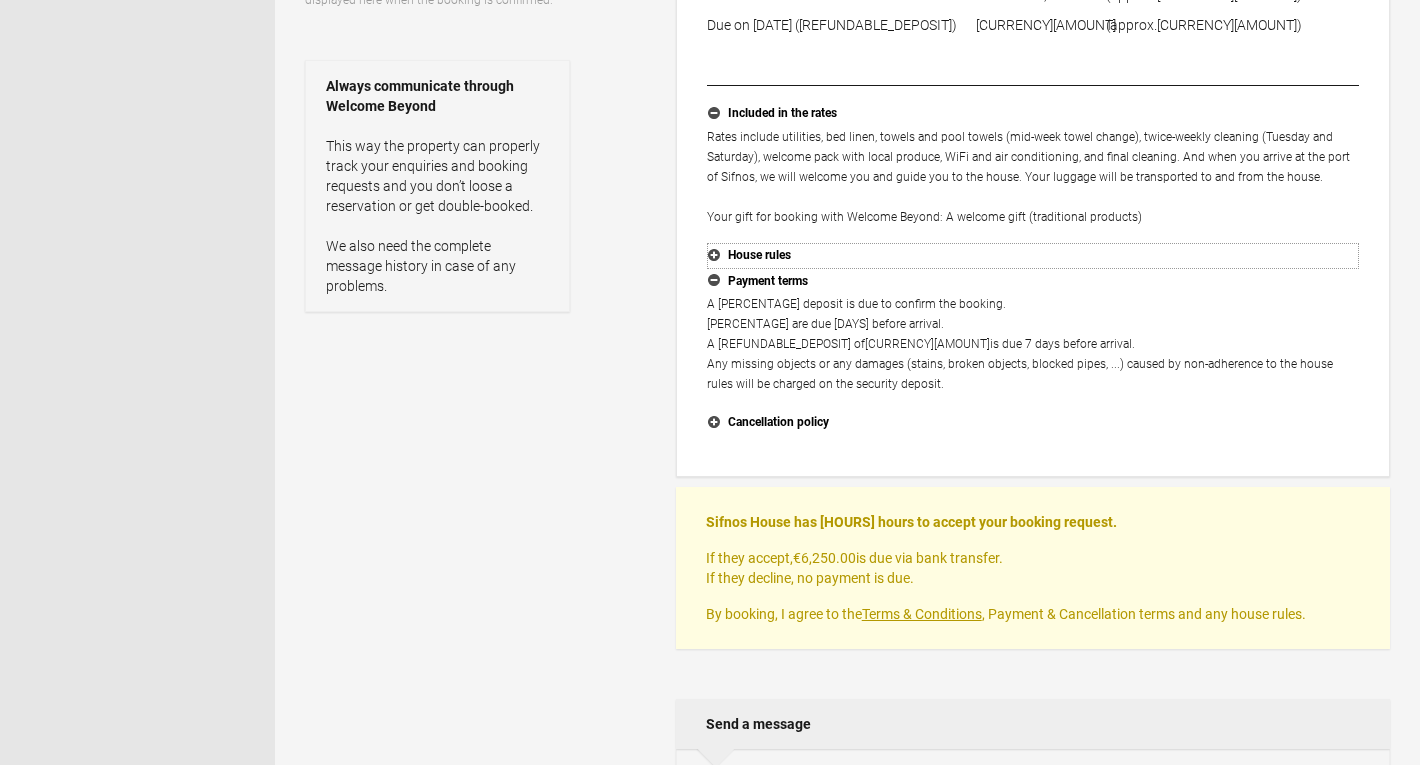 click on "House rules" at bounding box center [1033, 114] 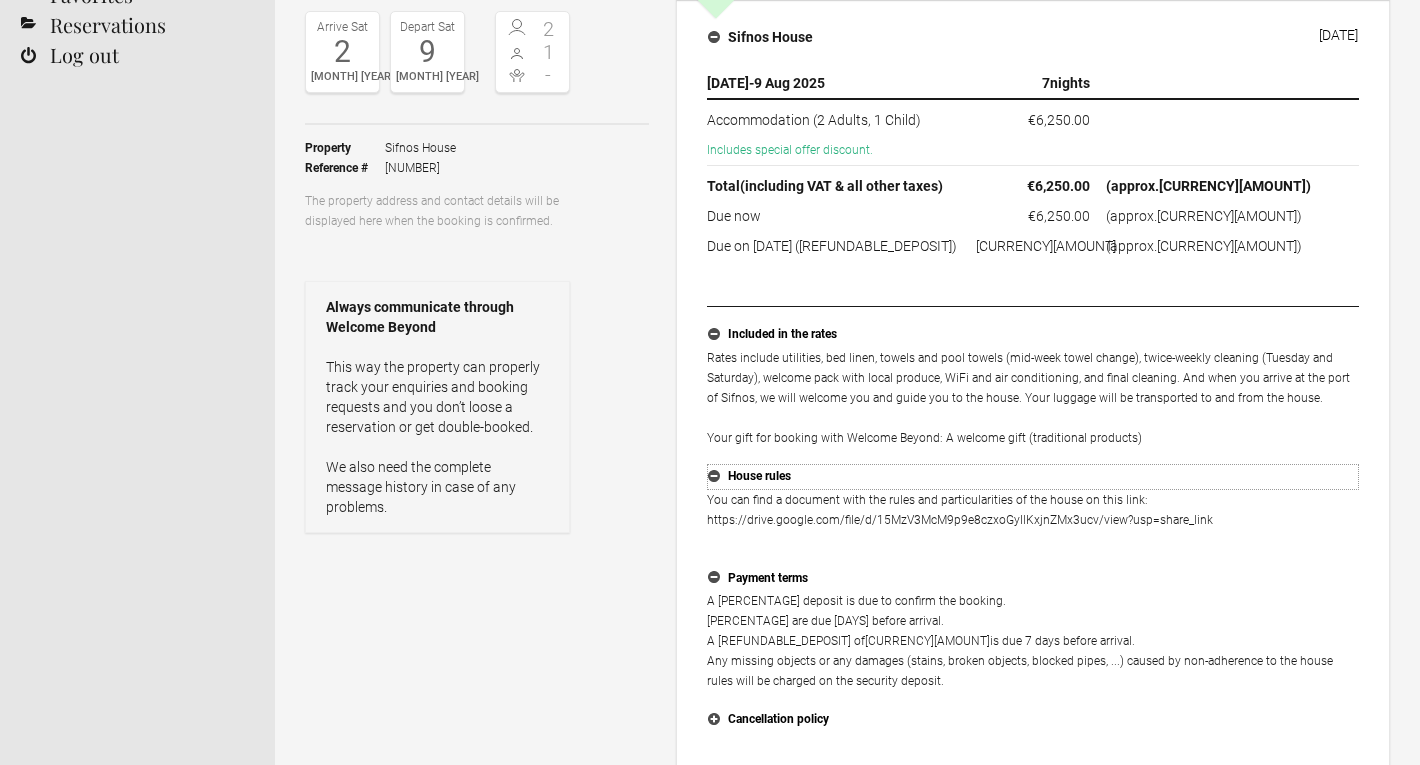 scroll, scrollTop: 102, scrollLeft: 0, axis: vertical 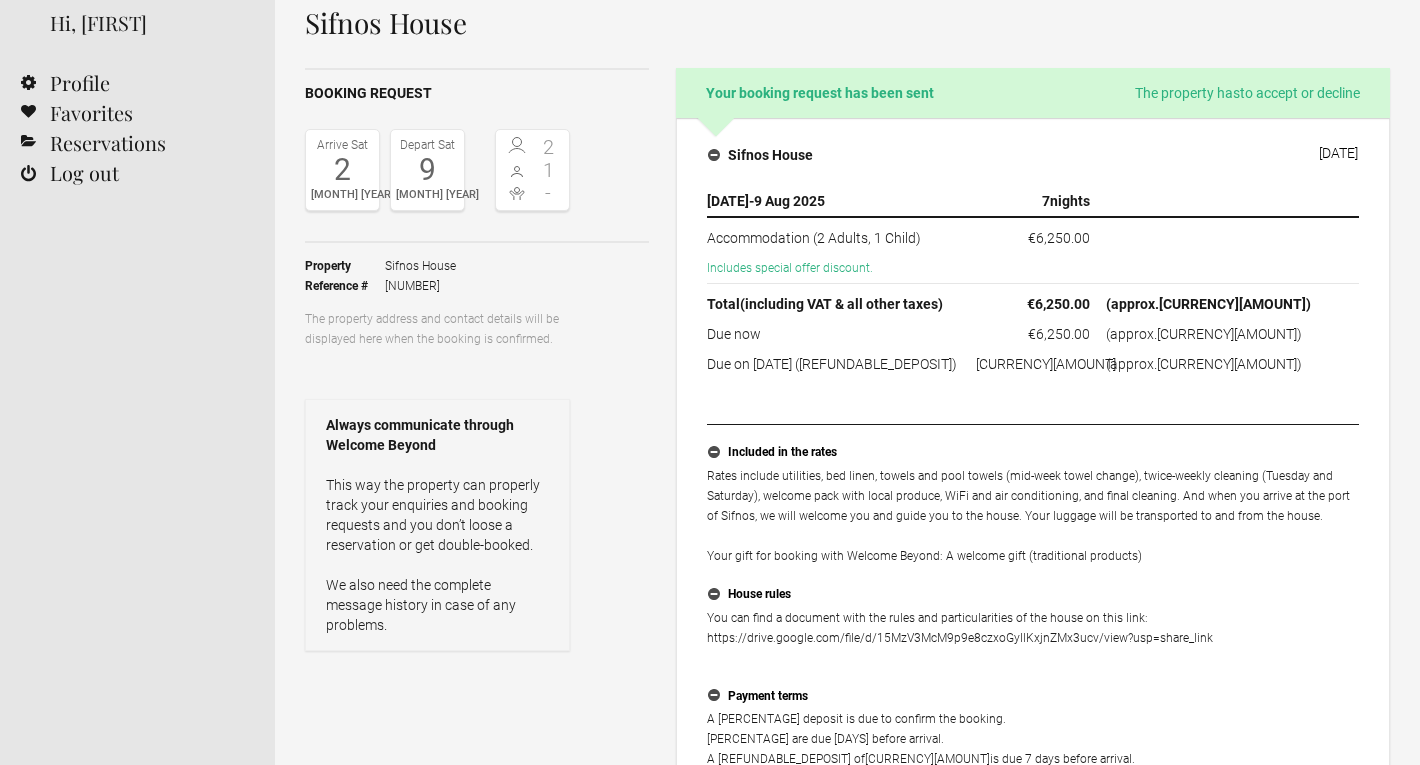 click on "€[AMOUNT]" at bounding box center [1033, 302] 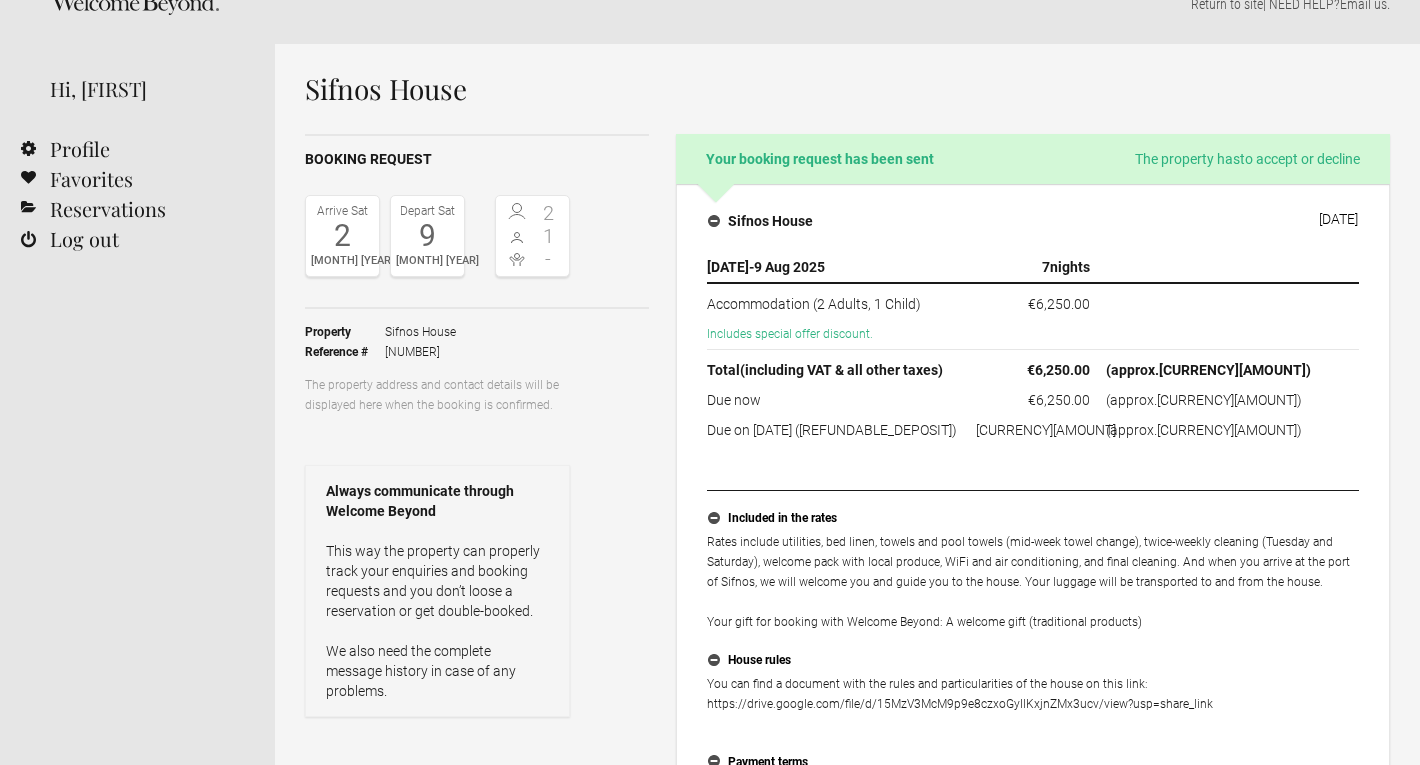 scroll, scrollTop: 0, scrollLeft: 0, axis: both 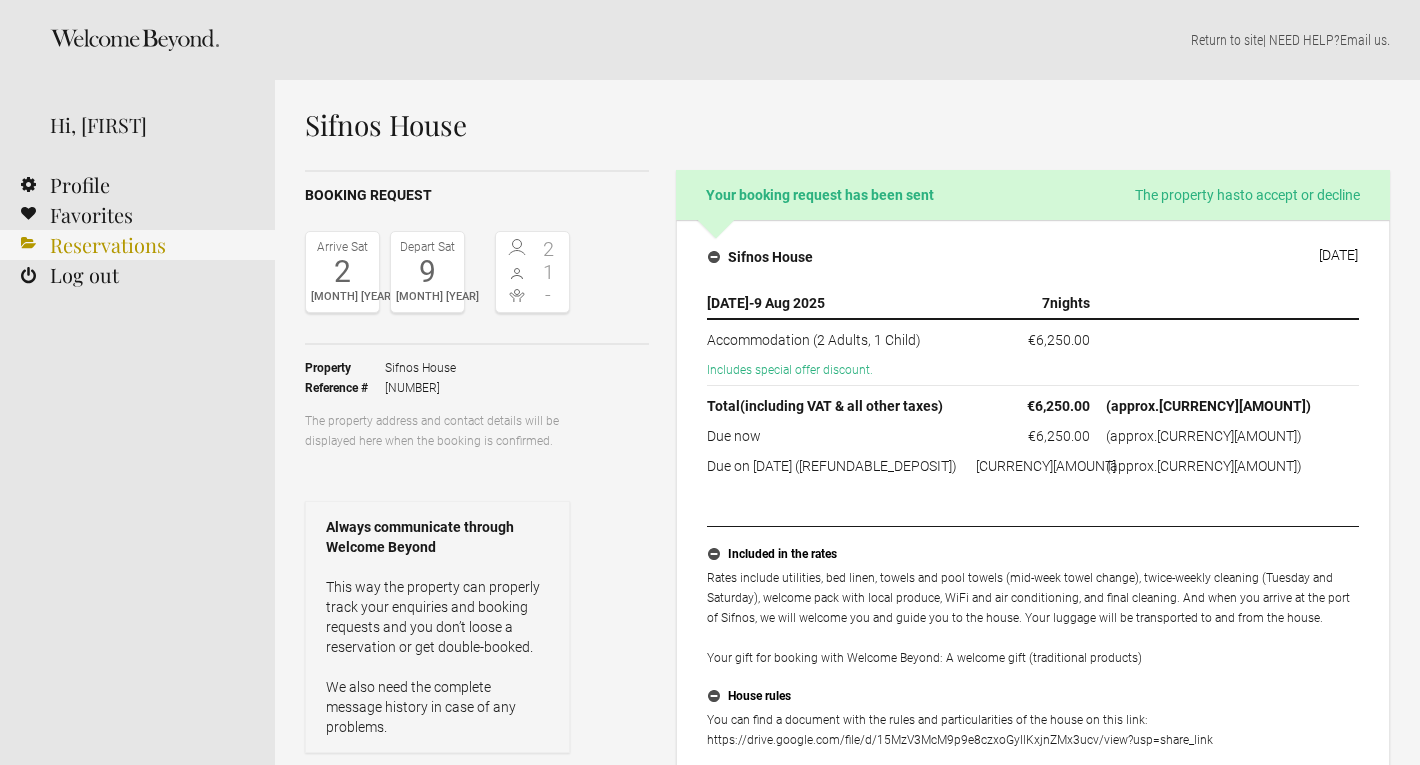 click on "Reservations" at bounding box center (137, 245) 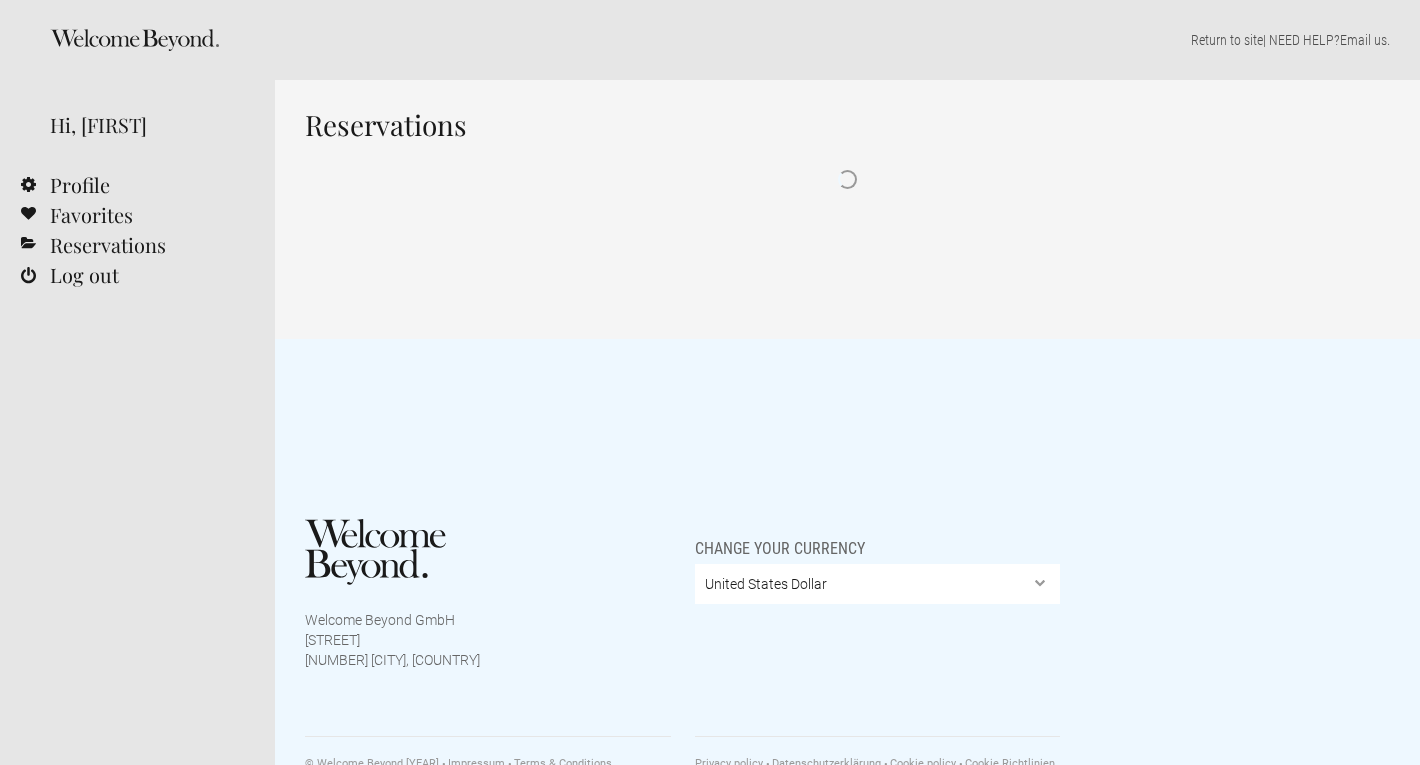 scroll, scrollTop: 0, scrollLeft: 0, axis: both 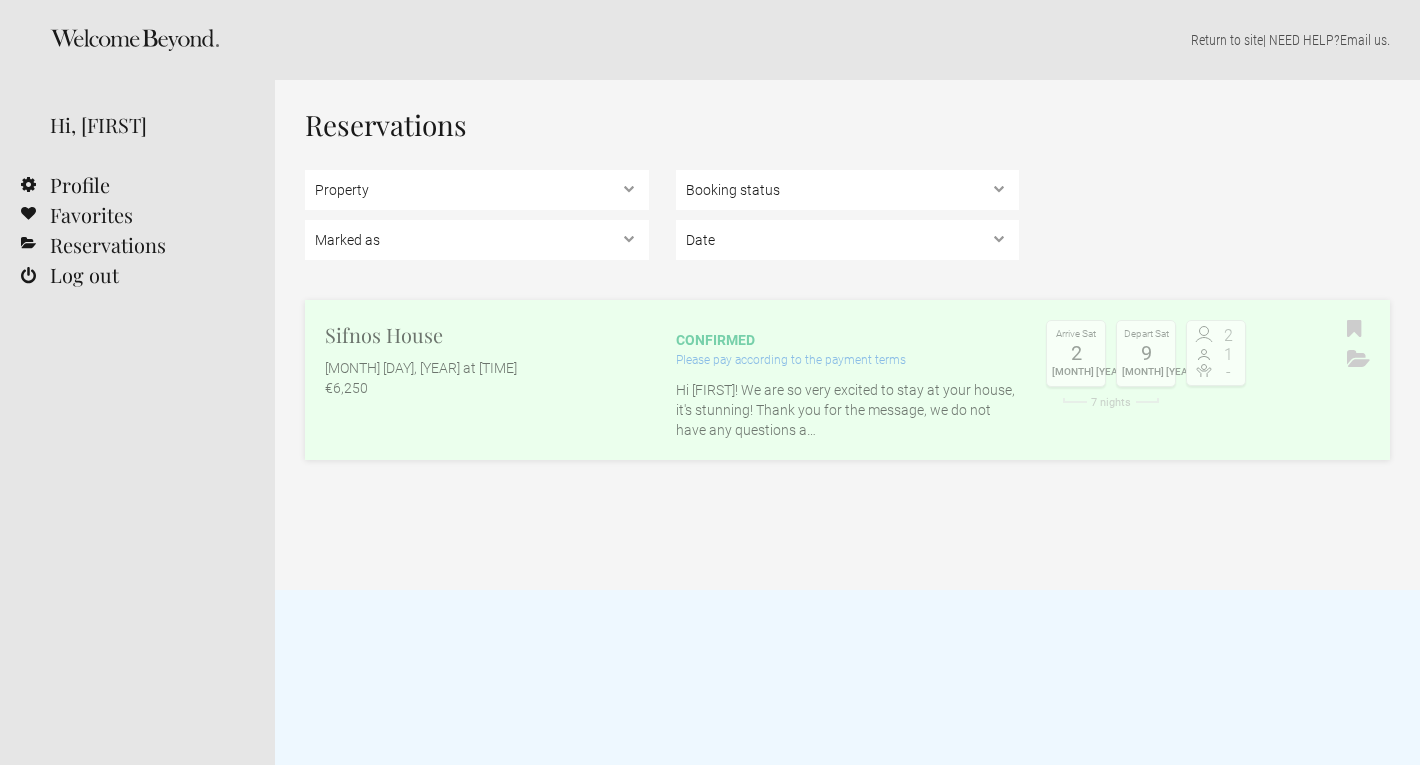 click on "Sifnos House" at bounding box center (487, 335) 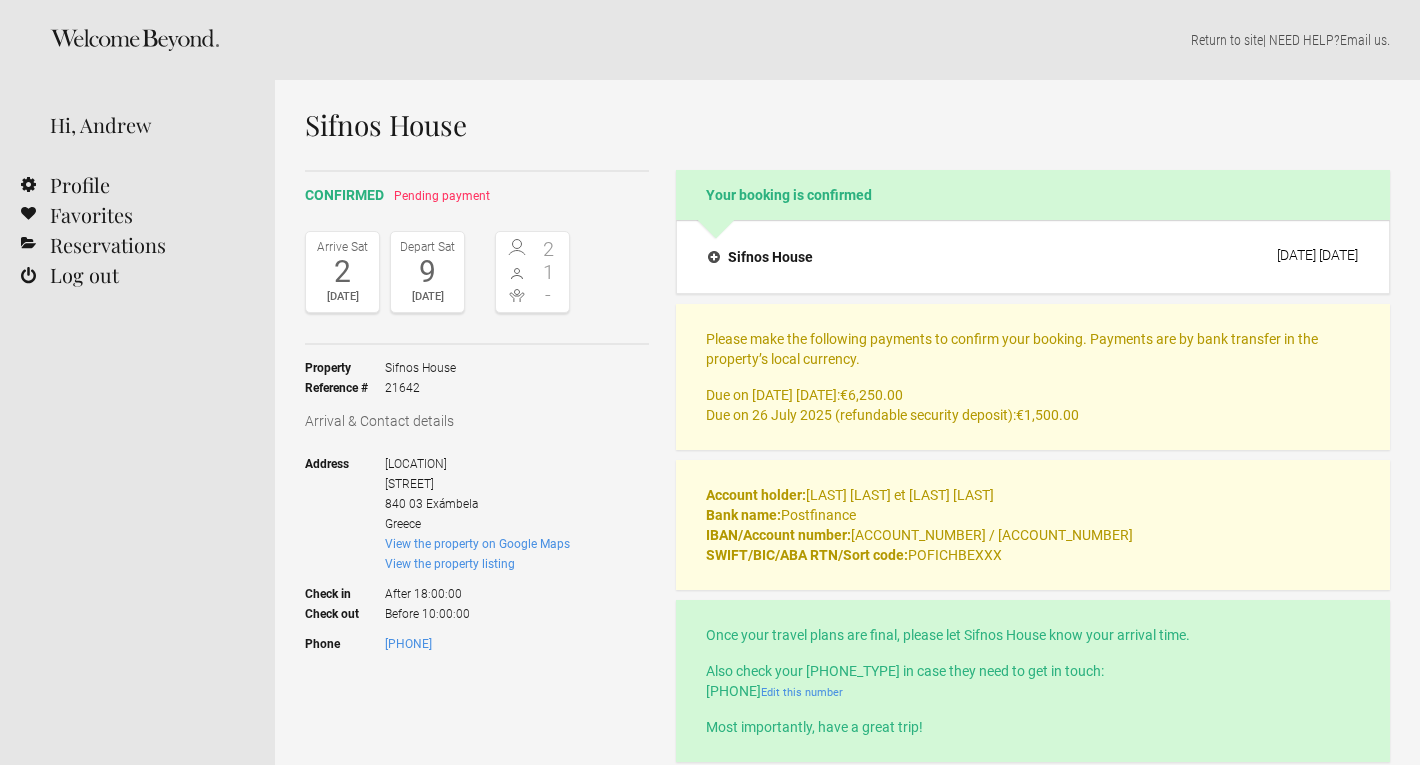 scroll, scrollTop: 0, scrollLeft: 0, axis: both 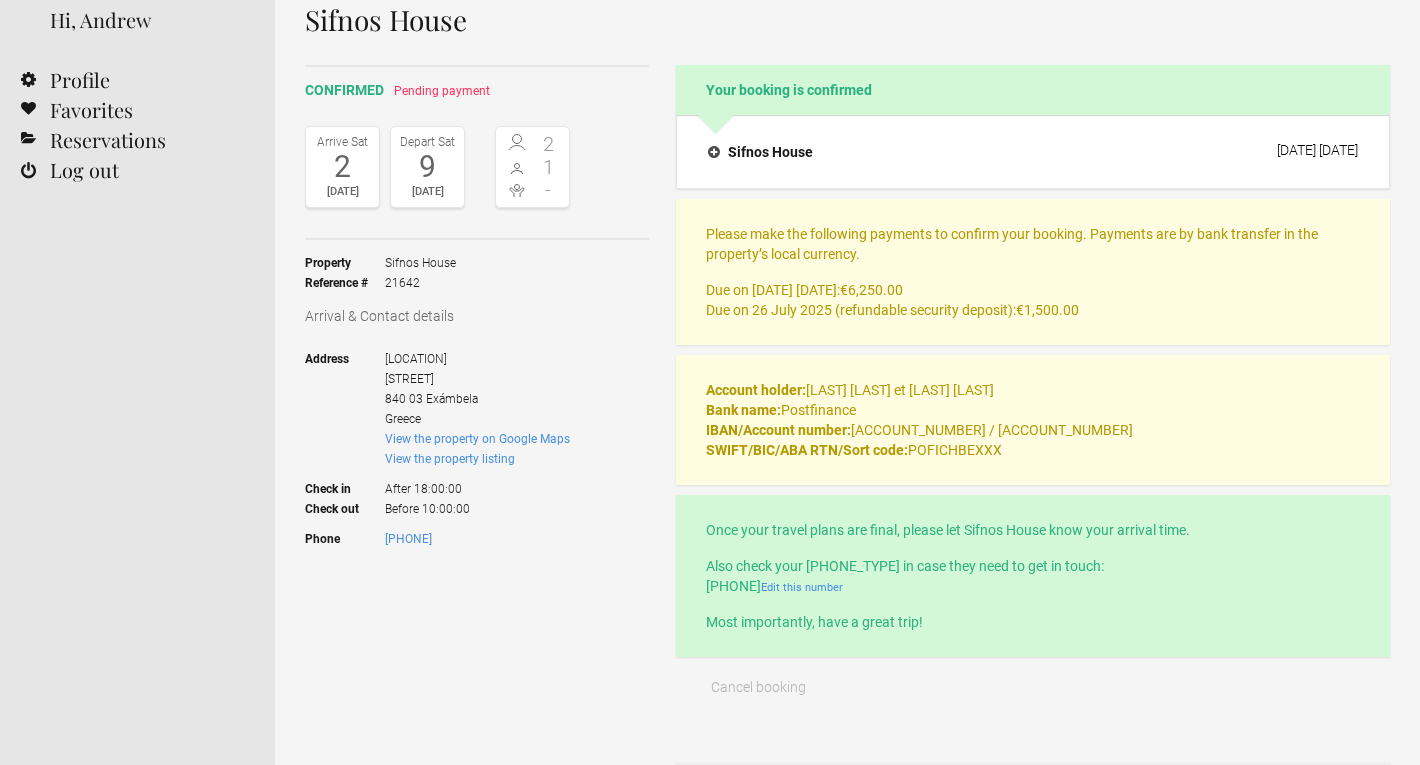 drag, startPoint x: 783, startPoint y: 409, endPoint x: 861, endPoint y: 408, distance: 78.00641 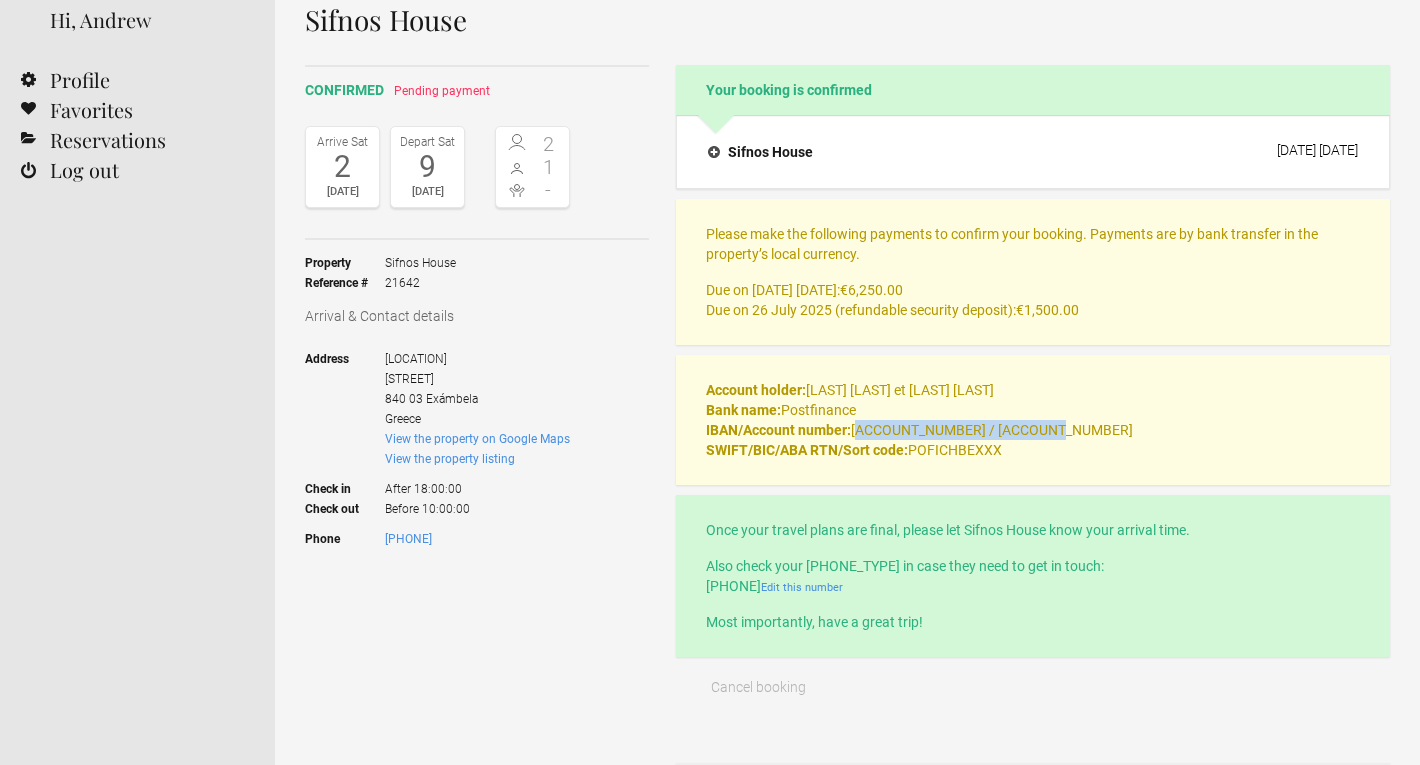 drag, startPoint x: 857, startPoint y: 432, endPoint x: 1040, endPoint y: 432, distance: 183 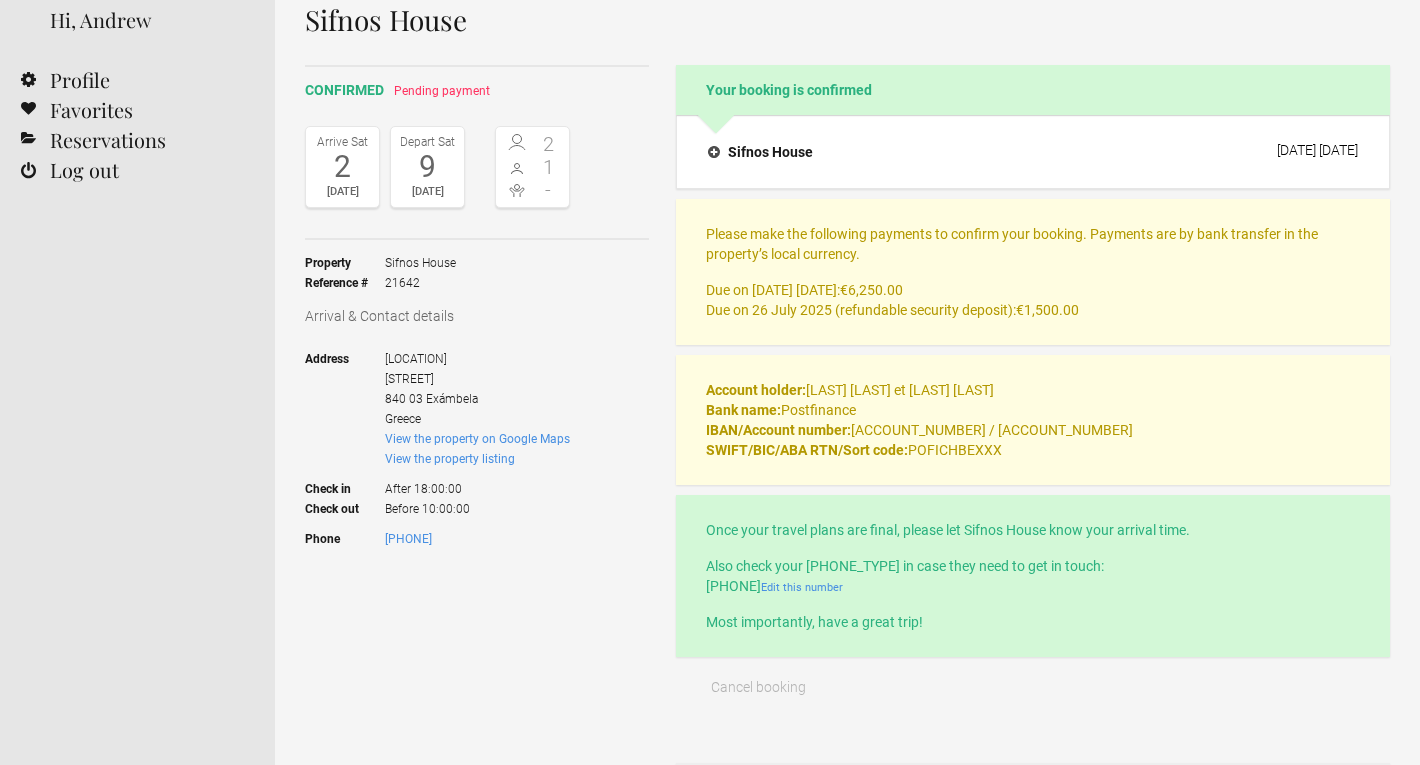 click on "Account holder:  [LAST] [LAST] Bank name:  Postfinance IBAN/Account number:  CH68 0900 0000 1599 8839 4 / 15-998839-4 SWIFT/BIC/ABA RTN/Sort code:  POFICHBEXXX" at bounding box center (1033, 244) 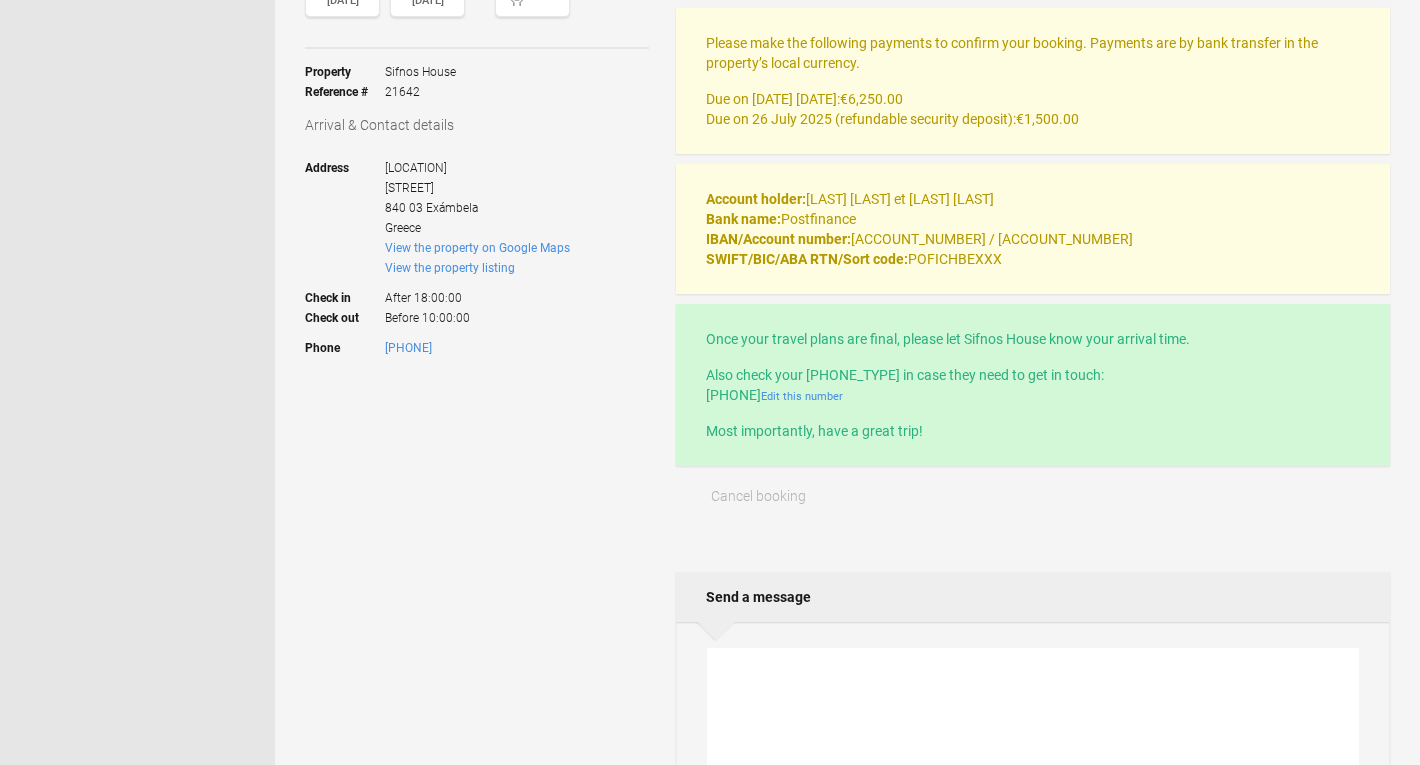 scroll, scrollTop: 279, scrollLeft: 0, axis: vertical 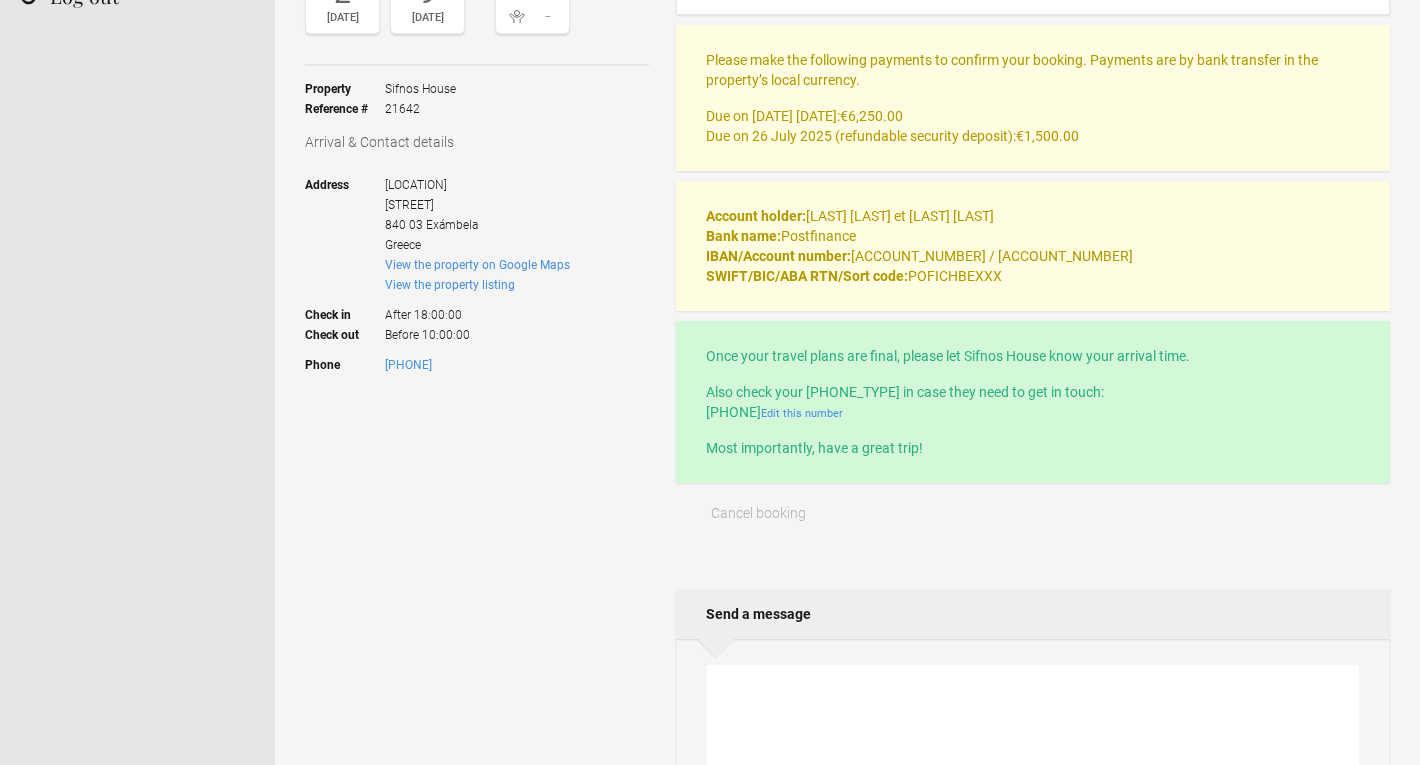 drag, startPoint x: 810, startPoint y: 218, endPoint x: 1115, endPoint y: 206, distance: 305.23596 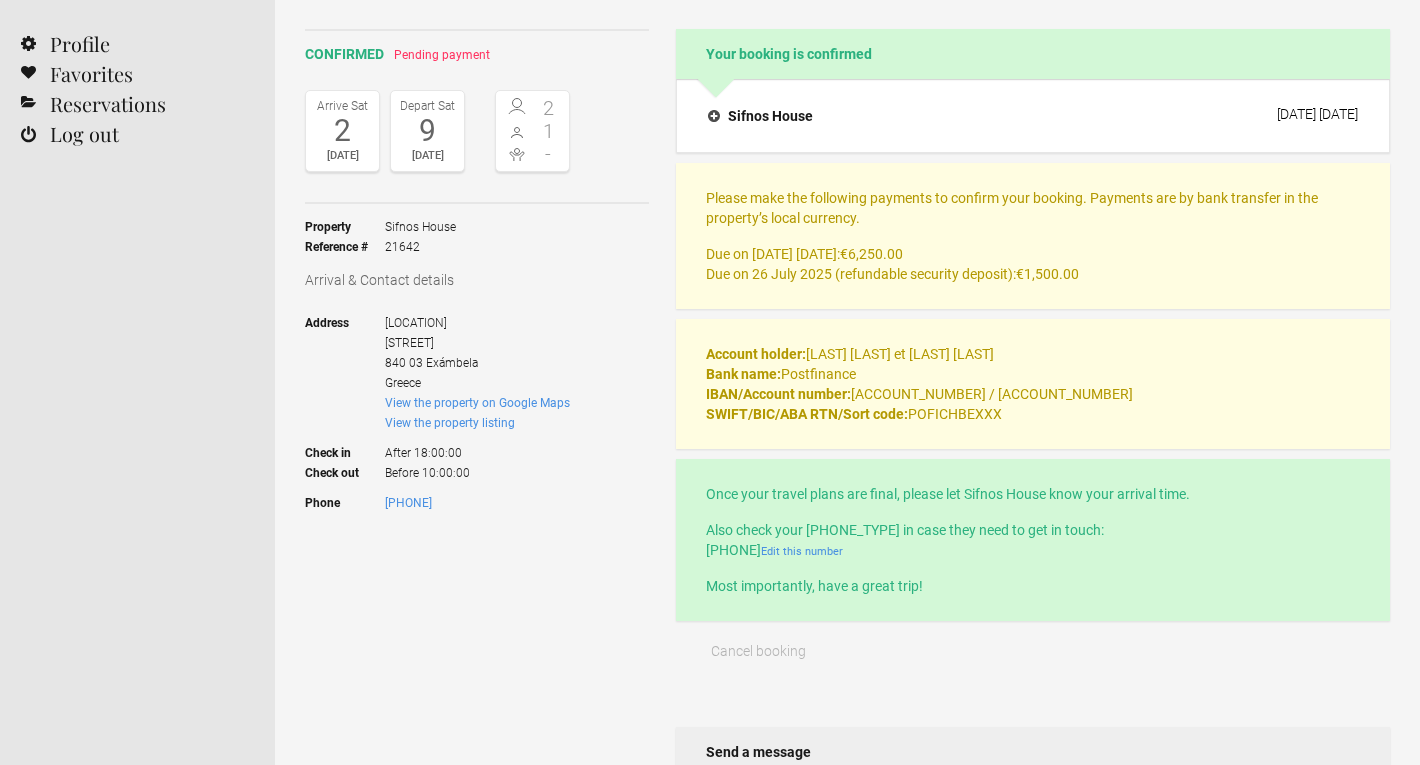 scroll, scrollTop: 148, scrollLeft: 0, axis: vertical 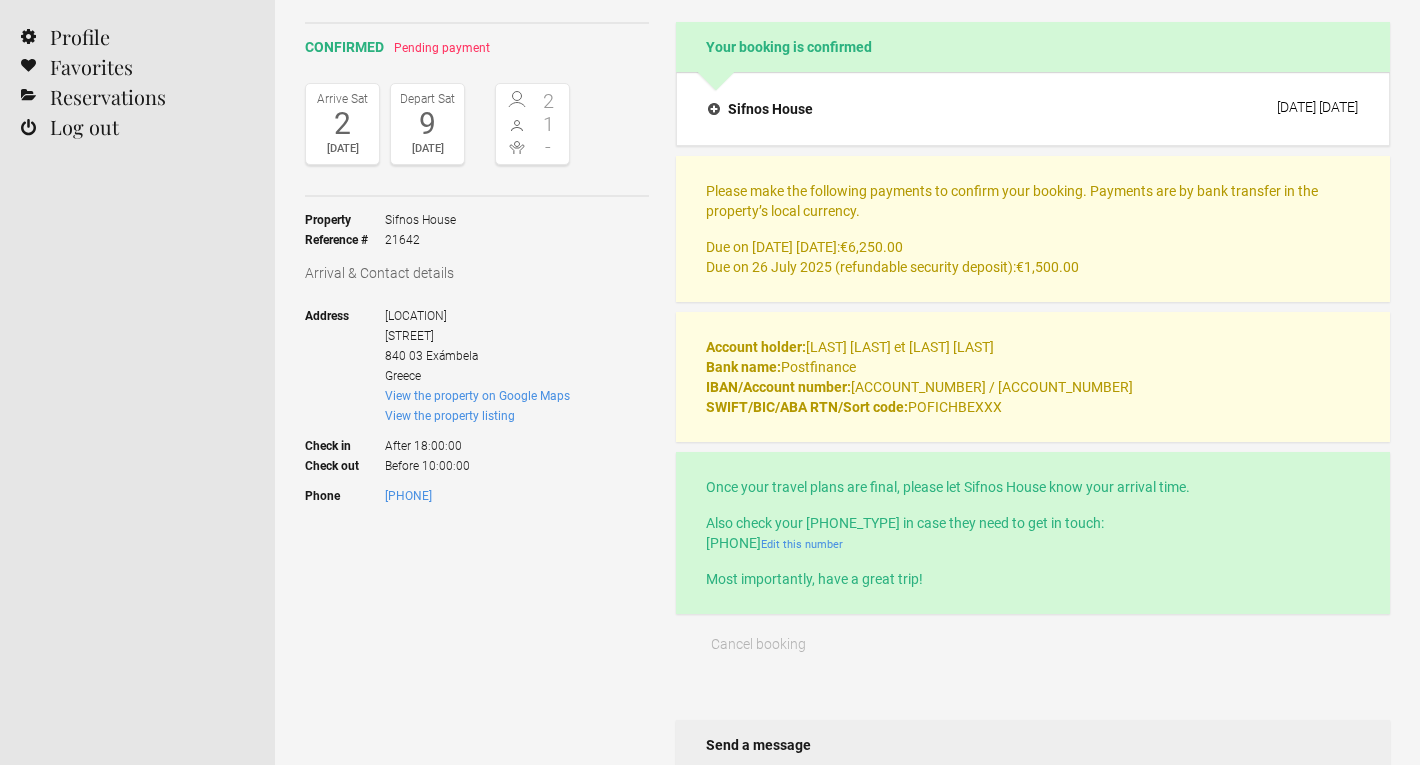 click on "[PROPERTY NAME]
[STREET]
[POSTAL_CODE]   [CITY]
Greece" at bounding box center (477, 346) 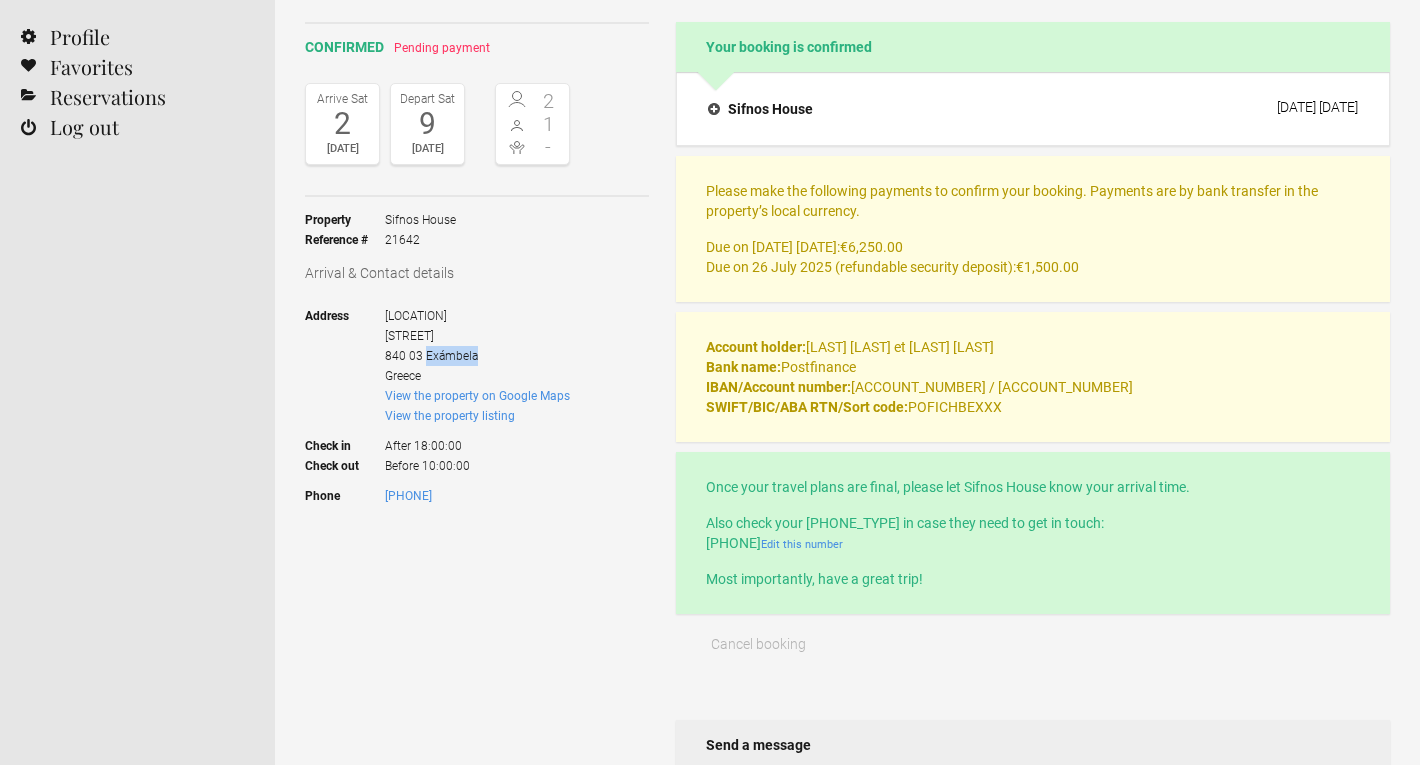 drag, startPoint x: 485, startPoint y: 355, endPoint x: 424, endPoint y: 360, distance: 61.204575 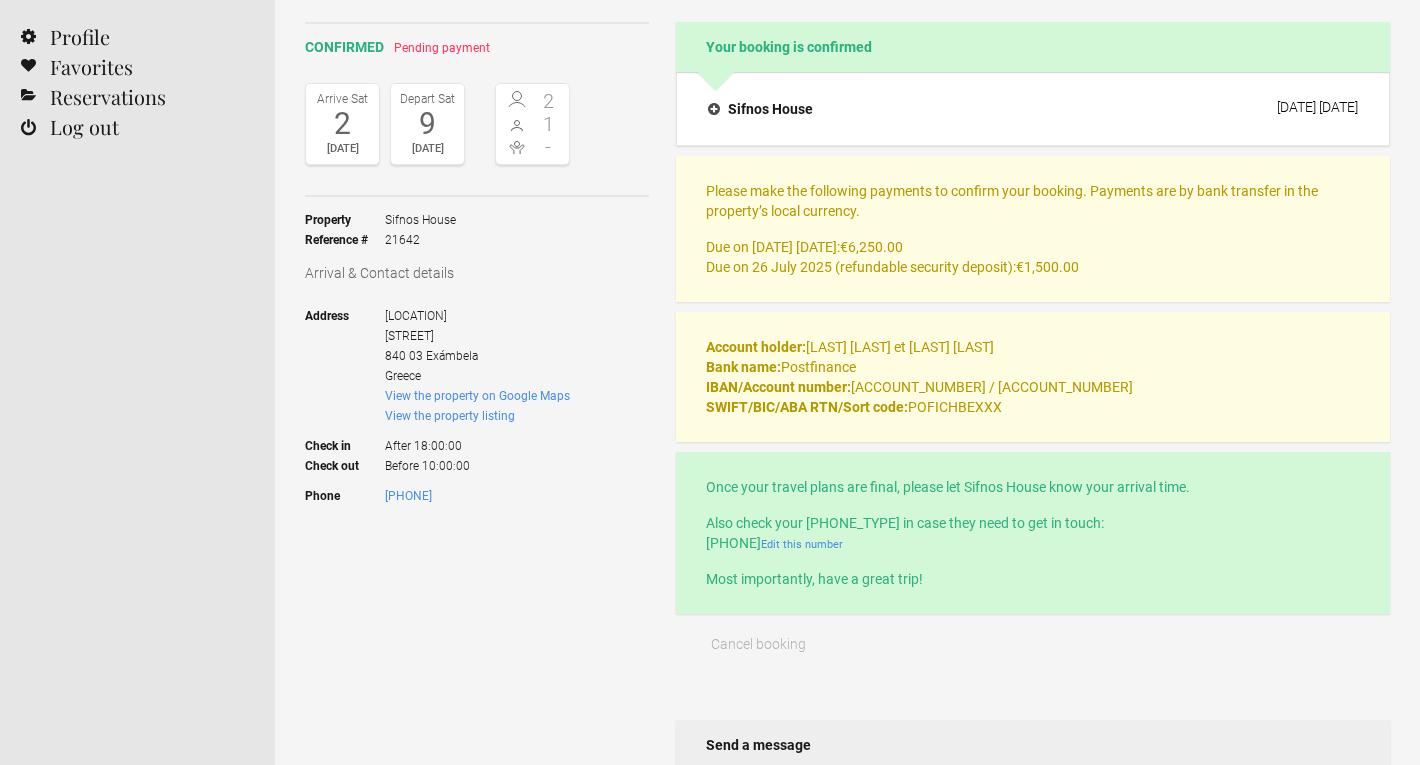 click on "[PROPERTY NAME]
[STREET]
[POSTAL_CODE]   [CITY]
Greece" at bounding box center (477, 346) 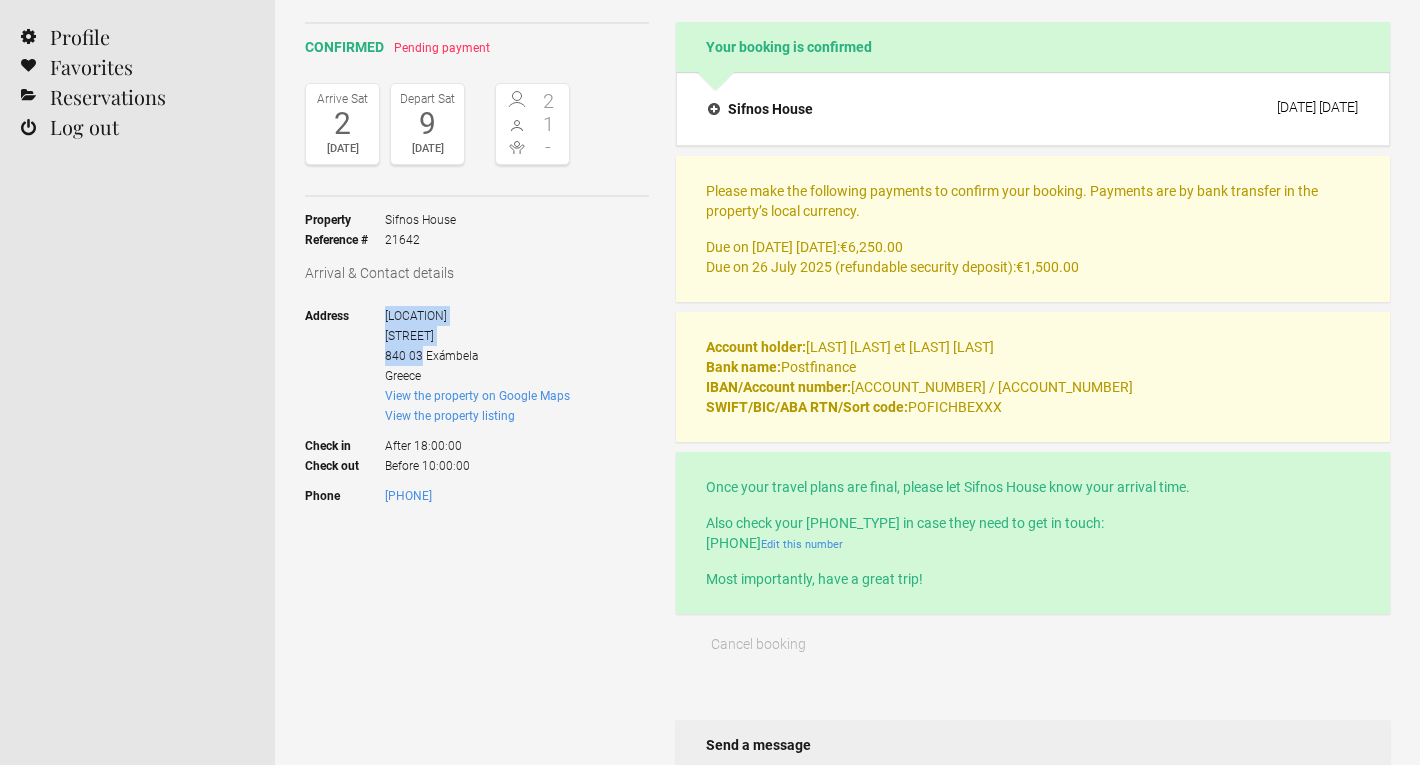 drag, startPoint x: 420, startPoint y: 359, endPoint x: 383, endPoint y: 360, distance: 37.01351 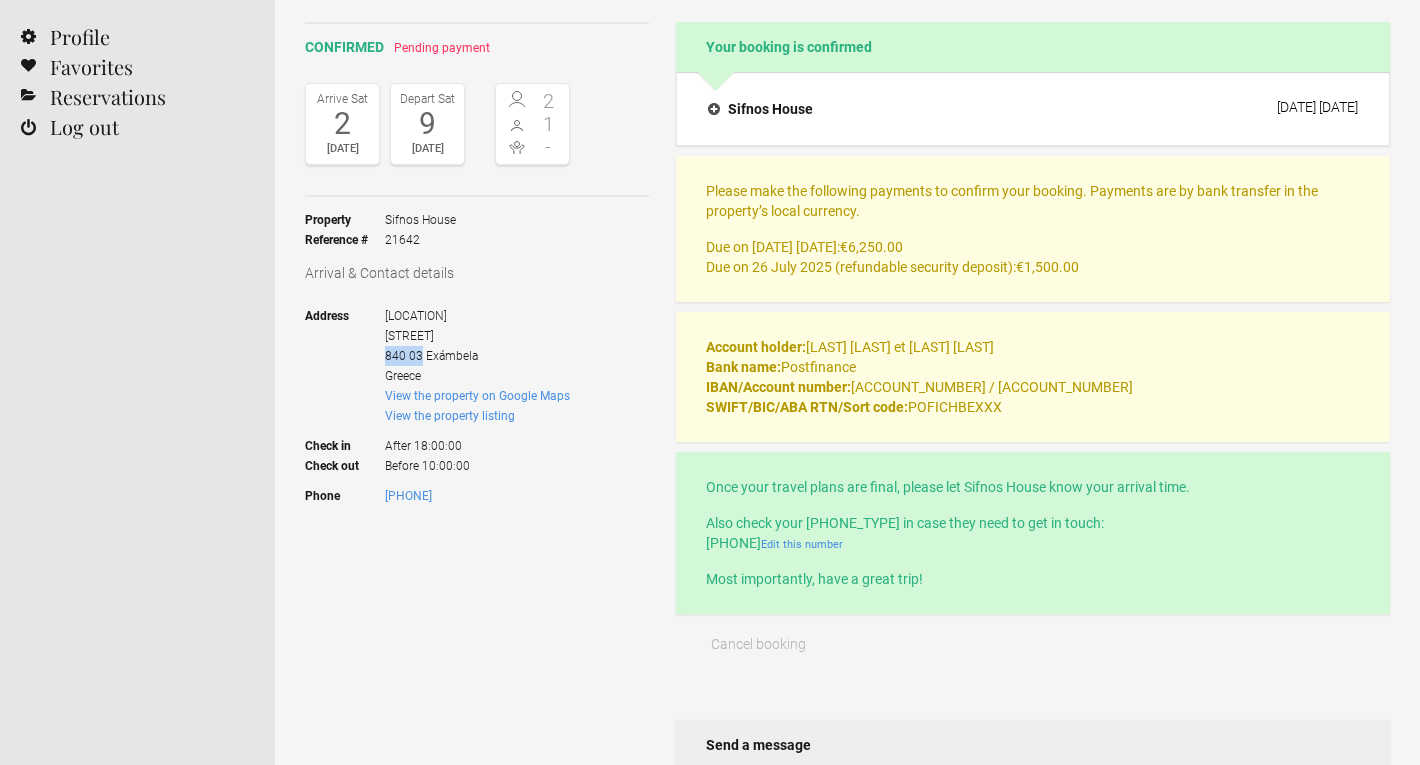 drag, startPoint x: 418, startPoint y: 356, endPoint x: 387, endPoint y: 356, distance: 31 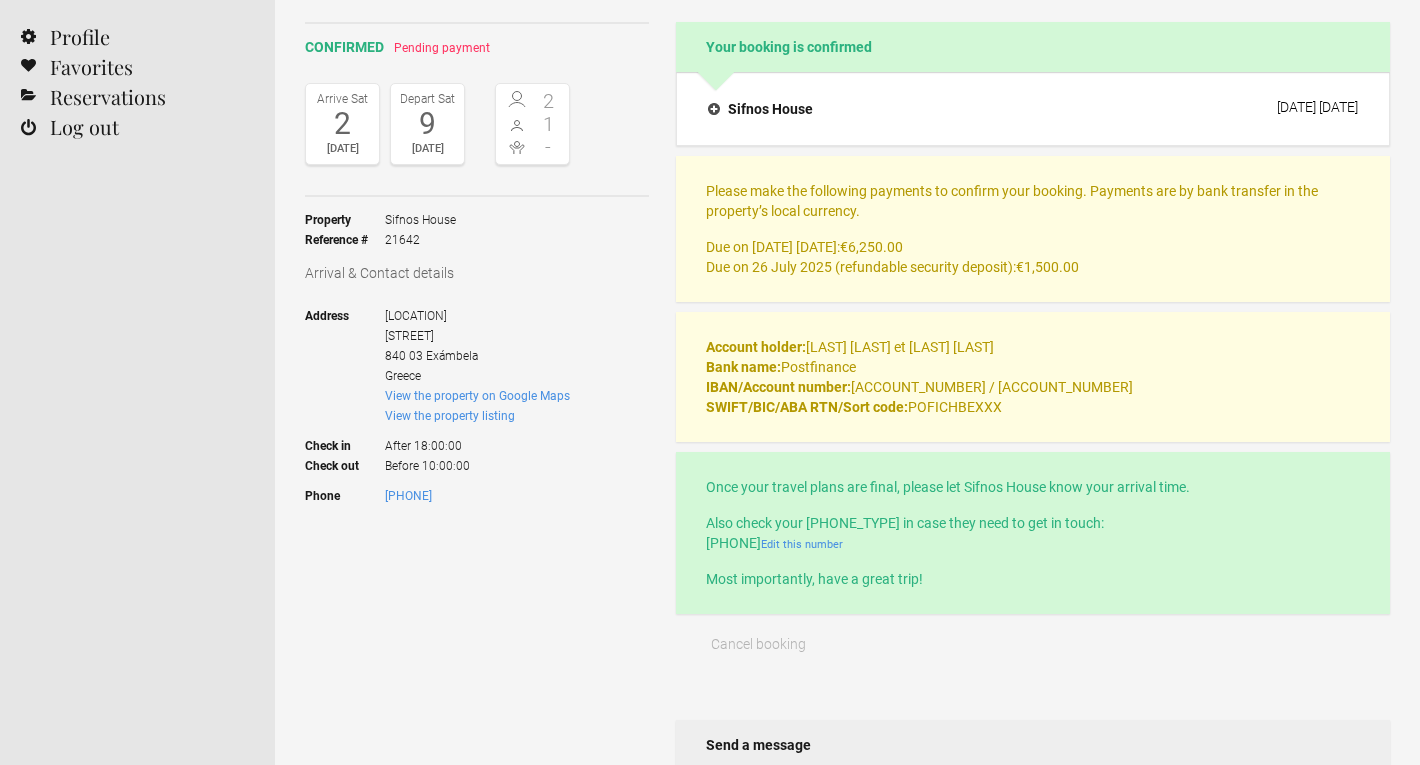 click on "Address
Mavro Vouni House
Vorini Street
[POSTAL_CODE]   Exámbela
Greece
View the property on Google Maps View the property listing
Check in
After 18:00:00
Check out
Before 10:00:00
Phone
+41 78 748 09 78" at bounding box center [437, 406] 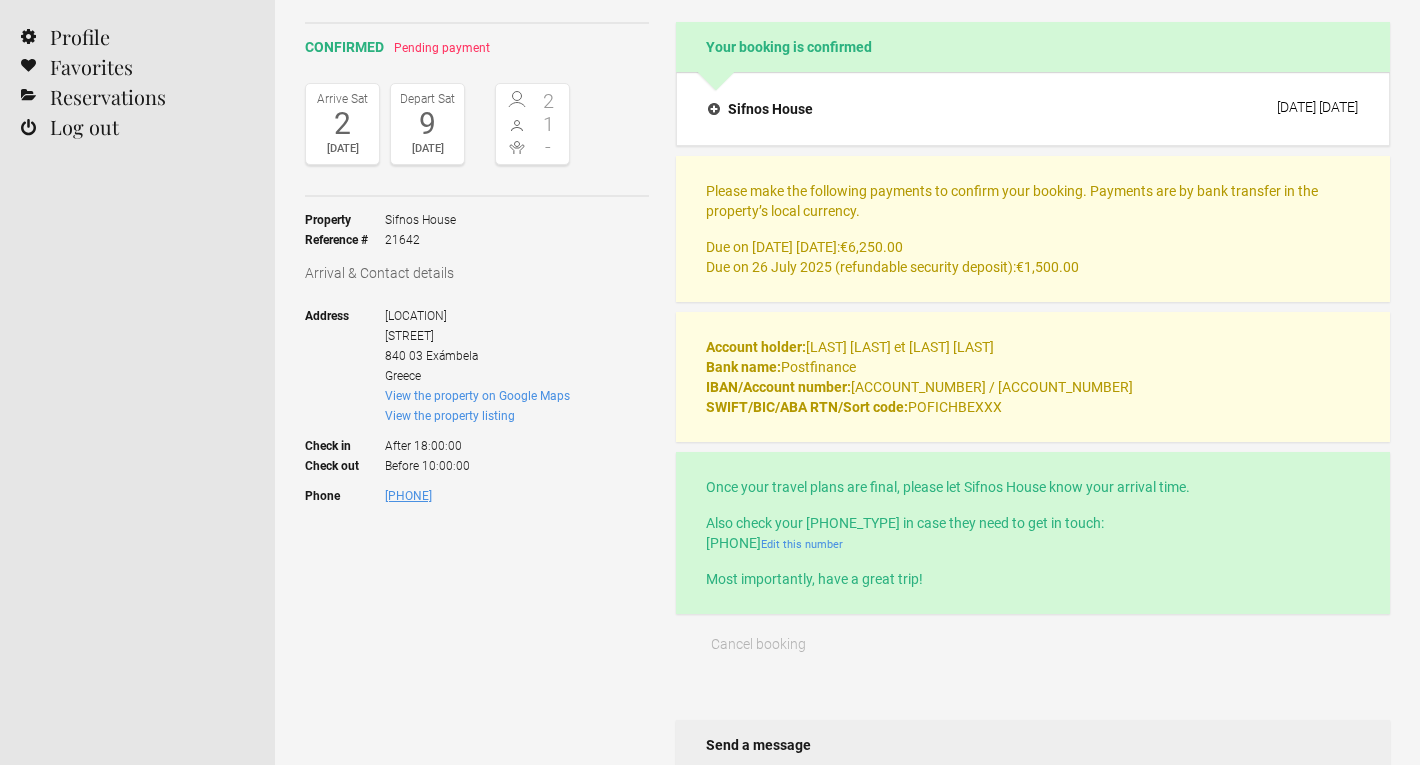 drag, startPoint x: 518, startPoint y: 492, endPoint x: 386, endPoint y: 499, distance: 132.18547 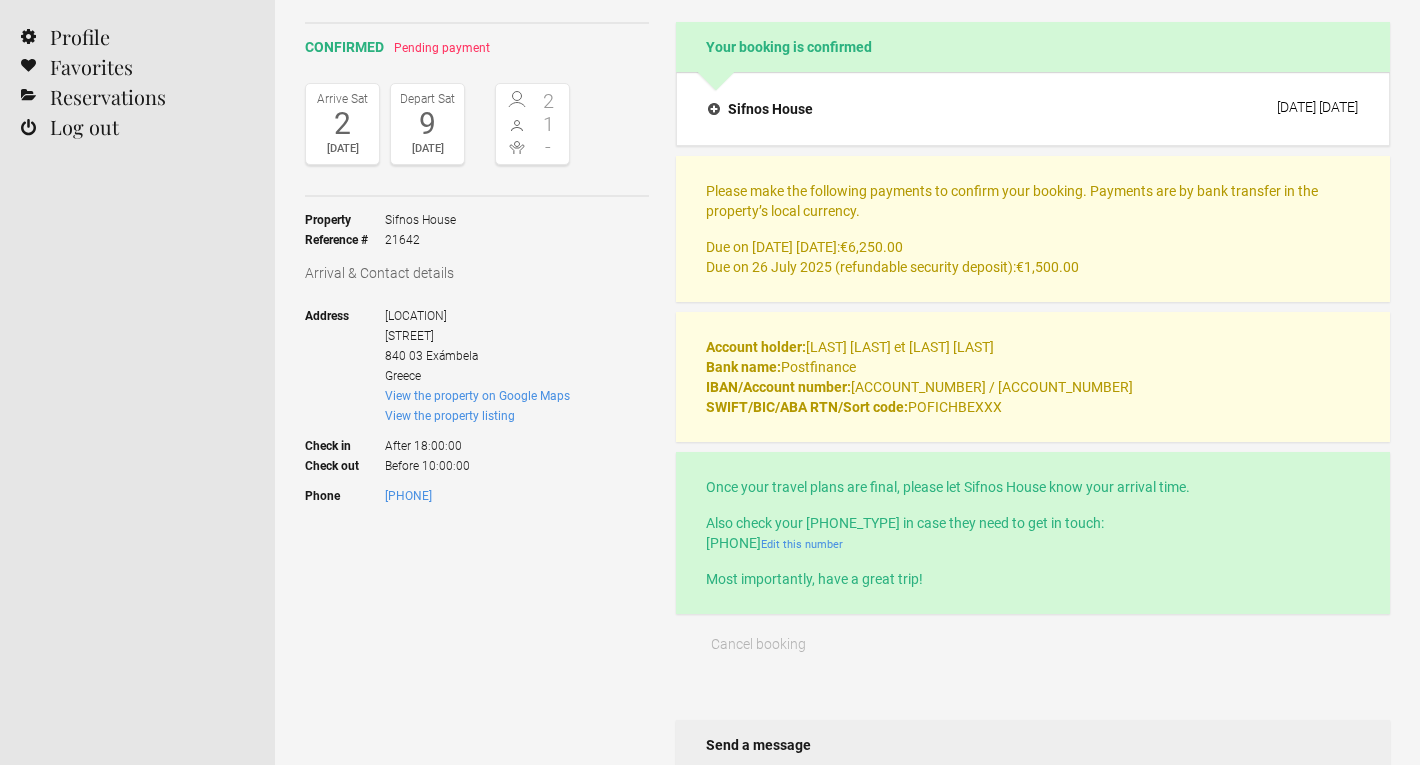 click on "confirmed
Pending payment
Arrive Sat
2
Aug 2025
Depart Sat
9
Aug 2025
2
1
-
Toggle booking details
Property
Sifnos House
Reference #
21642
Arrival & Contact details
Address
Mavro Vouni House
Vorini Street
[POSTAL_CODE]   Exámbela
Greece
View the property on Google Maps View the property listing
Check in
After 18:00:00" at bounding box center (477, 320) 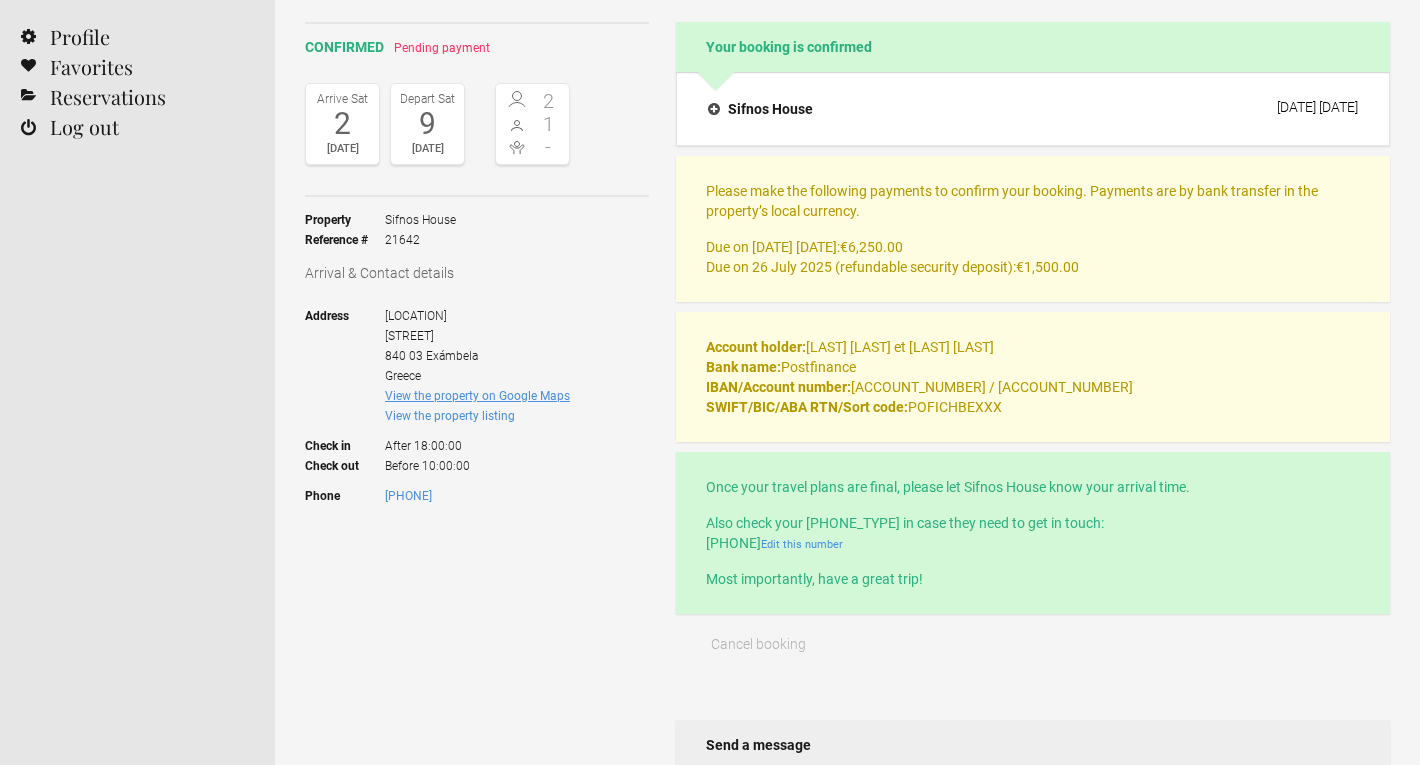click on "View the property on Google Maps" at bounding box center (477, 396) 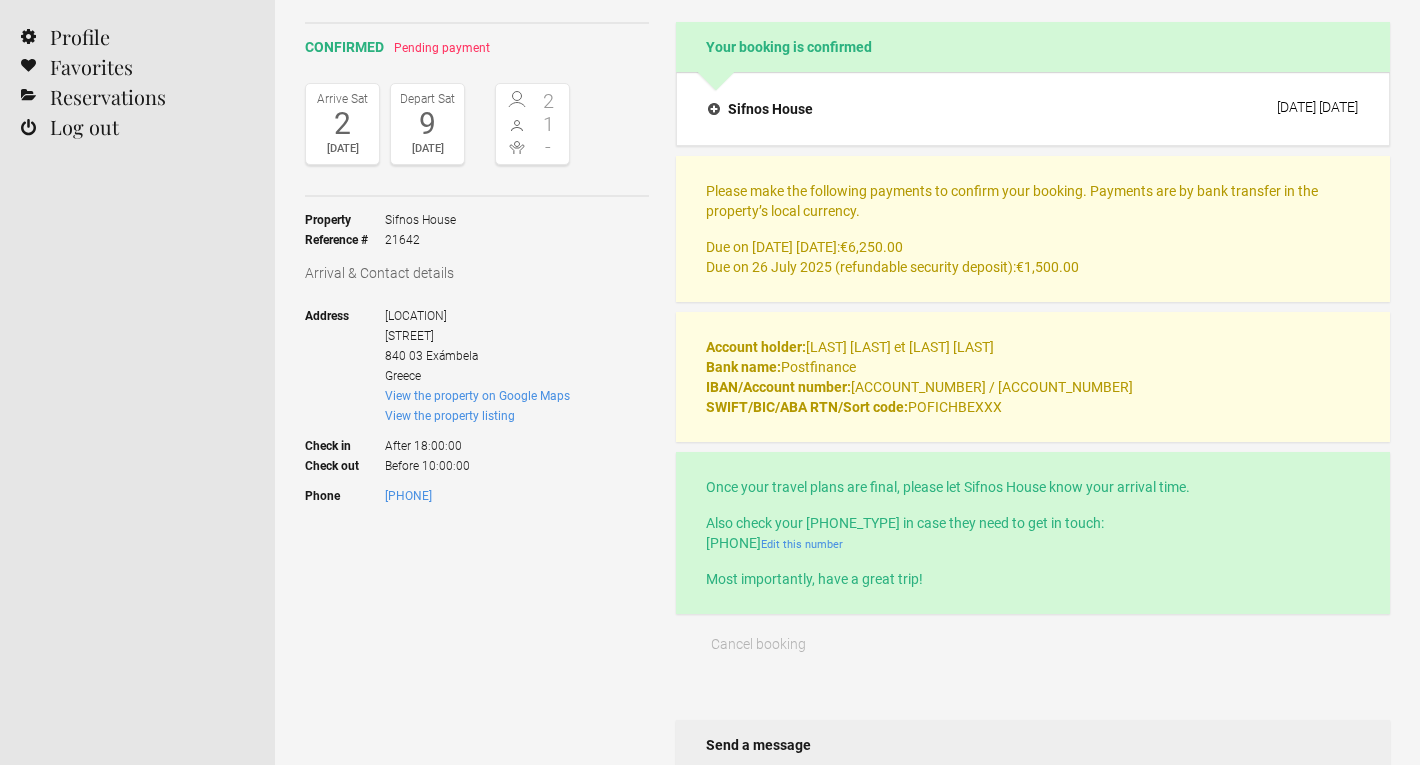 click on "Account holder:  [LAST] [LAST] Bank name:  Postfinance IBAN/Account number:  CH68 0900 0000 1599 8839 4 / 15-998839-4 SWIFT/BIC/ABA RTN/Sort code:  POFICHBEXXX" at bounding box center (1033, 201) 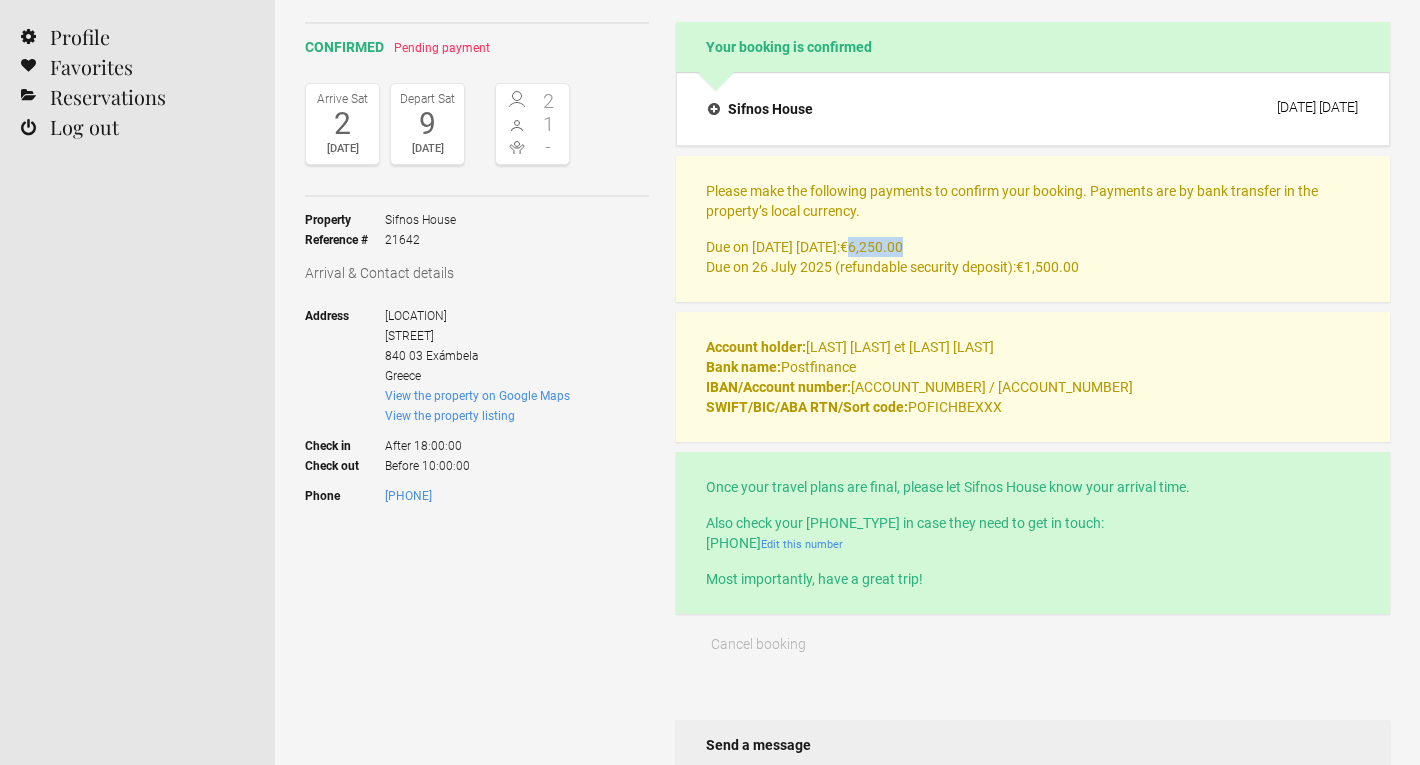 drag, startPoint x: 841, startPoint y: 247, endPoint x: 891, endPoint y: 248, distance: 50.01 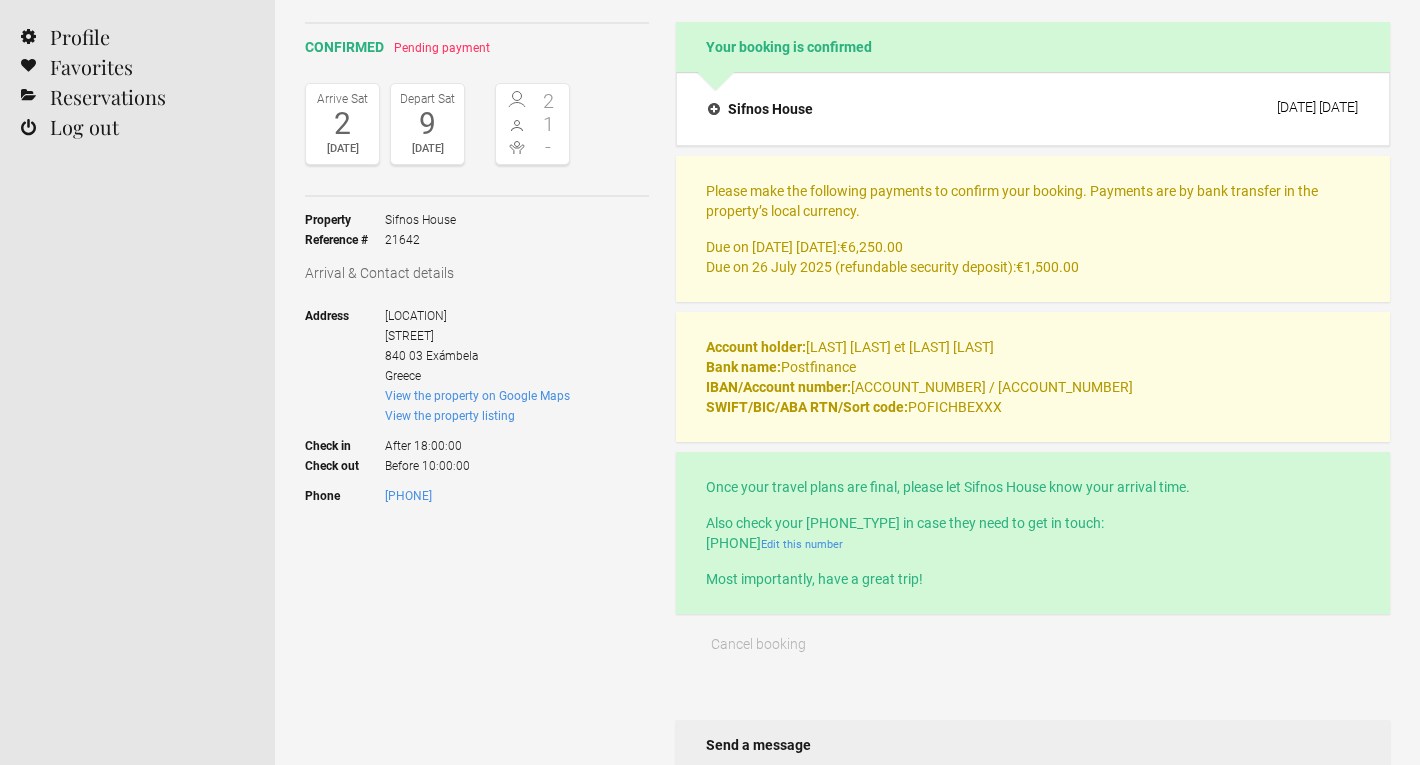 click on "€1,500.00" at bounding box center [1047, 267] 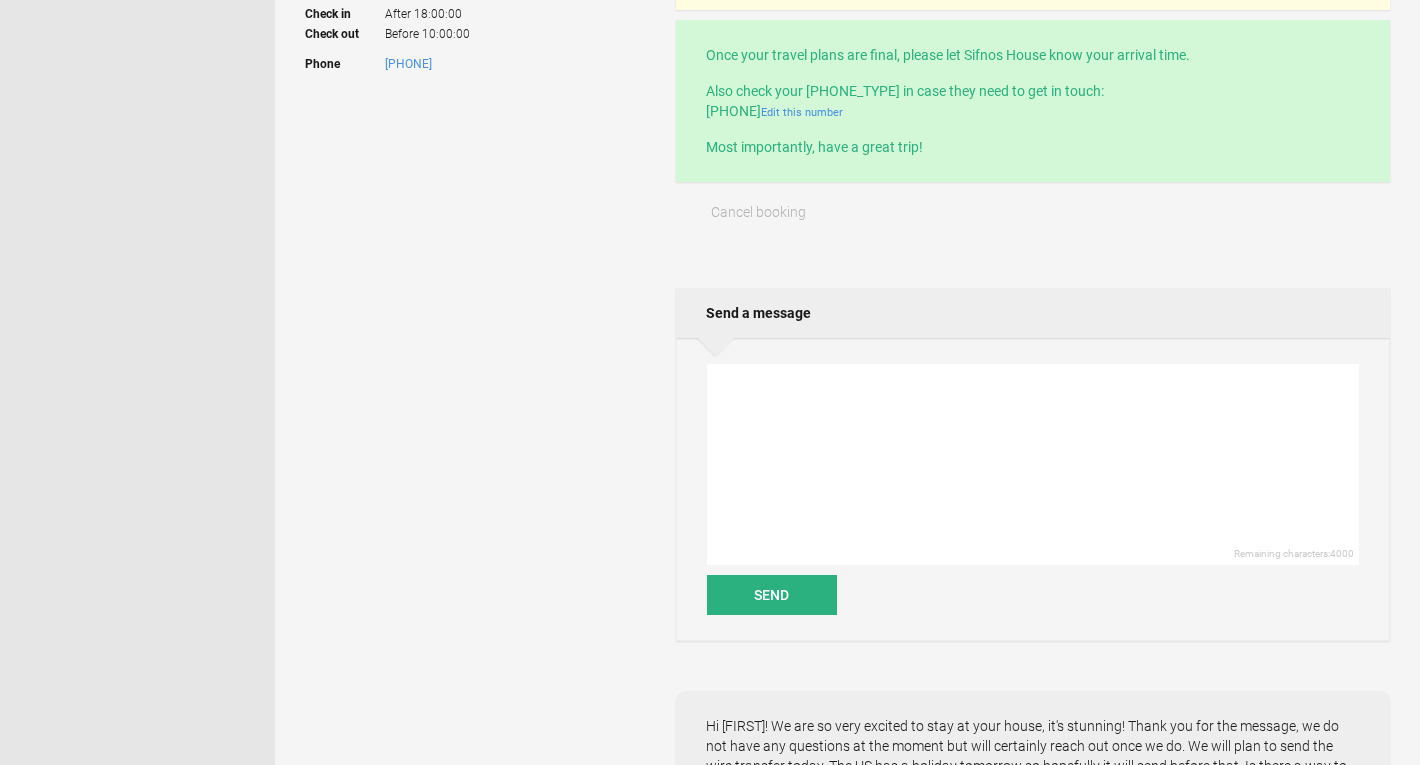 scroll, scrollTop: 821, scrollLeft: 0, axis: vertical 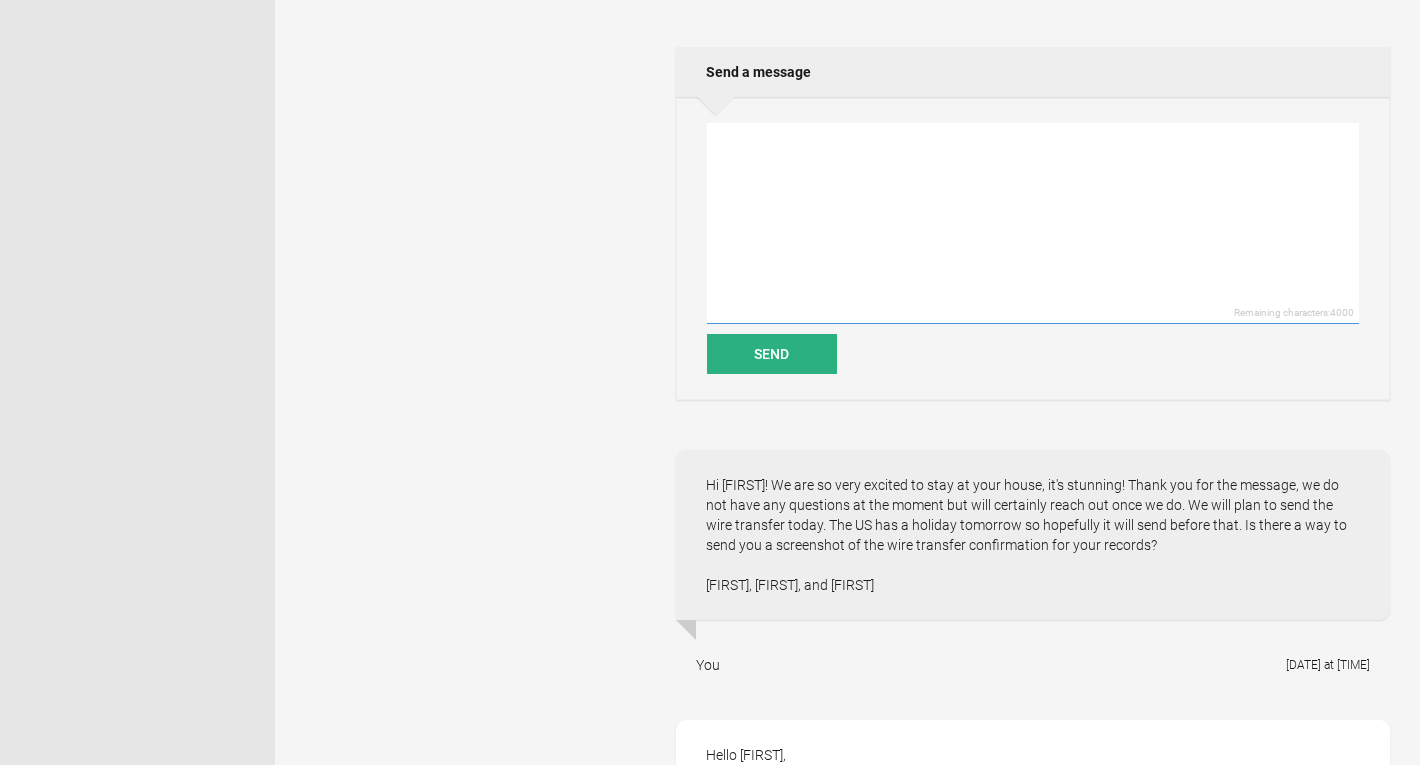 click at bounding box center [1033, 223] 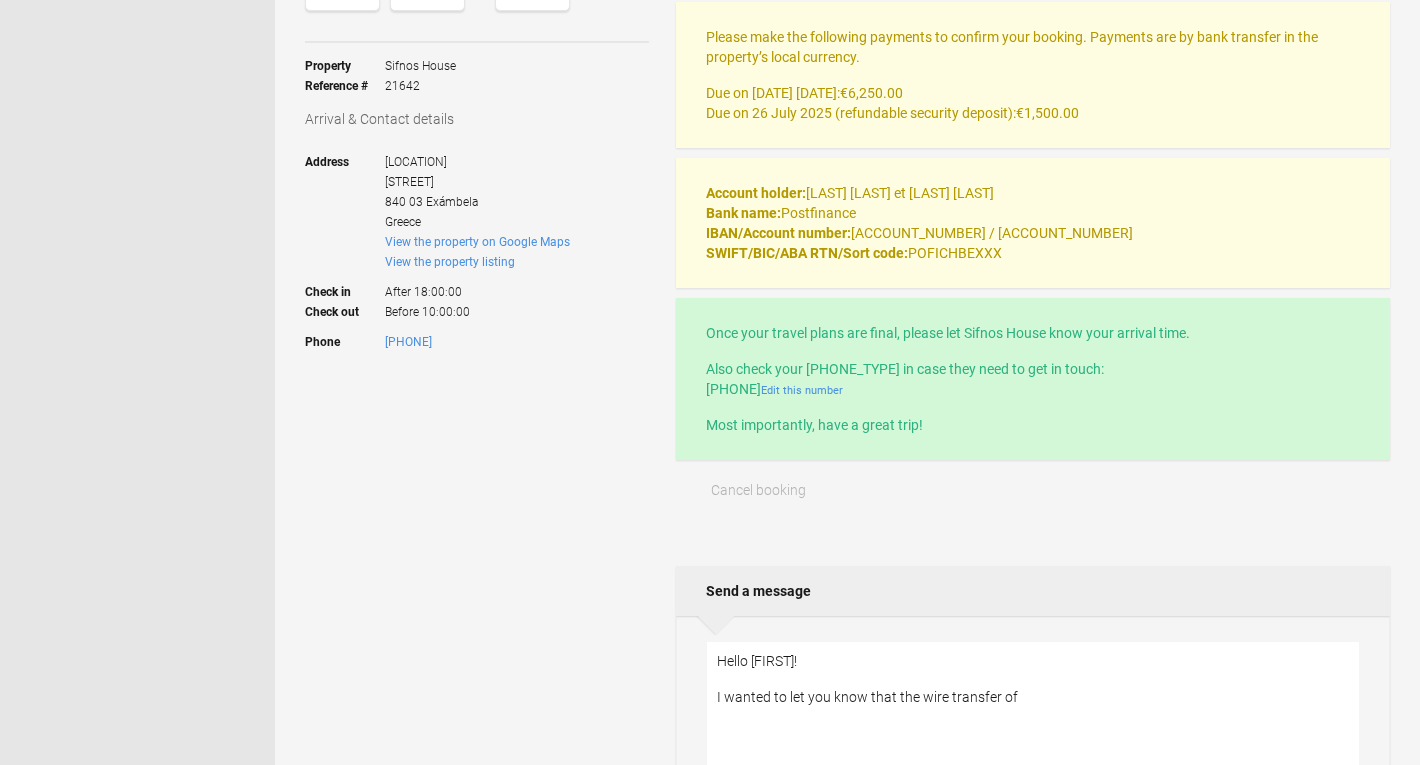 scroll, scrollTop: 233, scrollLeft: 0, axis: vertical 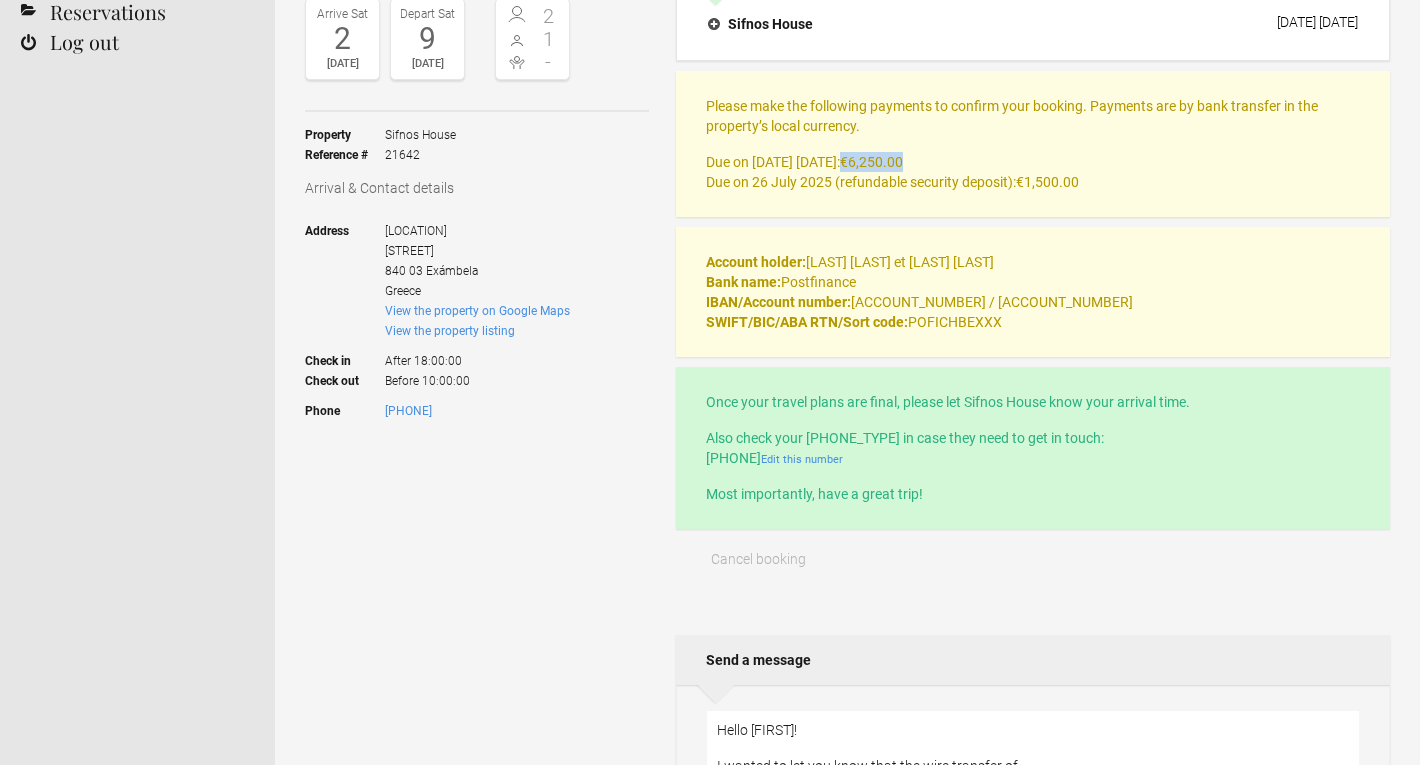 drag, startPoint x: 832, startPoint y: 163, endPoint x: 892, endPoint y: 162, distance: 60.00833 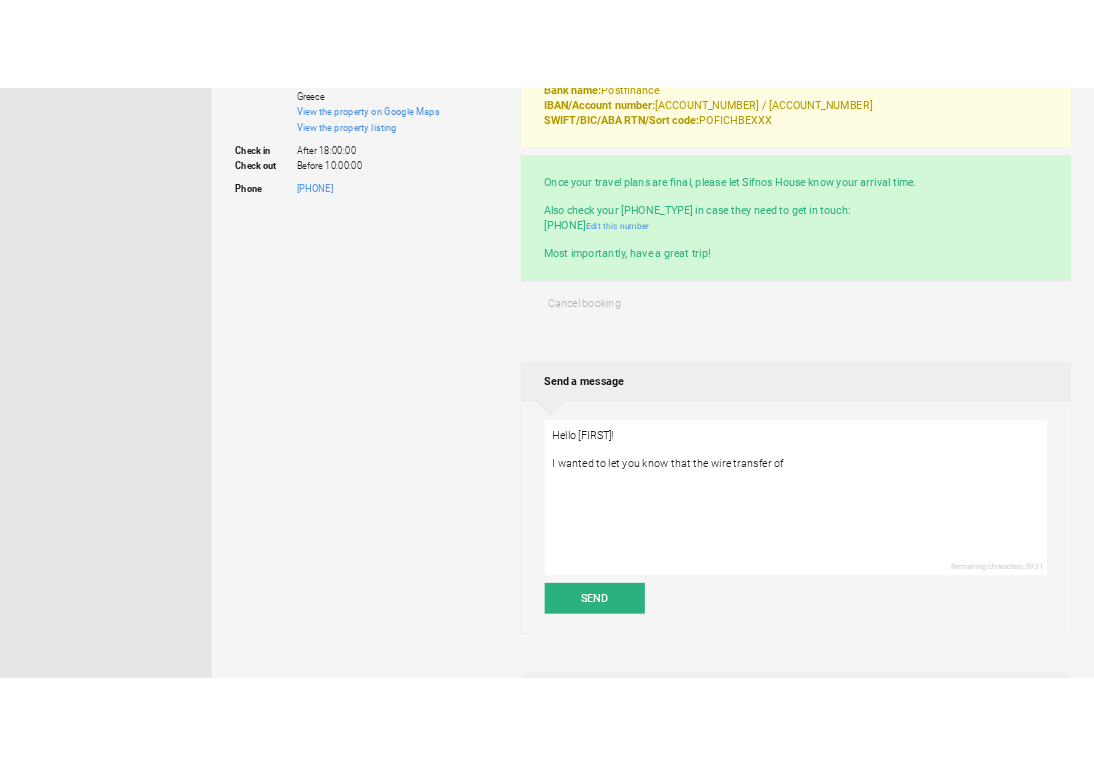 scroll, scrollTop: 650, scrollLeft: 0, axis: vertical 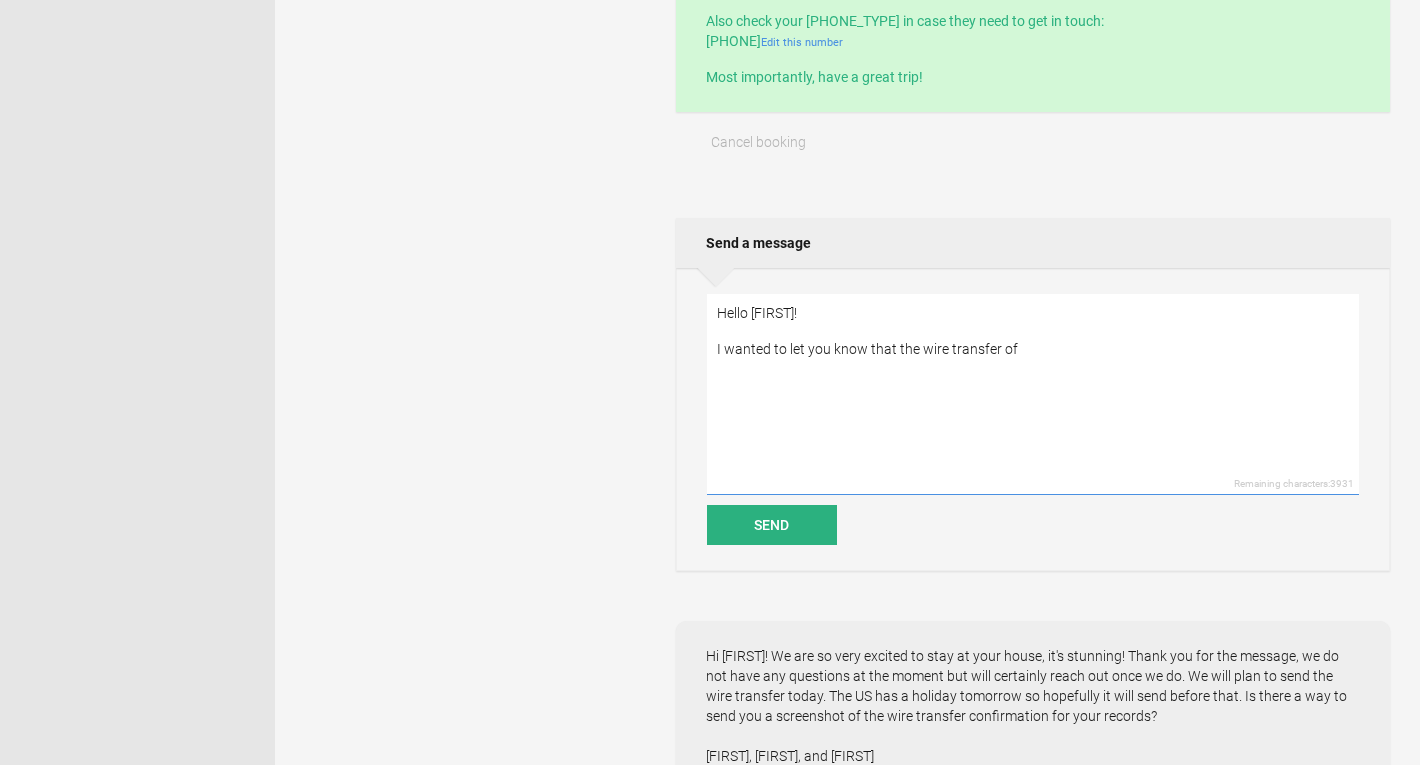 click on "Hello [FIRST]!
I wanted to let you know that the wire transfer of" at bounding box center (1033, 394) 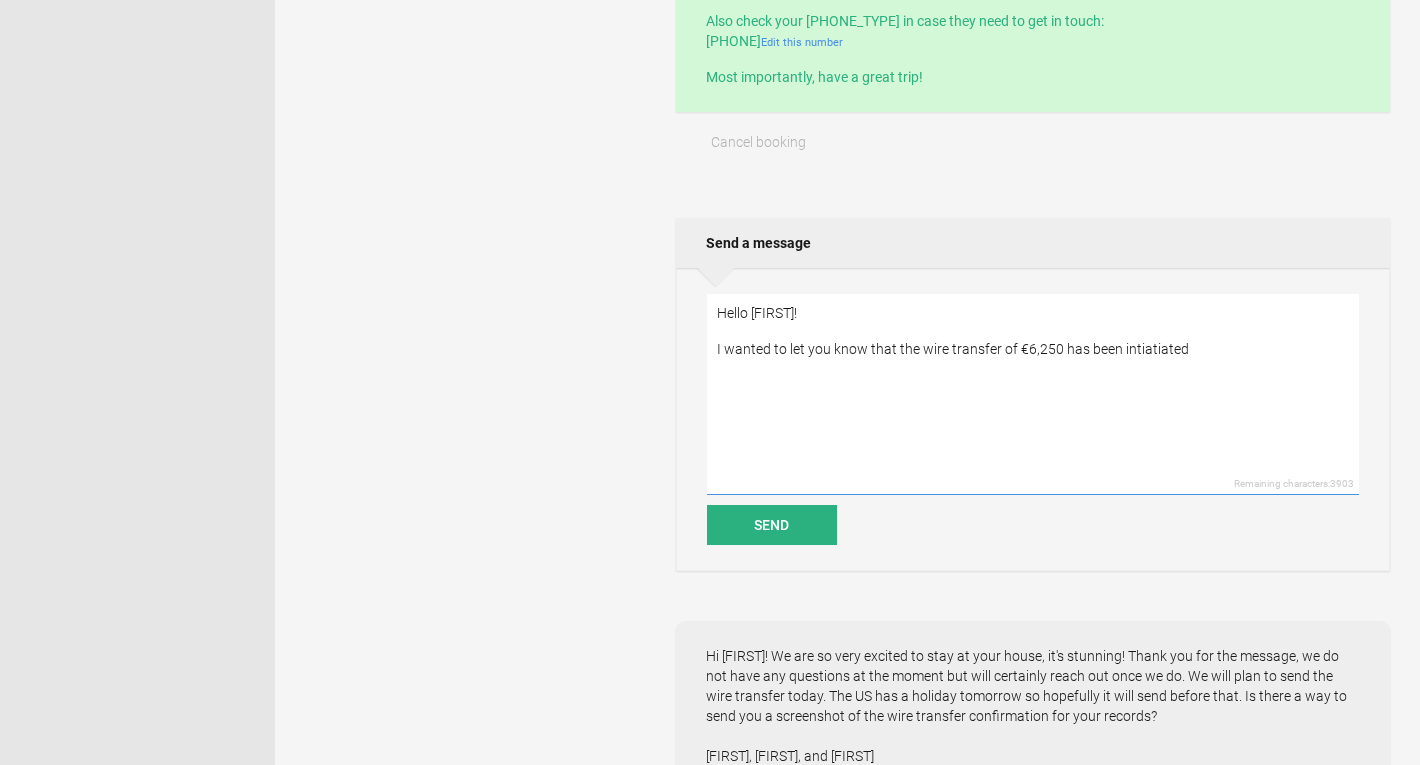 click on "Hello [FIRST]!
I wanted to let you know that the wire transfer of €6,250 has been intiatiated" at bounding box center (1033, 394) 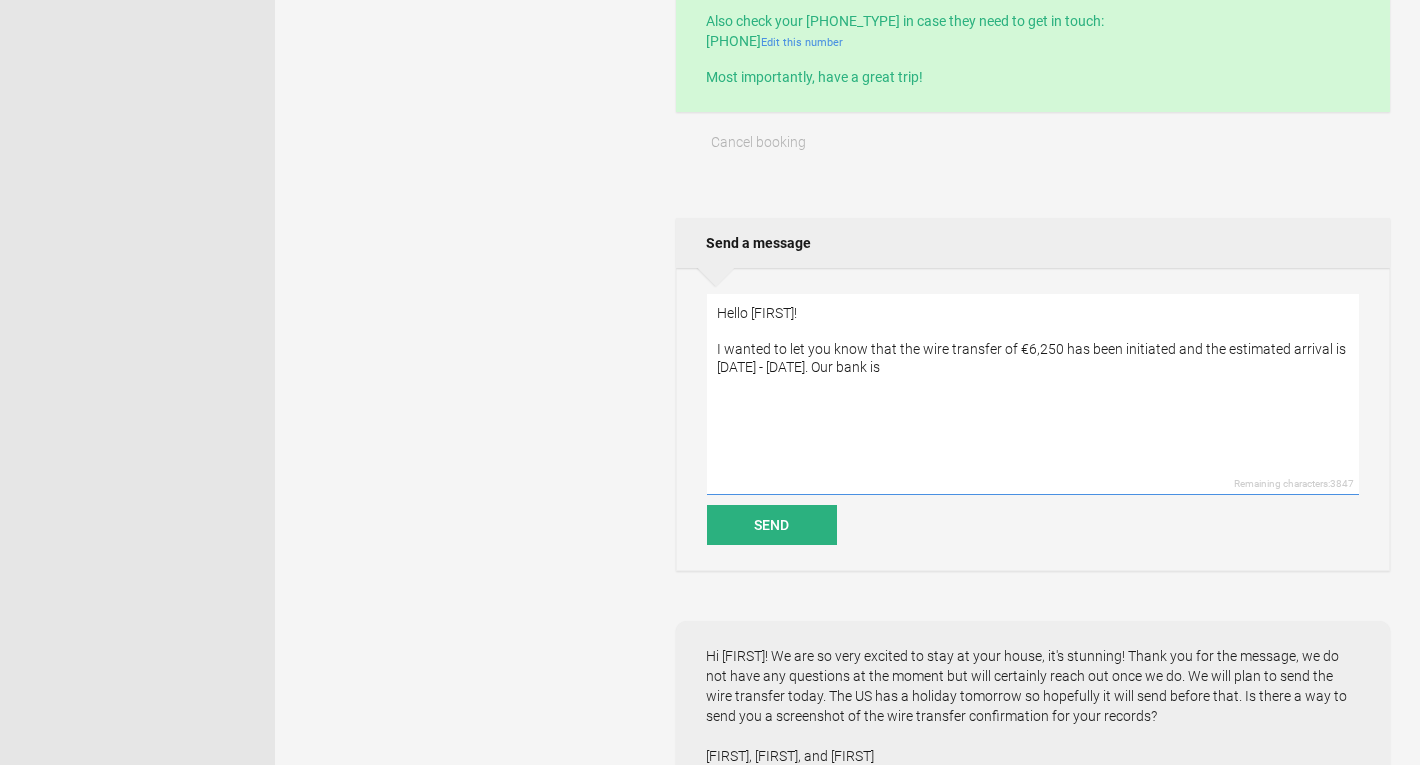 click on "Hello [FIRST]!
I wanted to let you know that the wire transfer of €6,250 has been initiated and the estimated arrival is [DATE] - [DATE]. Our bank is" at bounding box center [1033, 394] 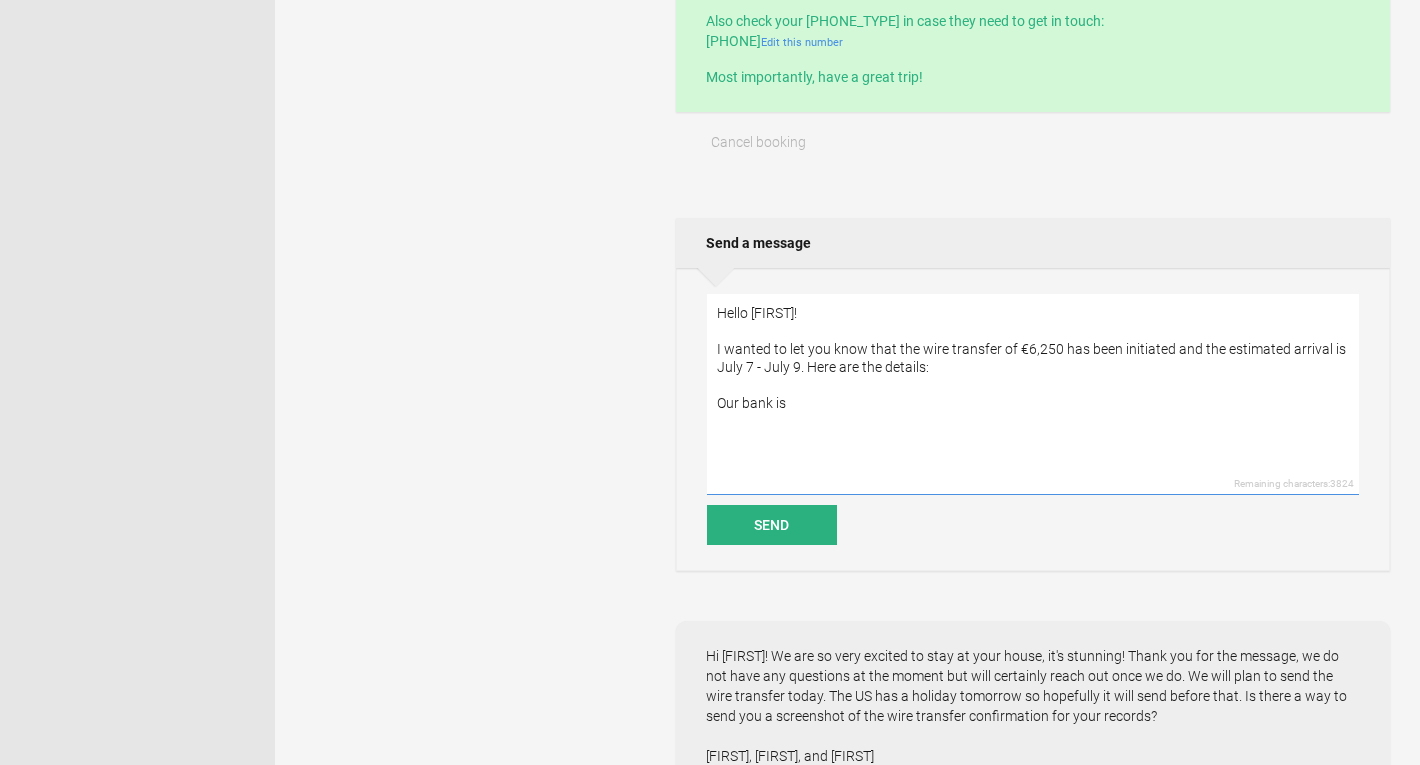 drag, startPoint x: 794, startPoint y: 403, endPoint x: 698, endPoint y: 395, distance: 96.332756 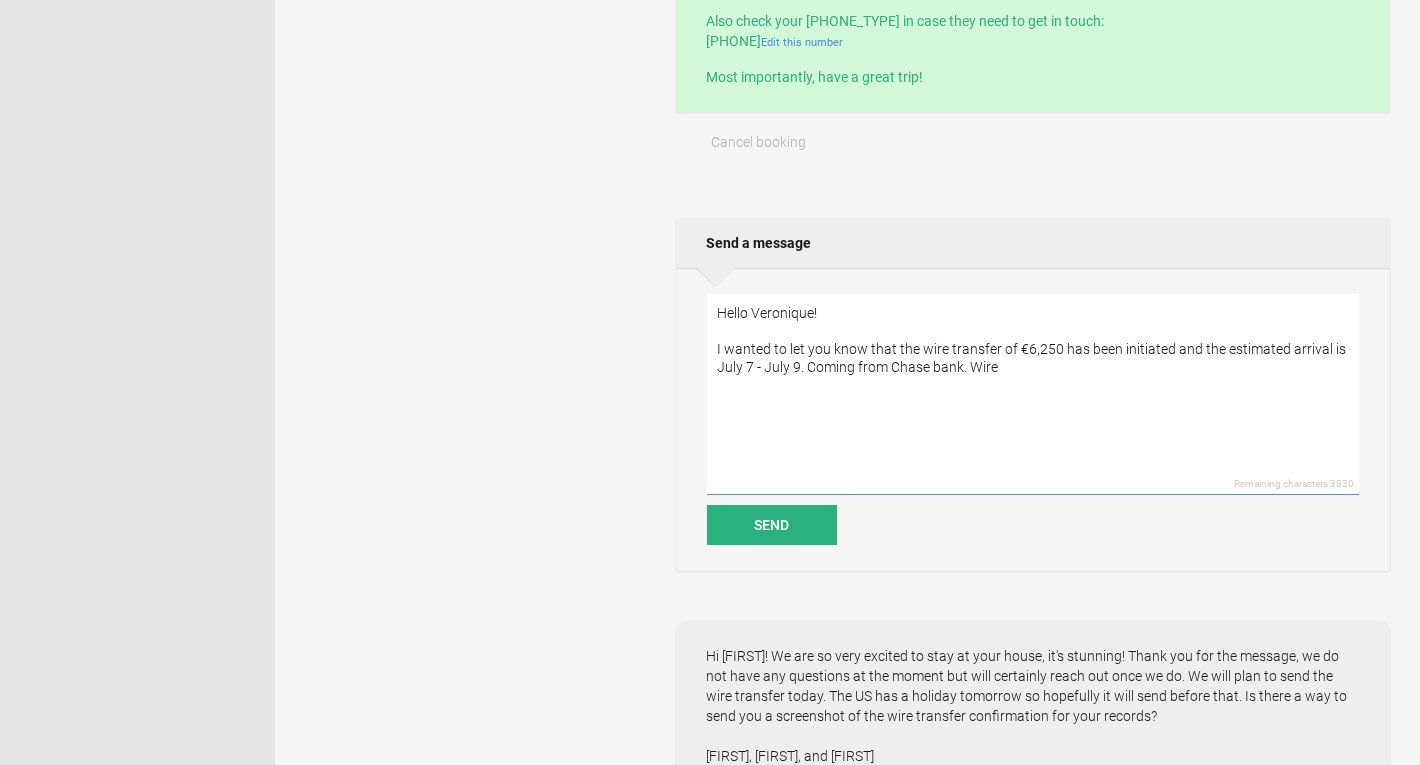 click on "Hello Veronique!
I wanted to let you know that the wire transfer of €6,250 has been initiated and the estimated arrival is July 7 - July 9. Coming from Chase bank. Wire" at bounding box center [1033, 394] 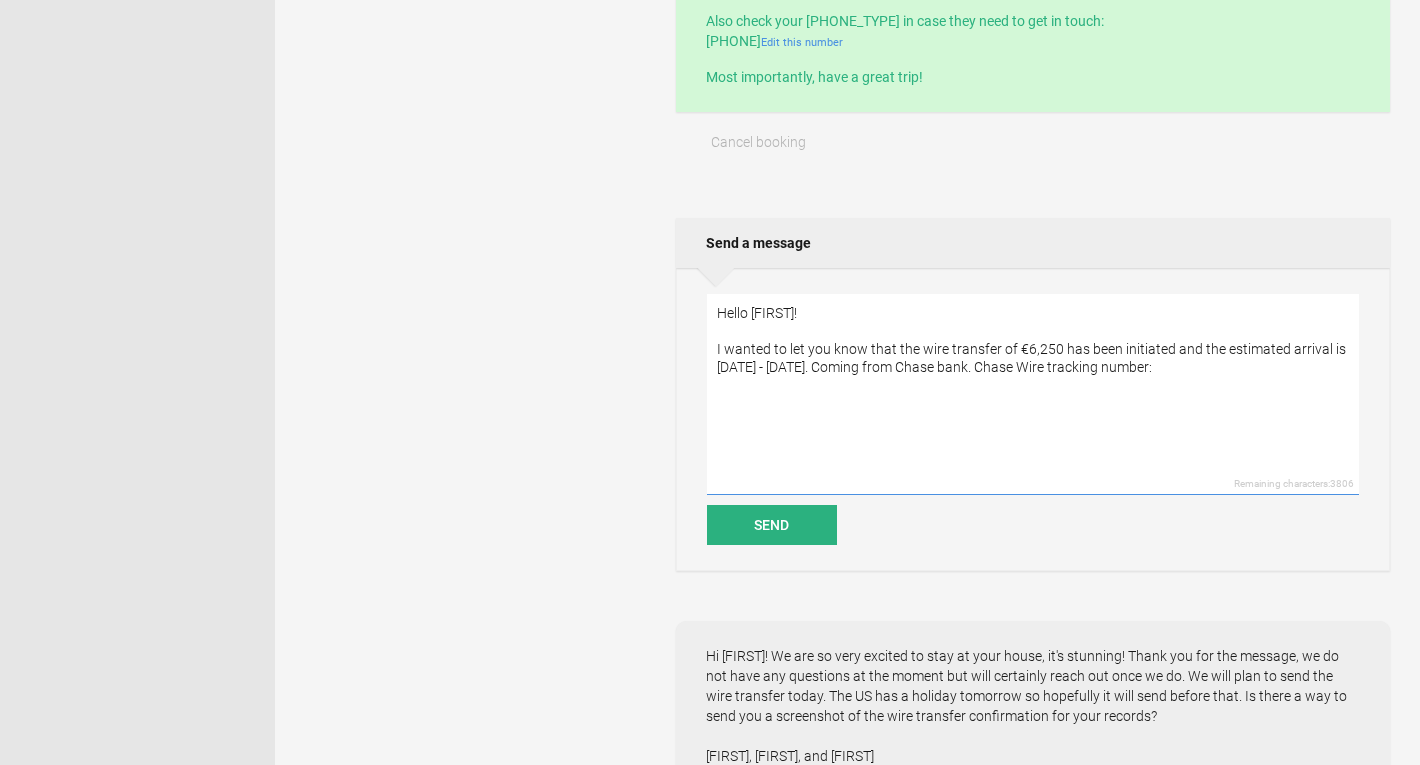 paste on "MCUZ4LUBUVAE" 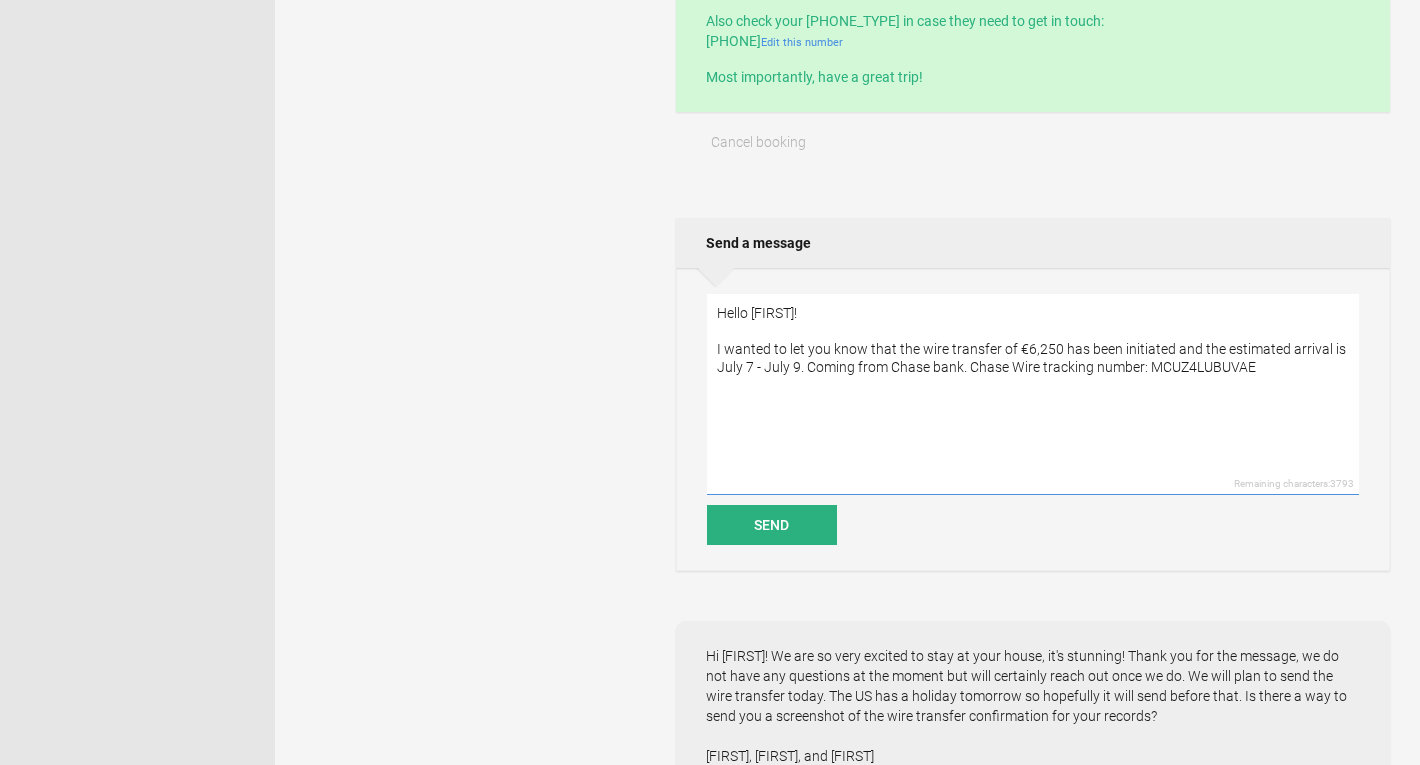 drag, startPoint x: 1257, startPoint y: 368, endPoint x: 1154, endPoint y: 370, distance: 103.01942 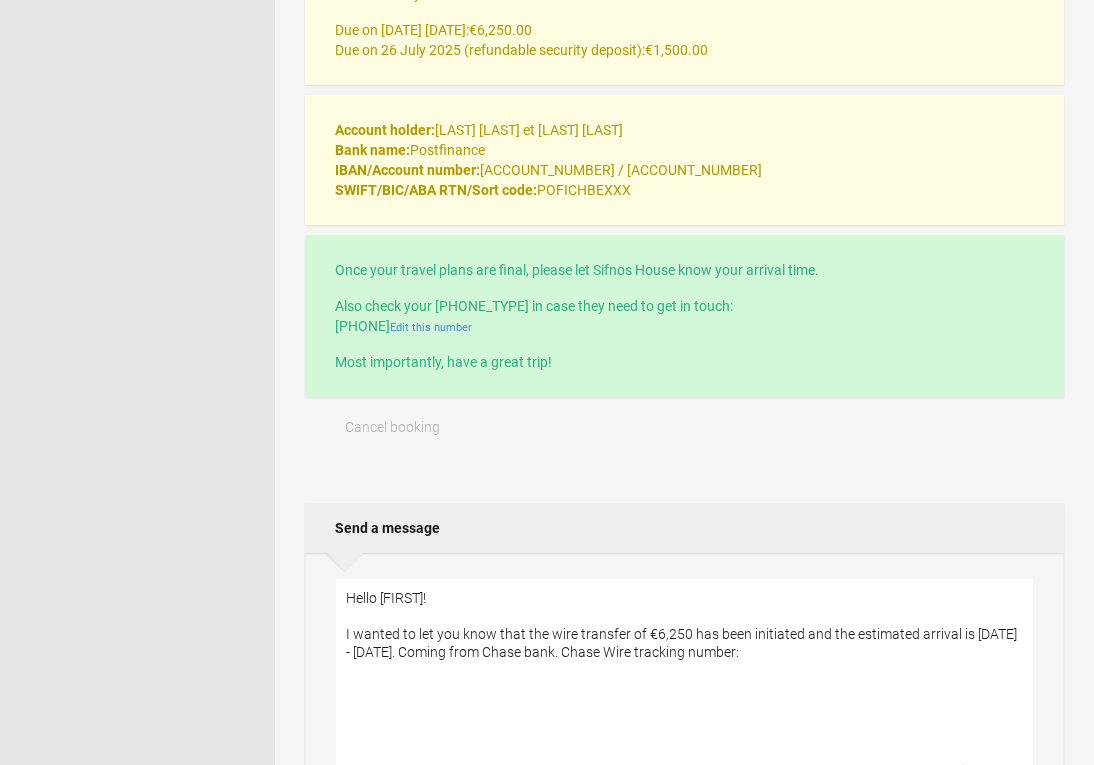click on "Your booking is confirmed
Sifnos House
[DATE]
[DATE]  -  [DATE]
7  nights
Accommodation (2 Adults, 1 Child)
€6,250.00
Includes special offer discount.
Due on [DATE]
€6,250.00
(approx.  $6,843.23 )
Due on [DATE] (refundable security deposit)
€1,500.00
(approx.  $1,642.37 )
Total  (including VAT & all other taxes)
€6,250.00
(approx.  $6,843.23 )
Included in the rates
Your gift for booking with Welcome Beyond: A welcome gift (traditional products)" at bounding box center (684, 670) 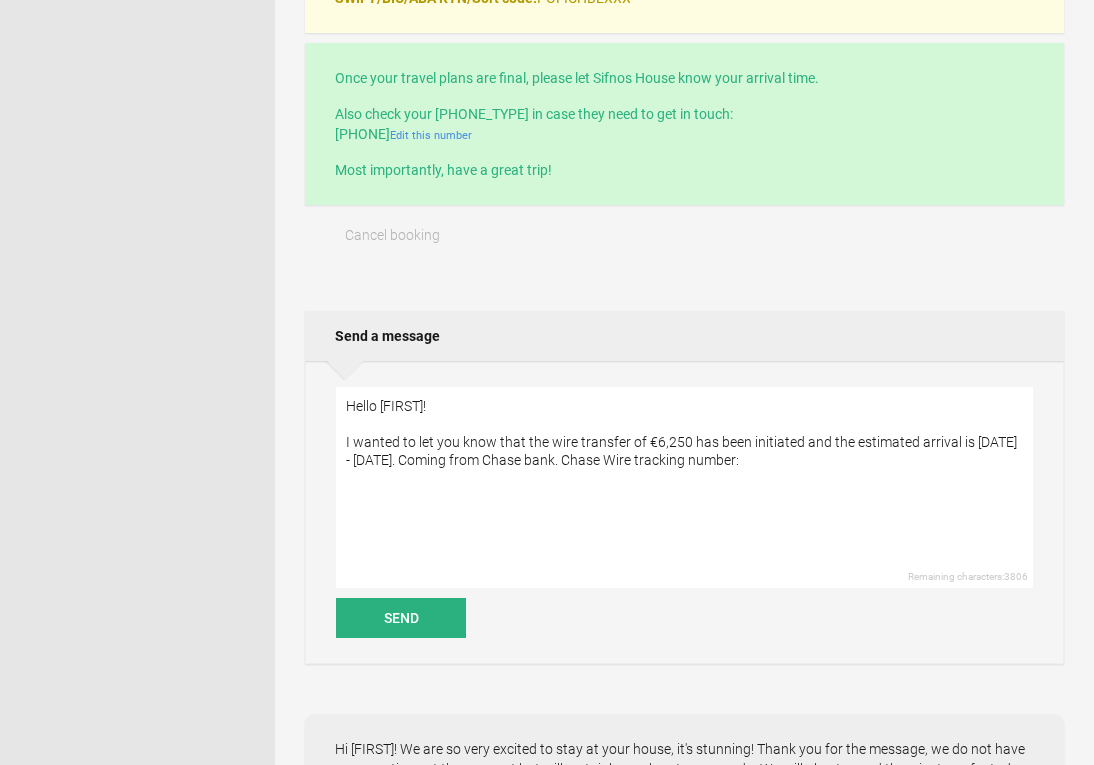 scroll, scrollTop: 843, scrollLeft: 0, axis: vertical 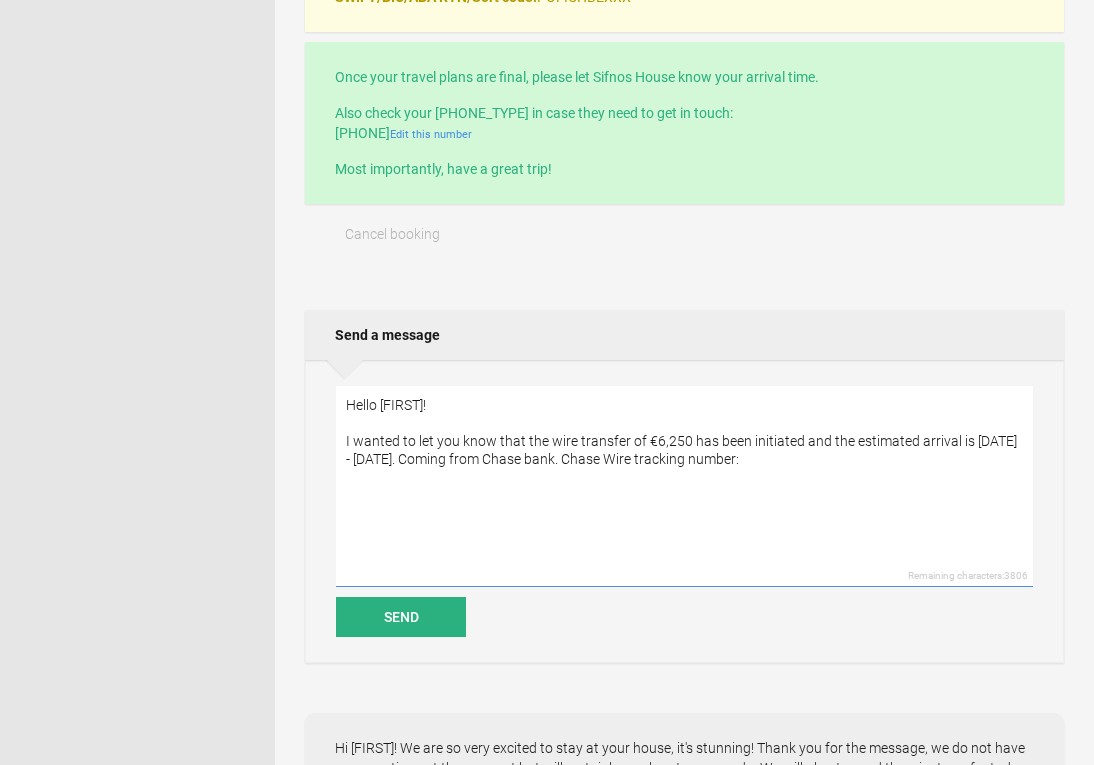 drag, startPoint x: 735, startPoint y: 465, endPoint x: 544, endPoint y: 462, distance: 191.02356 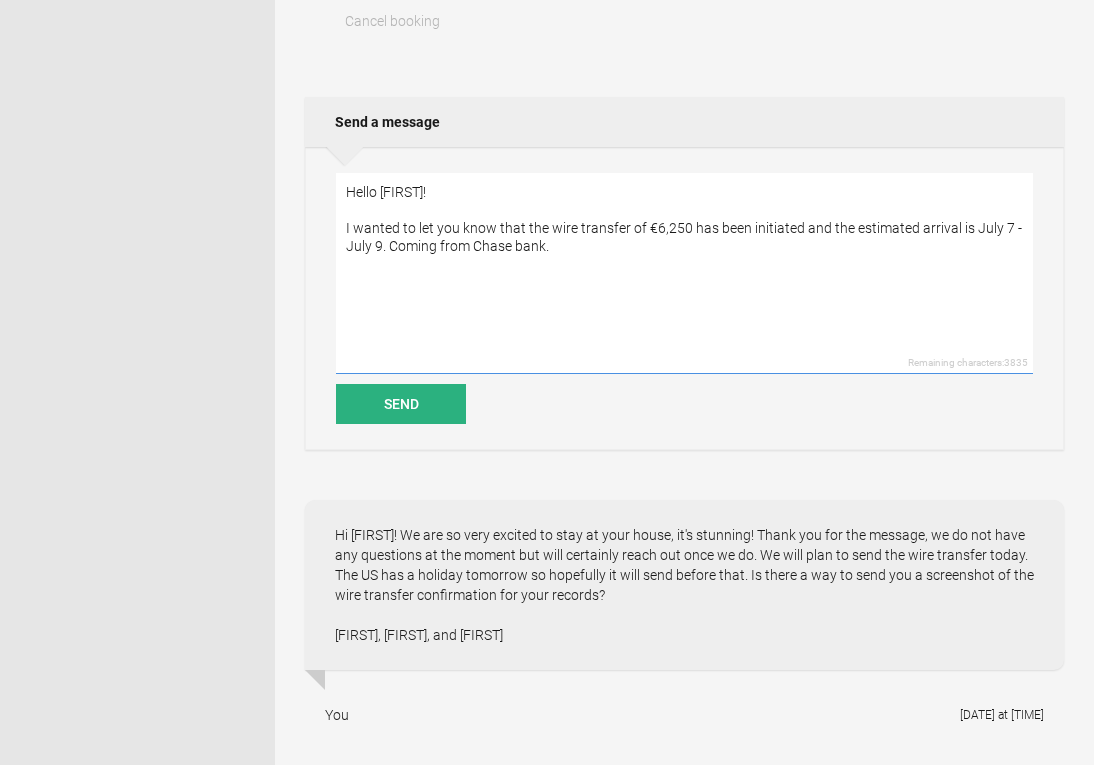 scroll, scrollTop: 1061, scrollLeft: 0, axis: vertical 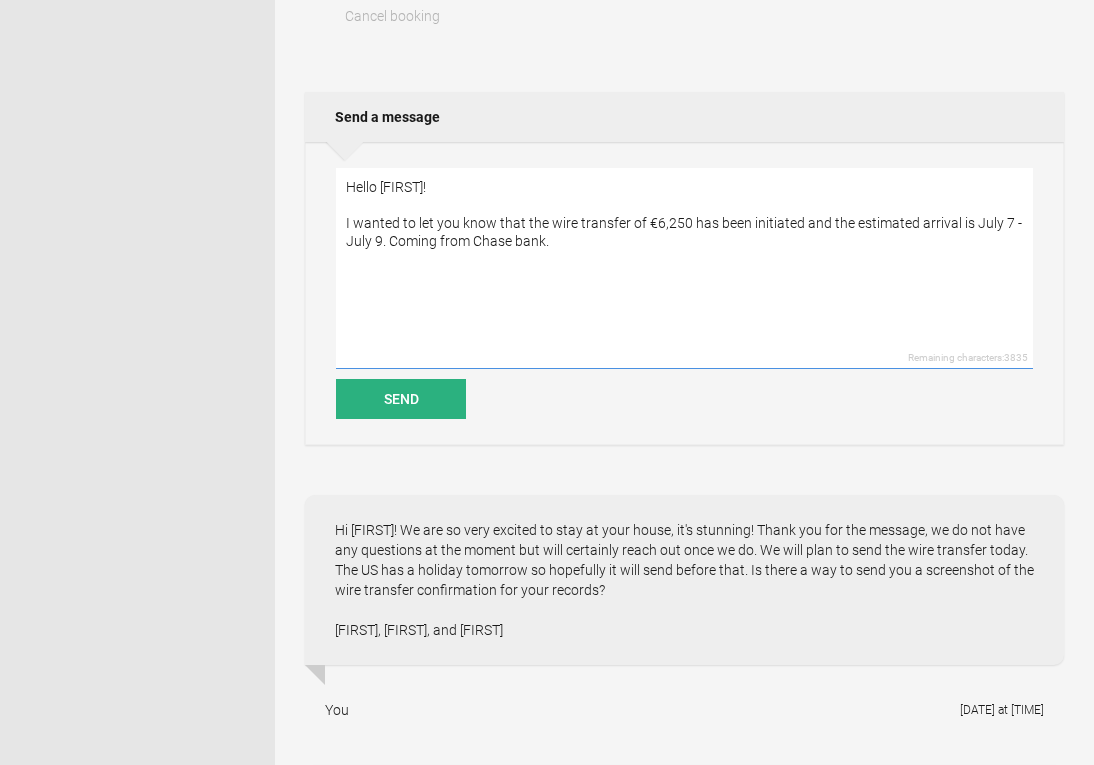 click on "Hello [FIRST]!
I wanted to let you know that the wire transfer of €6,250 has been initiated and the estimated arrival is July 7 - July 9. Coming from Chase bank." at bounding box center [684, 268] 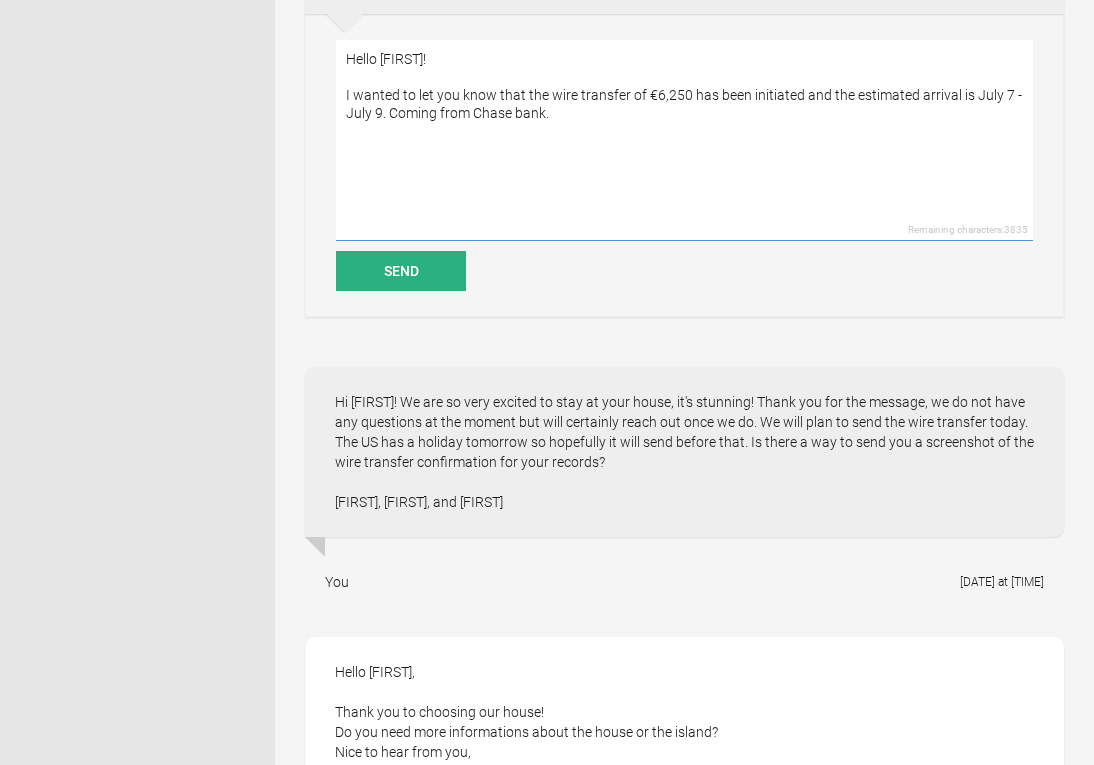 scroll, scrollTop: 1083, scrollLeft: 0, axis: vertical 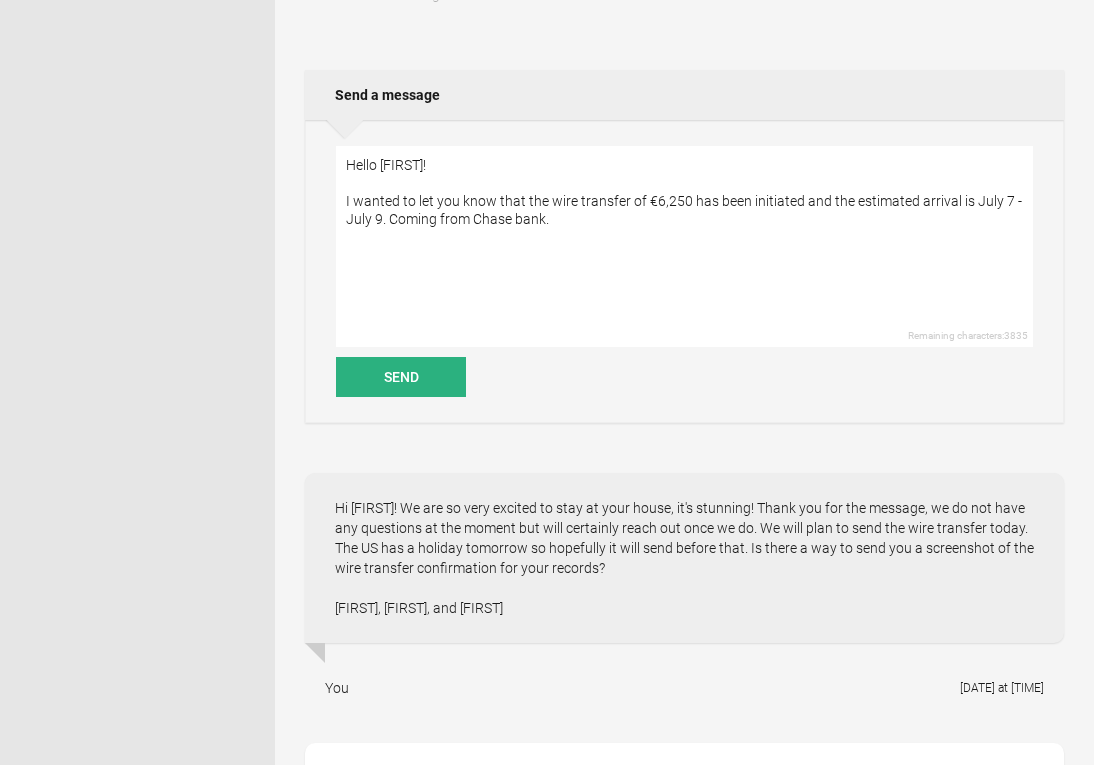 click on "Home
Search
Collections
Remote work
Photoshoot locations
City breaks
Family holidays
Group getaways
Summer & Beach holidays
Winter & Ski holidays
Winter sun holidays" at bounding box center [137, 50] 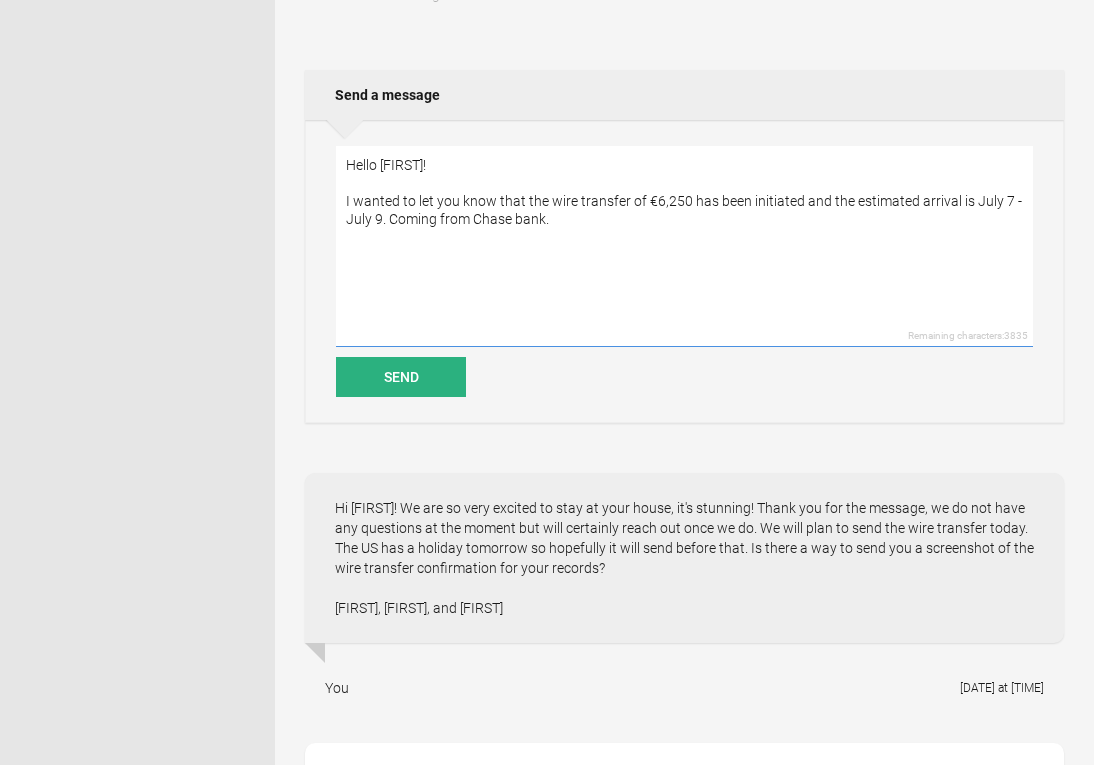 drag, startPoint x: 389, startPoint y: 224, endPoint x: 476, endPoint y: 220, distance: 87.0919 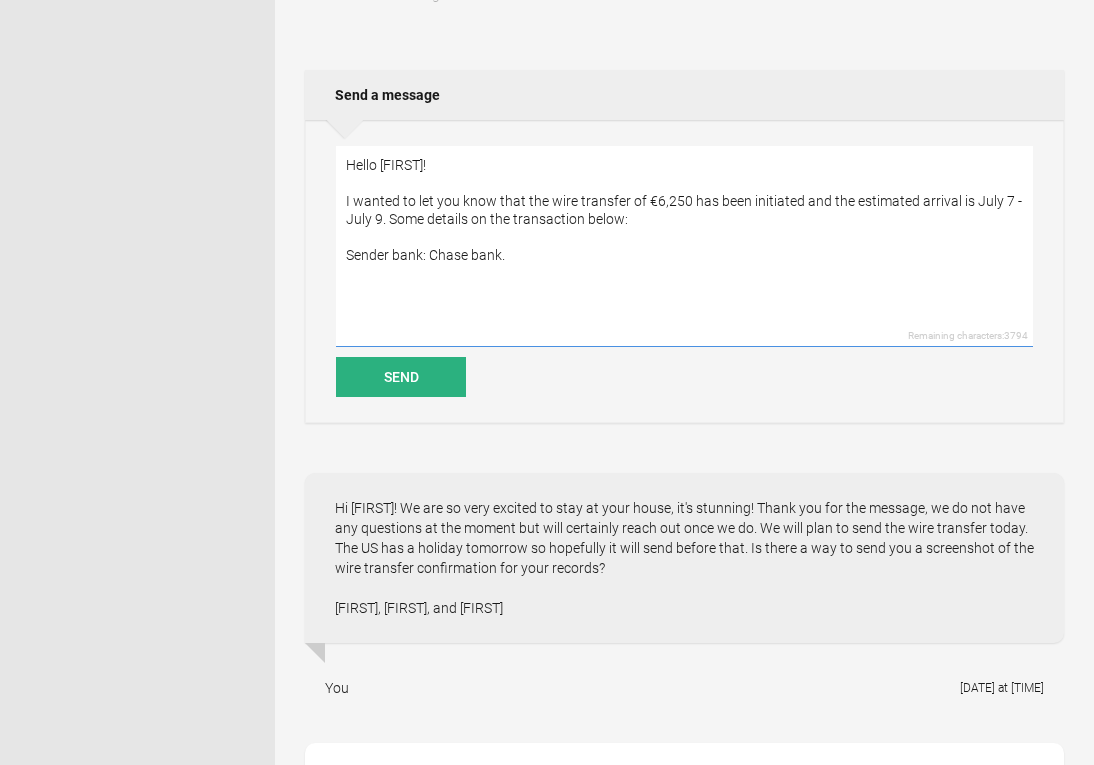drag, startPoint x: 510, startPoint y: 257, endPoint x: 469, endPoint y: 258, distance: 41.01219 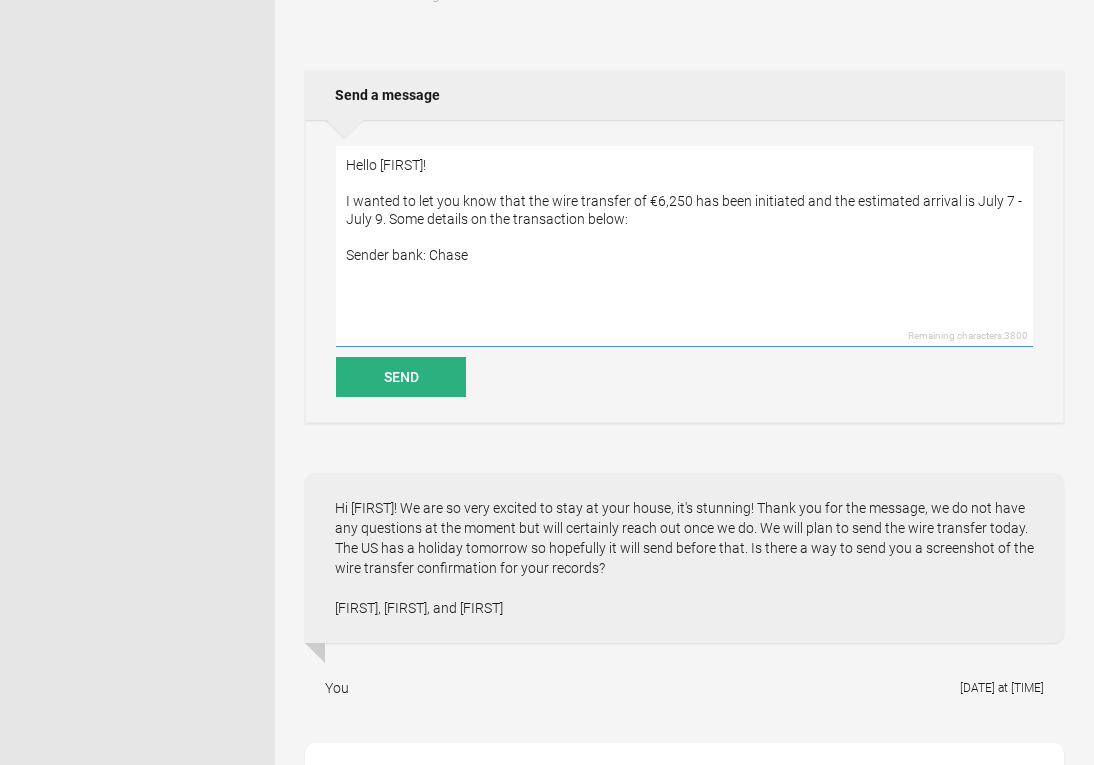 paste on "Reference number
12033128727" 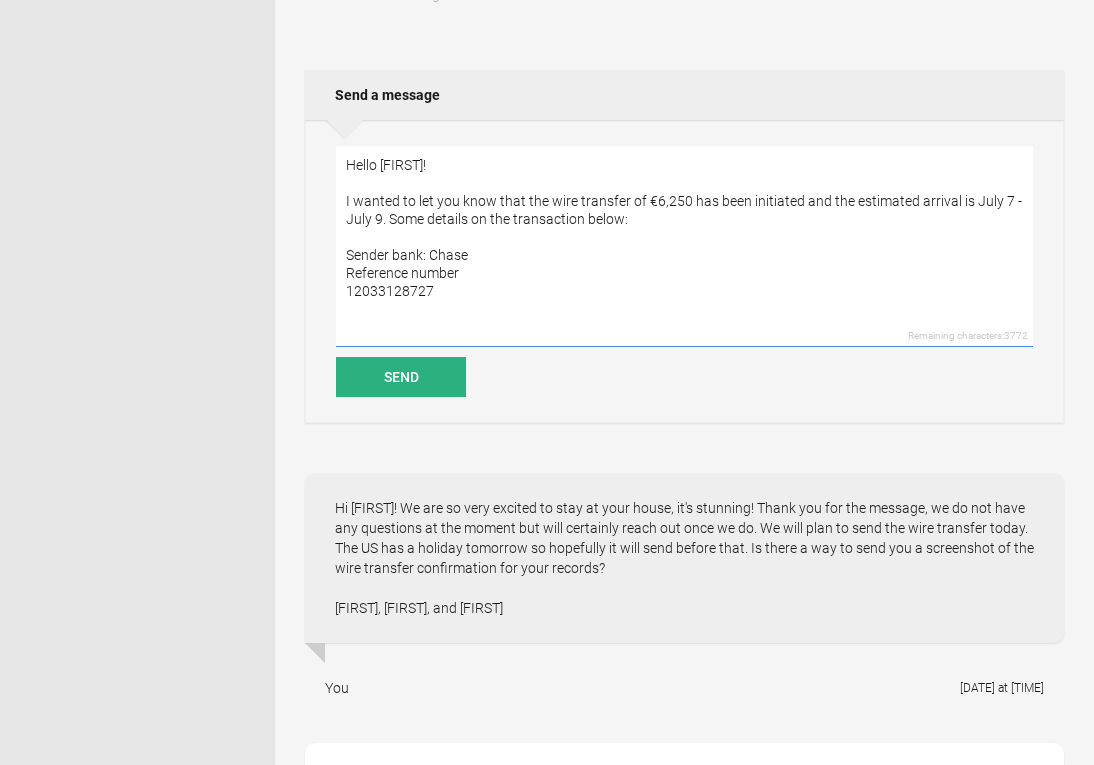 click on "Hello [FIRST]!
I wanted to let you know that the wire transfer of €6,250 has been initiated and the estimated arrival is July 7 - July 9. Some details on the transaction below:
Sender bank: Chase
Reference number
12033128727" at bounding box center [684, 246] 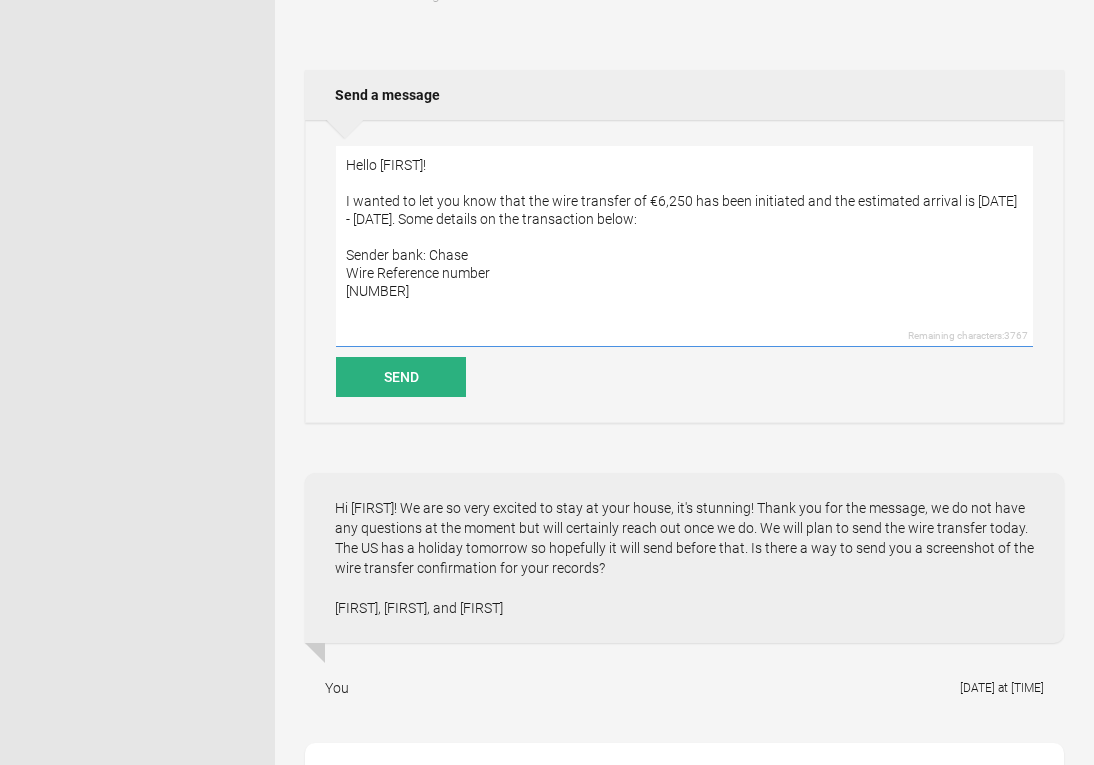click on "Hello [FIRST]!
I wanted to let you know that the wire transfer of €6,250 has been initiated and the estimated arrival is [DATE] - [DATE]. Some details on the transaction below:
Sender bank: Chase
Wire Reference number
[NUMBER]" at bounding box center (684, 246) 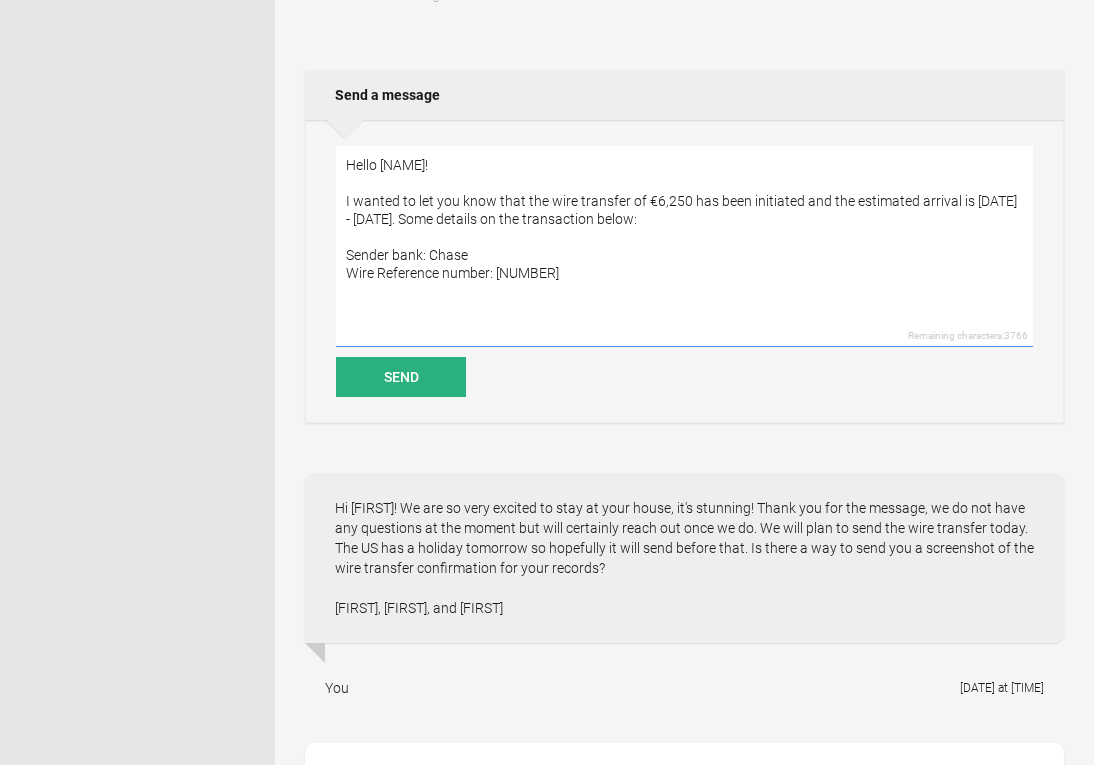 click on "Hello [NAME]!
I wanted to let you know that the wire transfer of €6,250 has been initiated and the estimated arrival is [DATE] - [DATE]. Some details on the transaction below:
Sender bank: Chase
Wire Reference number: [NUMBER]" at bounding box center [684, 246] 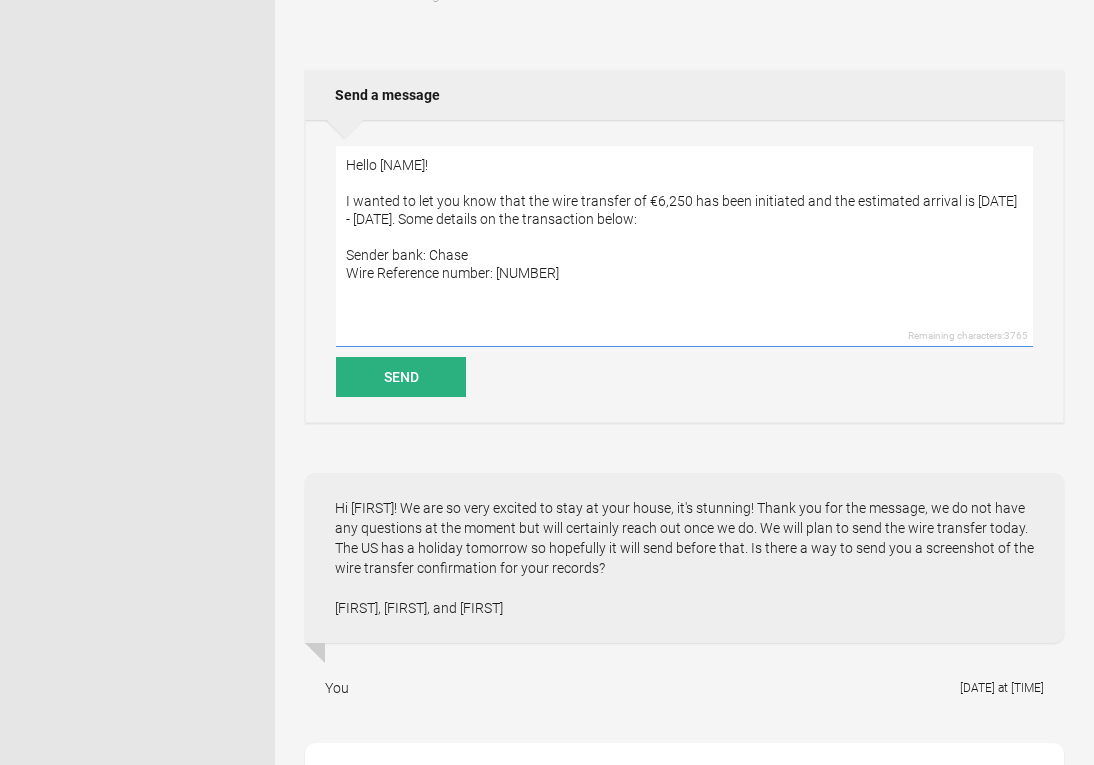 paste on "Scheduled on
[DATE] [TIME]" 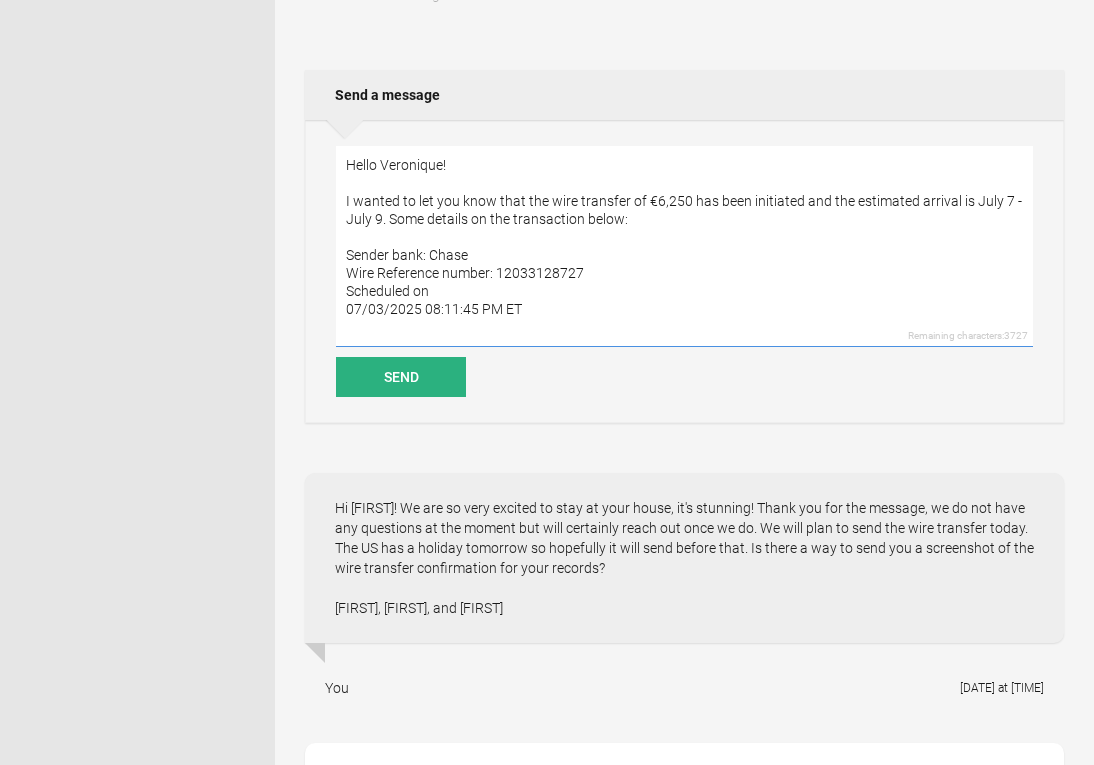 click on "Hello Veronique!
I wanted to let you know that the wire transfer of €6,250 has been initiated and the estimated arrival is July 7 - July 9. Some details on the transaction below:
Sender bank: Chase
Wire Reference number: 12033128727
Scheduled on
07/03/2025 08:11:45 PM ET" at bounding box center [684, 246] 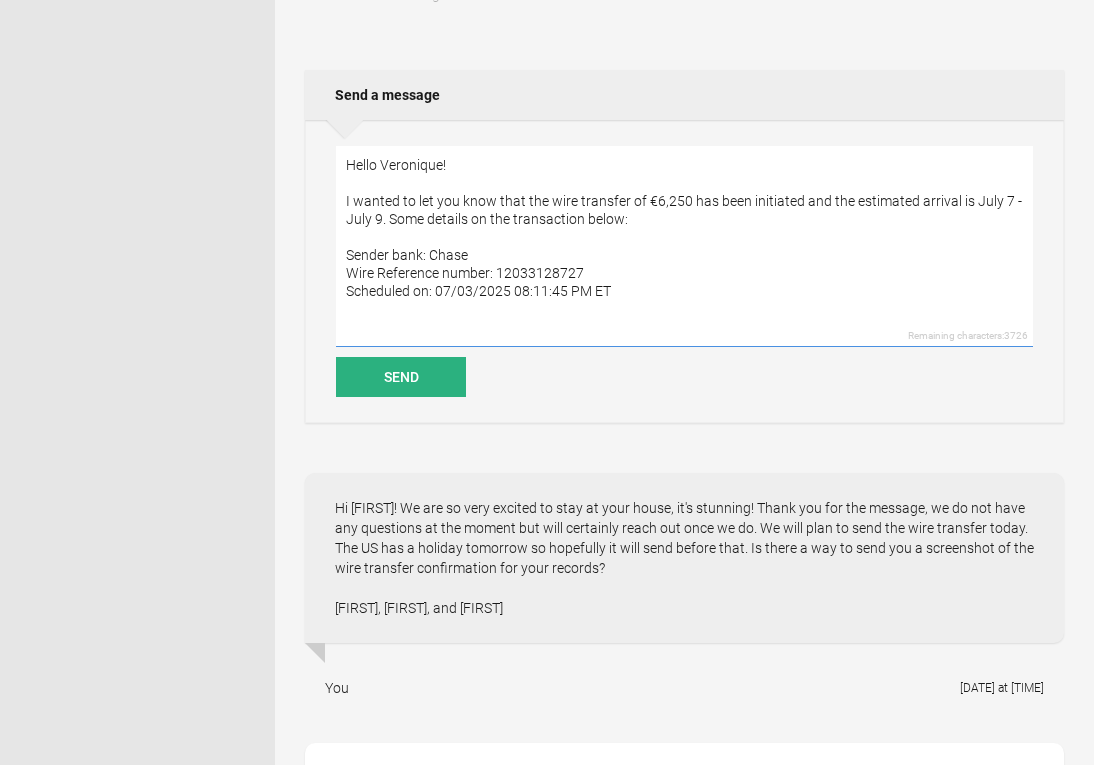 click on "Hello Veronique!
I wanted to let you know that the wire transfer of €6,250 has been initiated and the estimated arrival is July 7 - July 9. Some details on the transaction below:
Sender bank: Chase
Wire Reference number: 12033128727
Scheduled on: 07/03/2025 08:11:45 PM ET" at bounding box center [684, 246] 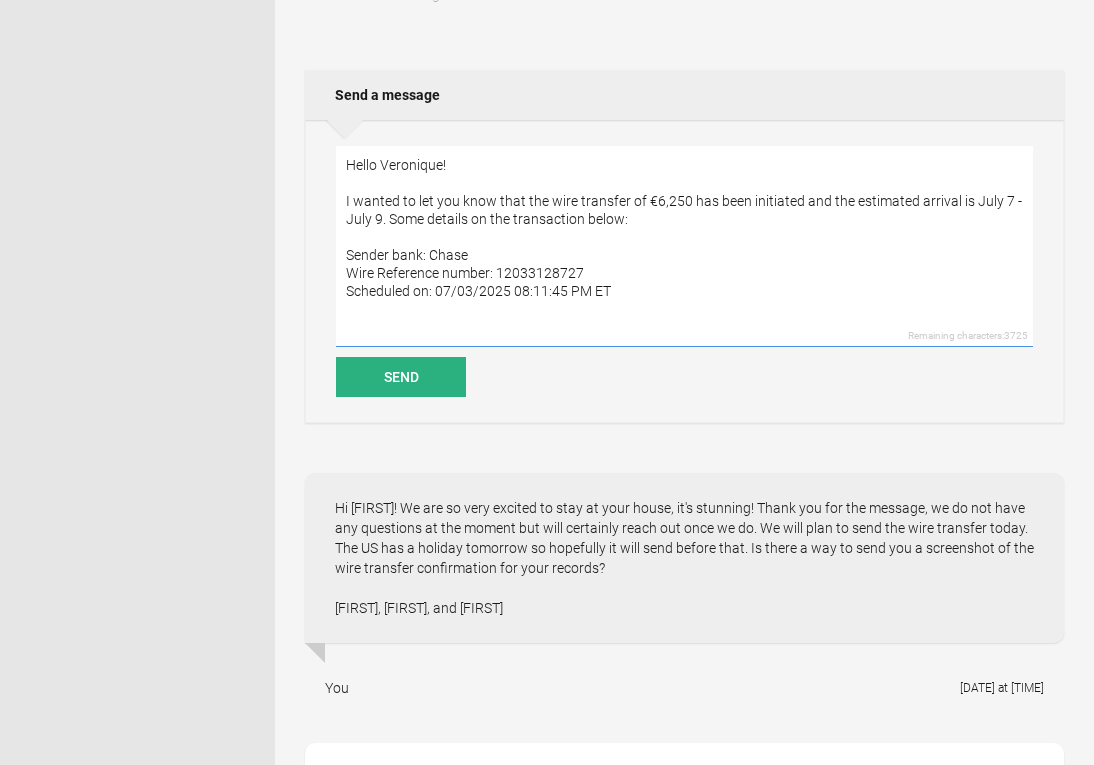 paste on "Sender
[FIRST] [MIDDLE] [LAST]
[NUMBER] [STREET]
[CITY],IL [POSTAL_CODE]
United States of America
Wire date
Jul 7, 2025
Wire amount
6,250.00 EUR (Euro)
Exchange Rate
0.827 EUR Euro
Transfer amount
$7,557.44" 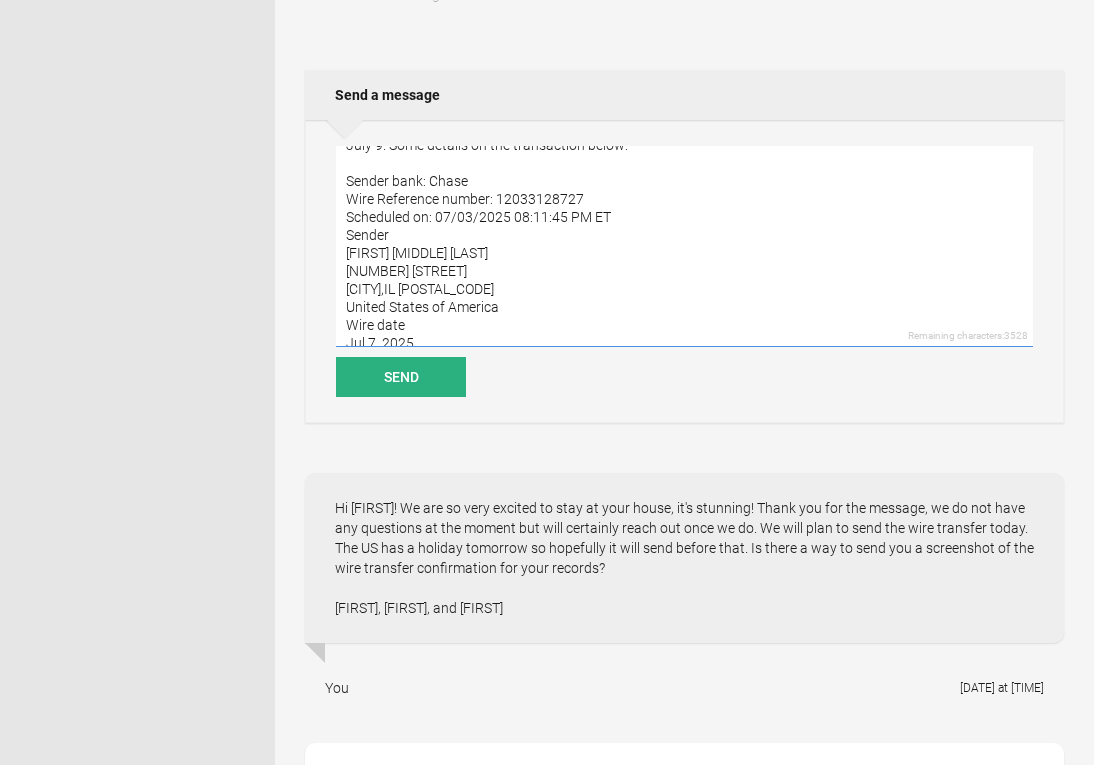 scroll, scrollTop: 72, scrollLeft: 0, axis: vertical 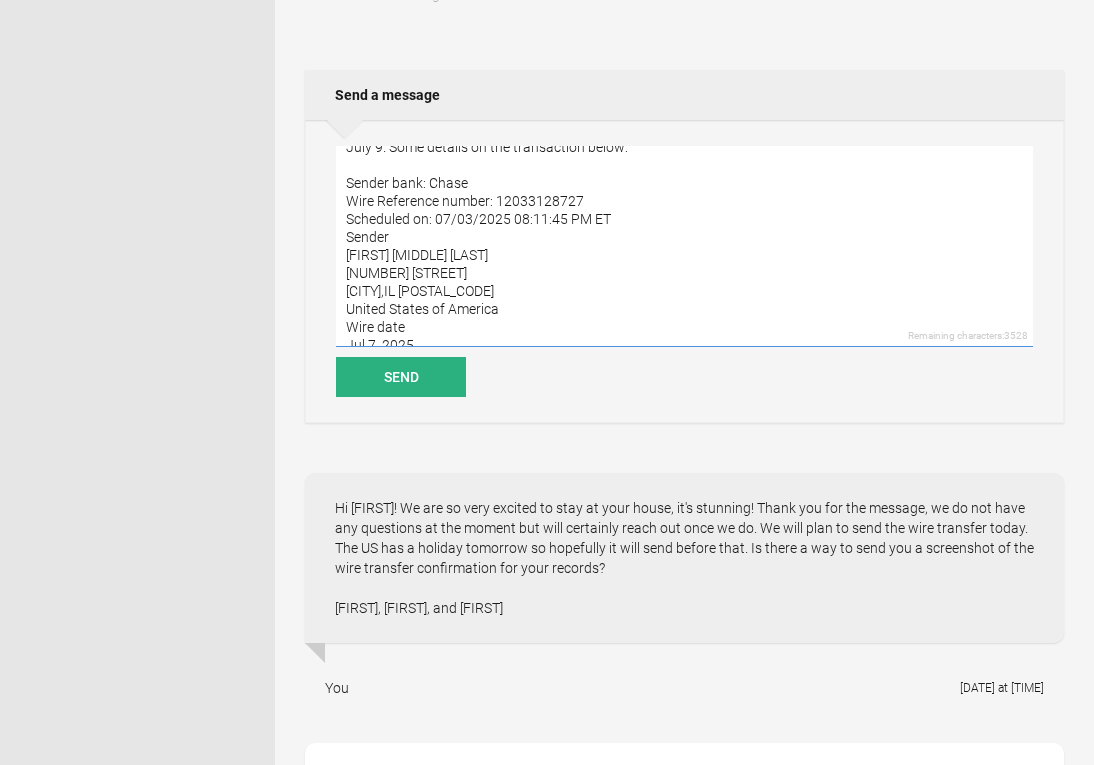 click on "Hello [FIRST]!
I wanted to let you know that the wire transfer of €6,250 has been initiated and the estimated arrival is July 7 - July 9. Some details on the transaction below:
Sender bank: Chase
Wire Reference number: 12033128727
Scheduled on: 07/03/2025 08:11:45 PM ET
Sender
[FIRST] [MIDDLE] [LAST]
[NUMBER] [STREET]
[CITY],IL [POSTAL_CODE]
United States of America
Wire date
Jul 7, 2025
Wire amount
6,250.00 EUR (Euro)
Exchange Rate
0.827 EUR Euro
Transfer amount
$7,557.44" at bounding box center (684, 246) 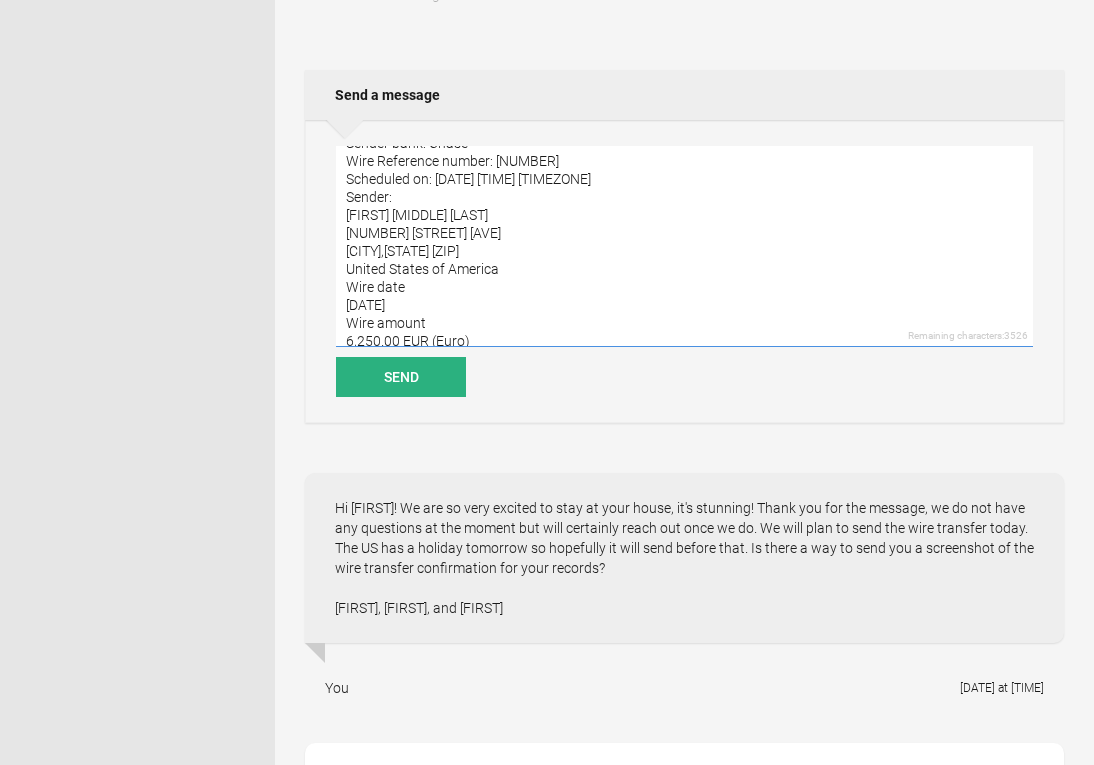 scroll, scrollTop: 114, scrollLeft: 0, axis: vertical 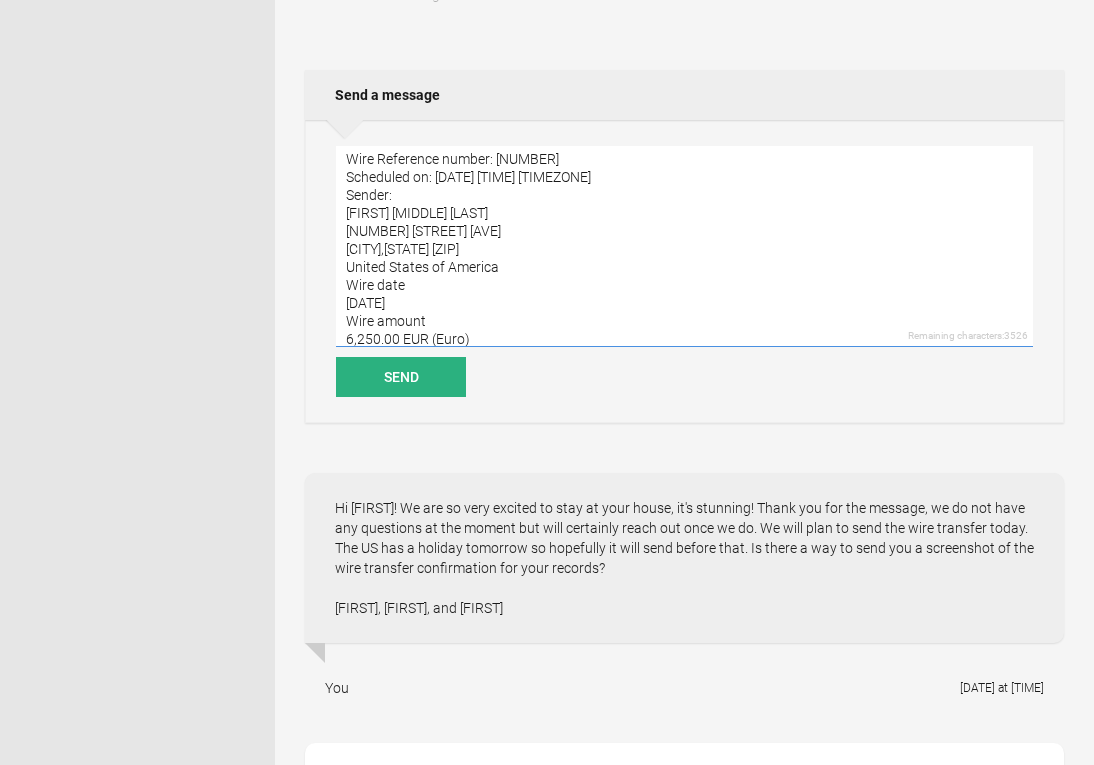 click on "Hello [FIRST]!
I wanted to let you know that the wire transfer of €6,250 has been initiated and the estimated arrival is [DATE] - [DATE]. Some details on the transaction below:
Sender bank: Chase
Wire Reference number: [NUMBER]
Scheduled on: [DATE] [TIME] [TIMEZONE]
Sender:
[FIRST] [MIDDLE] [LAST]
[NUMBER] [STREET] [AVE]
[CITY],[STATE] [ZIP]
United States of America
Wire date
[DATE]
Wire amount
6,250.00 EUR (Euro)
Exchange Rate
0.827 EUR Euro
Transfer amount
$7,557.44" at bounding box center (684, 246) 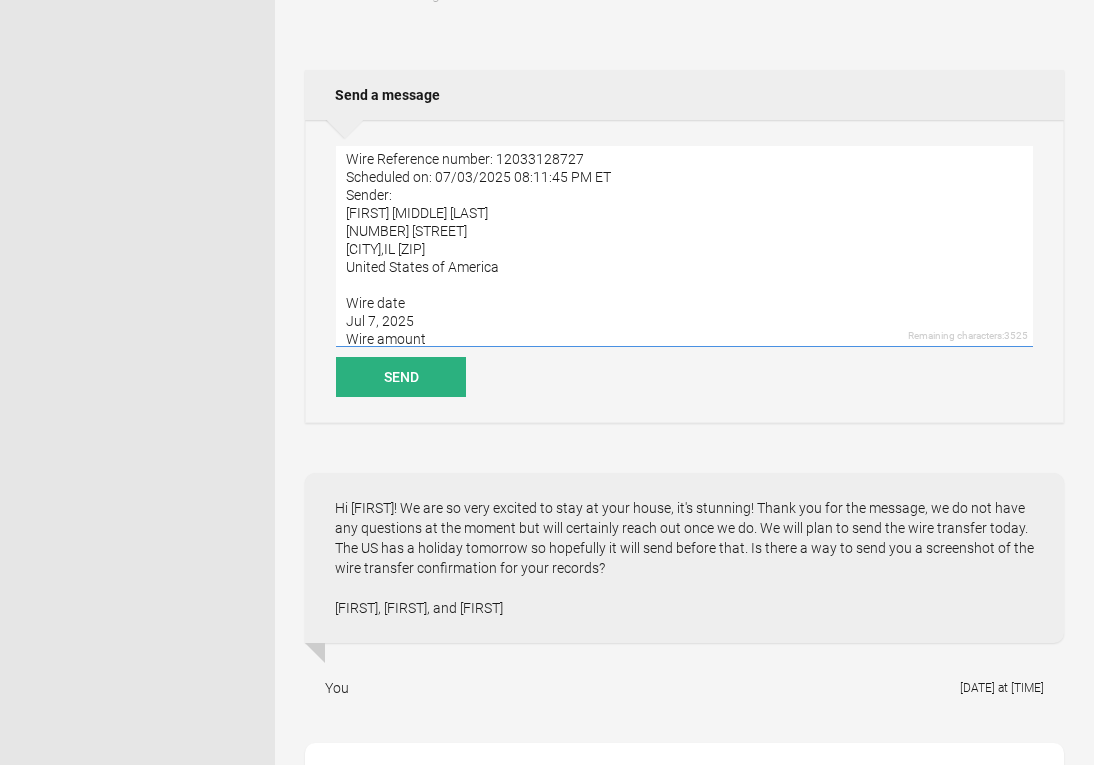 click on "Hello [FIRST]!
I wanted to let you know that the wire transfer of €6,250 has been initiated and the estimated arrival is July 7 - July 9. Some details on the transaction below:
Sender bank: Chase
Wire Reference number: 12033128727
Scheduled on: 07/03/2025 08:11:45 PM ET
Sender:
[FIRST] [MIDDLE] [LAST]
[NUMBER] [STREET]
[CITY],IL [ZIP]
United States of America
Wire date
Jul 7, 2025
Wire amount
6,250.00 EUR (Euro)
Exchange Rate
0.827 EUR Euro
Transfer amount
$7,557.44" at bounding box center [684, 246] 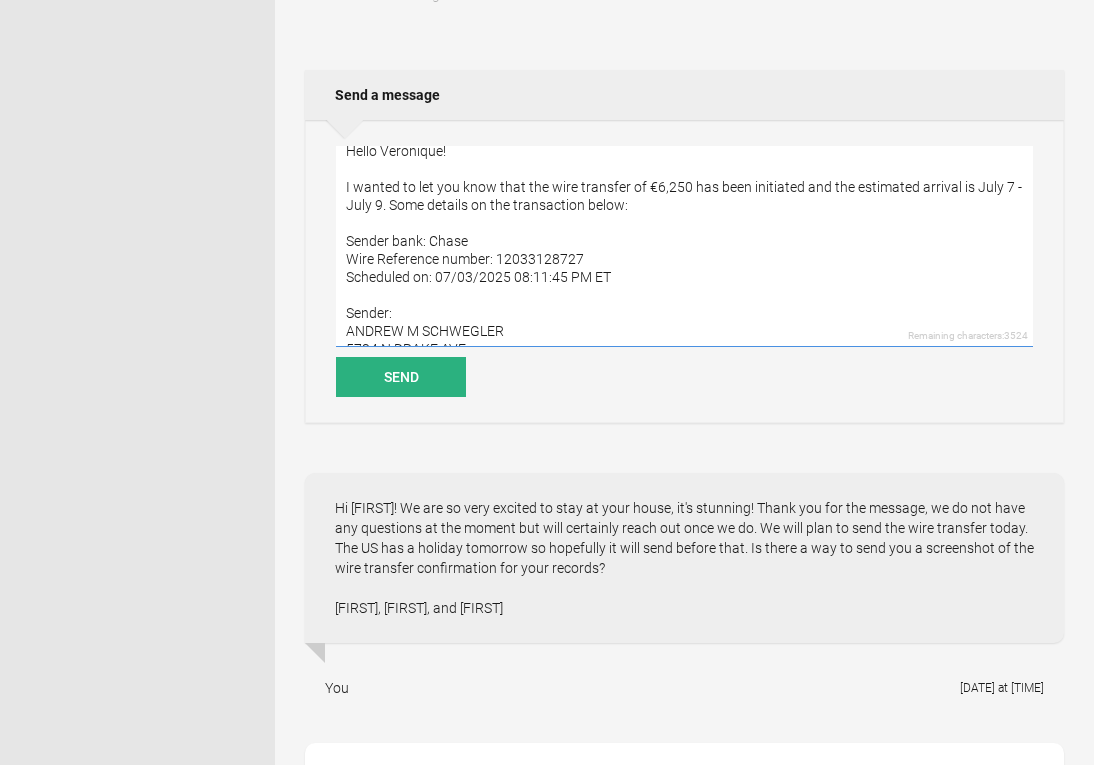 scroll, scrollTop: 12, scrollLeft: 0, axis: vertical 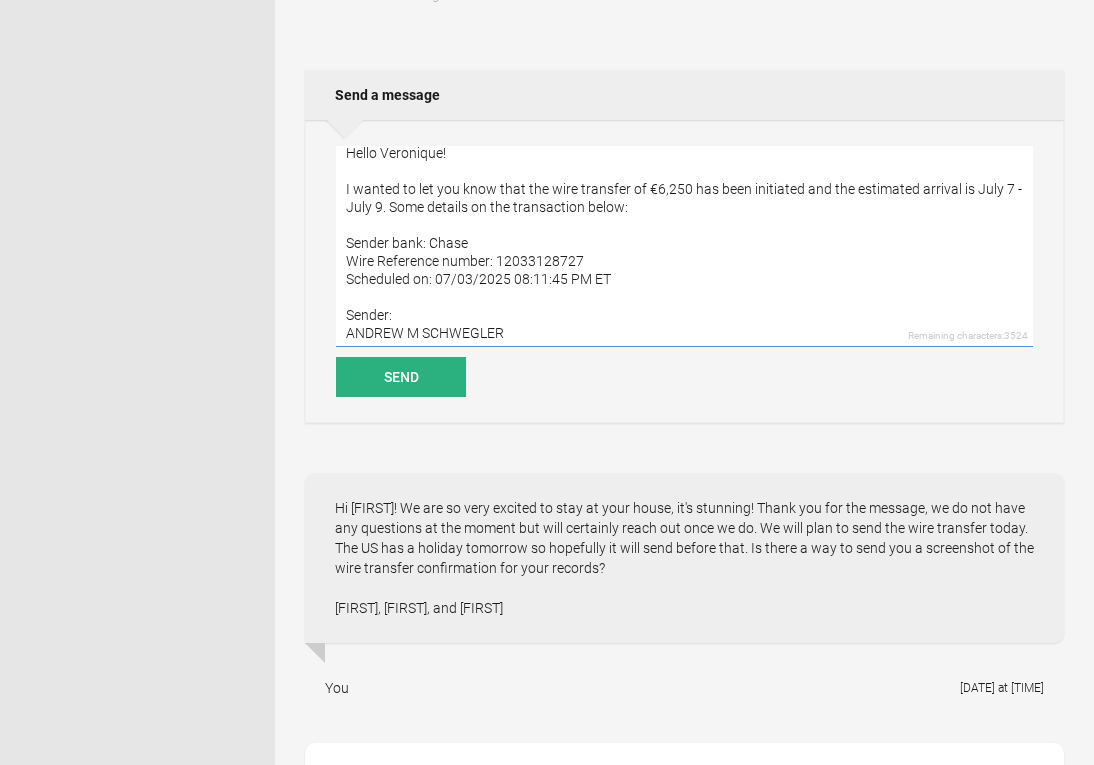 drag, startPoint x: 629, startPoint y: 271, endPoint x: 341, endPoint y: 273, distance: 288.00696 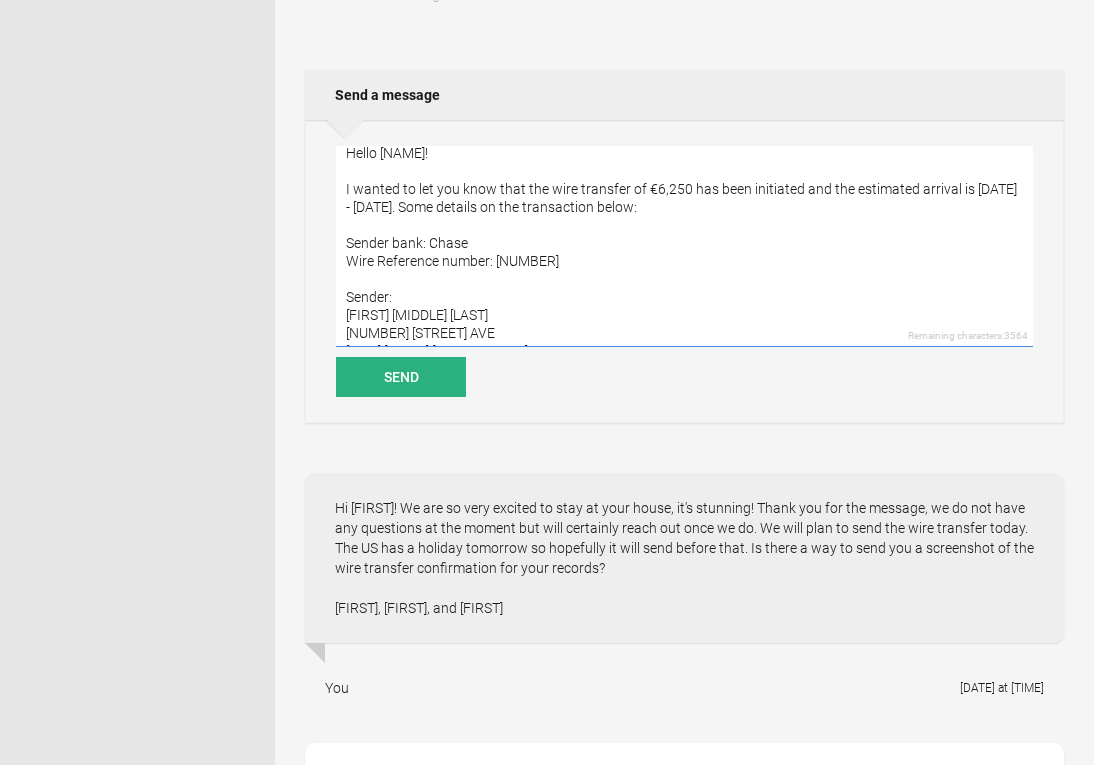 scroll, scrollTop: 134, scrollLeft: 0, axis: vertical 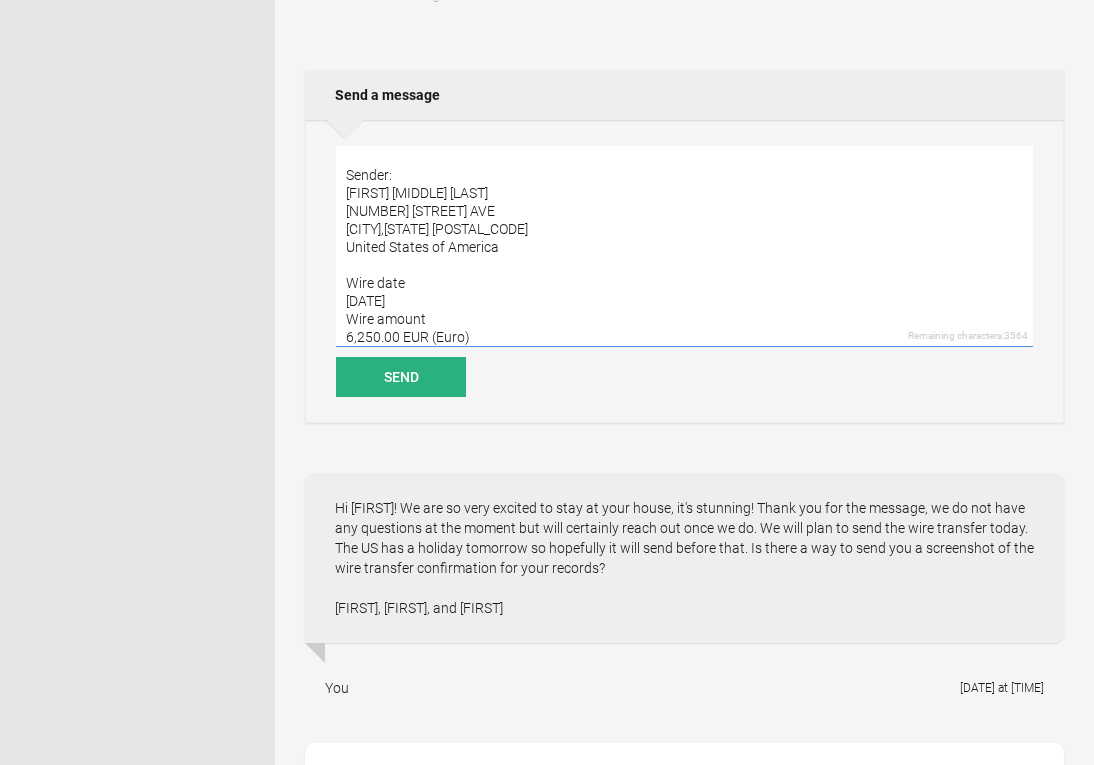 click on "Hello [NAME]!
I wanted to let you know that the wire transfer of €6,250 has been initiated and the estimated arrival is [DATE] - [DATE]. Some details on the transaction below:
Sender bank: Chase
Wire Reference number: [NUMBER]
Sender:
[FIRST] [MIDDLE] [LAST]
[NUMBER] [STREET] AVE
[CITY],[STATE] [POSTAL_CODE]
United States of America
Wire date
[DATE]
Wire amount
6,250.00 EUR (Euro)
Exchange Rate
0.827 EUR Euro
Transfer amount
$7,557.44" at bounding box center (684, 246) 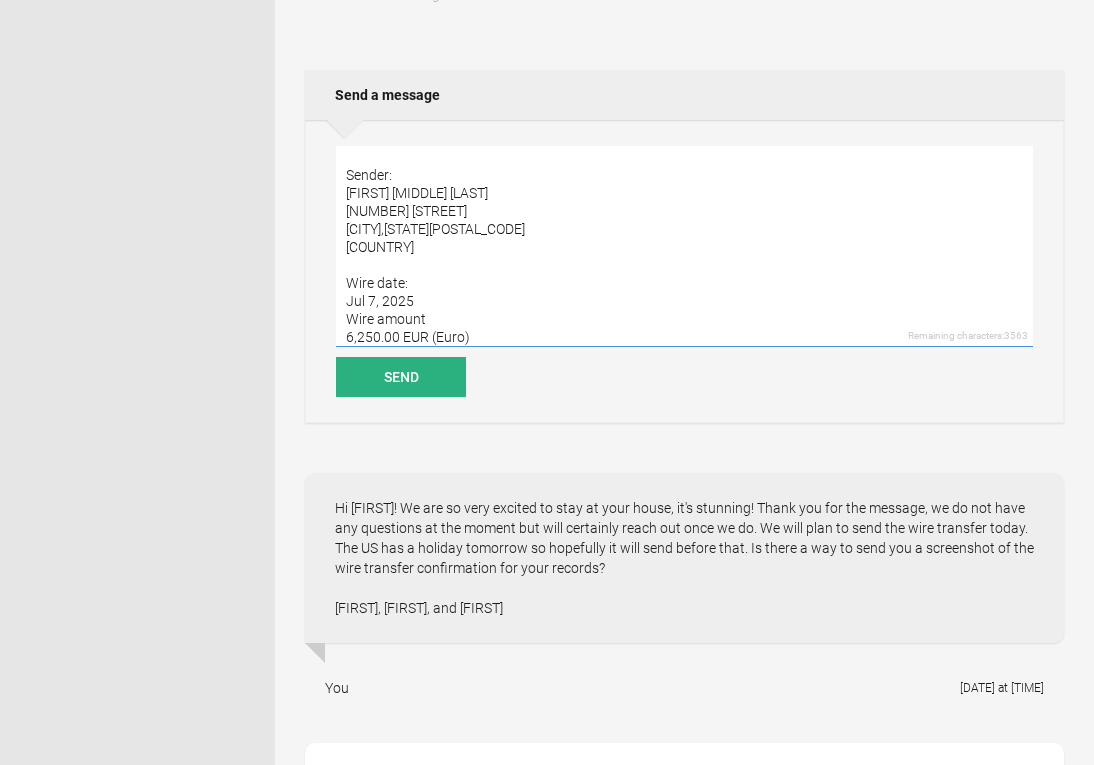 click on "Hello [FIRST]!
I wanted to let you know that the wire transfer of €6,250 has been initiated and the estimated arrival is July 7 - July 9. Some details on the transaction below:
Sender bank: Chase
Wire Reference number: 12033128727
Sender:
[FIRST] [MIDDLE] [LAST]
[NUMBER] [STREET]
[CITY],[STATE][POSTAL_CODE]
[COUNTRY]
Wire date:
Jul 7, 2025
Wire amount
6,250.00 EUR (Euro)
Exchange Rate
0.827 EUR Euro
Transfer amount
$7,557.44" at bounding box center (684, 246) 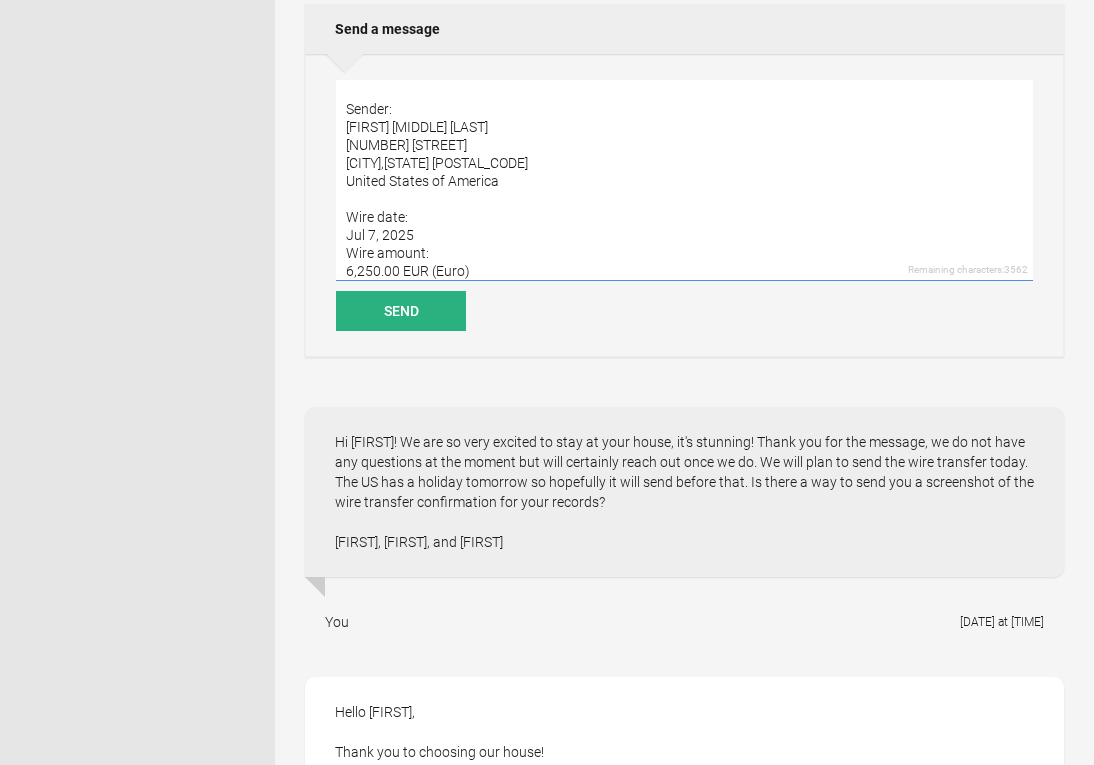 scroll, scrollTop: 1157, scrollLeft: 0, axis: vertical 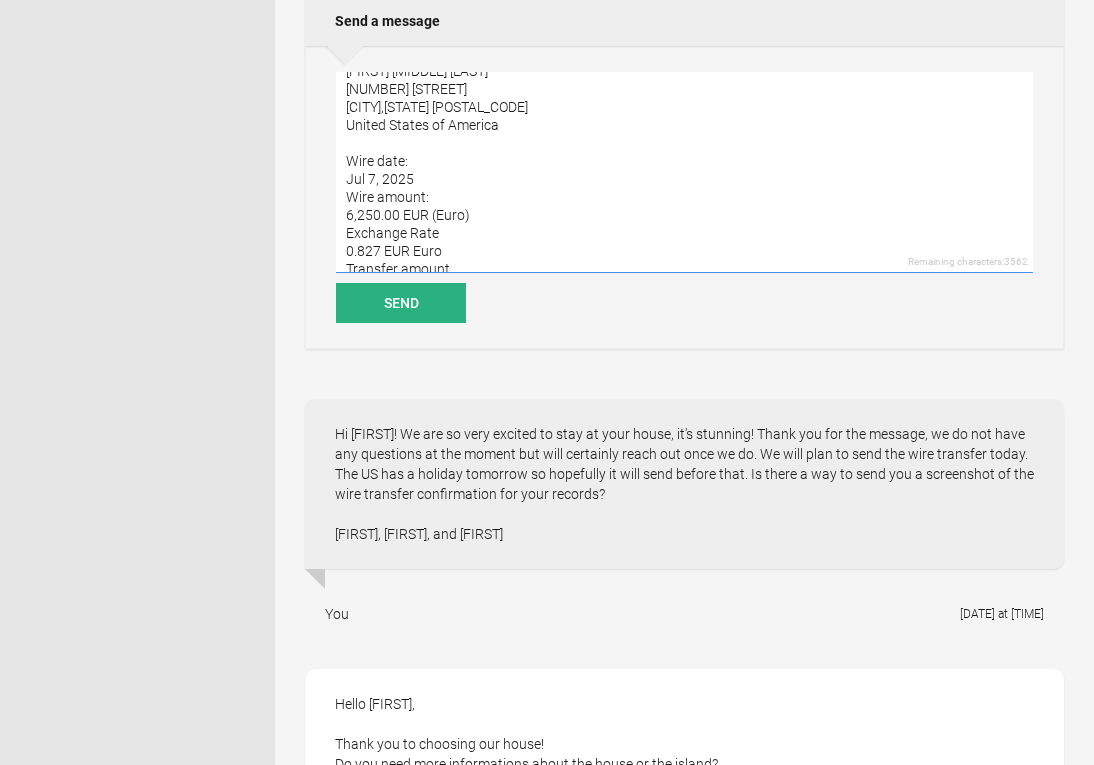 click on "Hello [FIRST]!
I wanted to let you know that the wire transfer of €6,250 has been initiated and the estimated arrival is July 7 - July 9. Some details on the transaction below:
Sender bank: Chase
Wire Reference number: 12033128727
Sender:
[FIRST] [MIDDLE] [LAST]
[NUMBER] [STREET]
[CITY],[STATE] [POSTAL_CODE]
United States of America
Wire date:
Jul 7, 2025
Wire amount:
6,250.00 EUR (Euro)
Exchange Rate
0.827 EUR Euro
Transfer amount
$7,557.44" at bounding box center (684, 172) 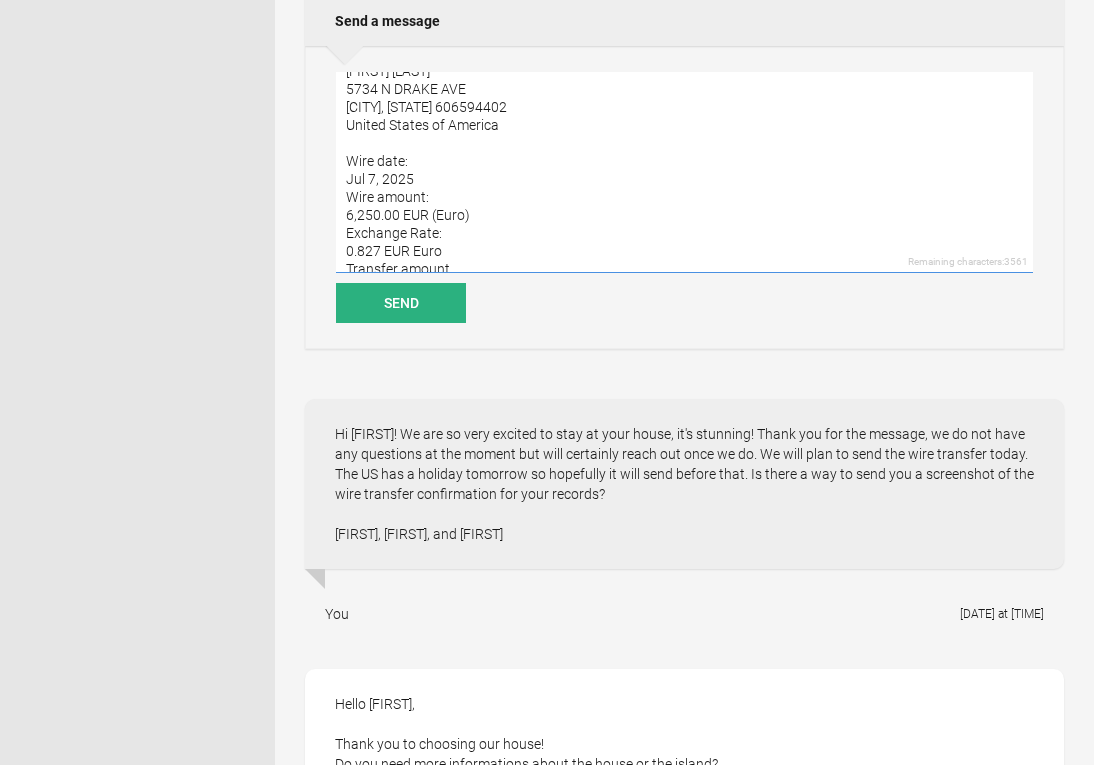 scroll, scrollTop: 216, scrollLeft: 0, axis: vertical 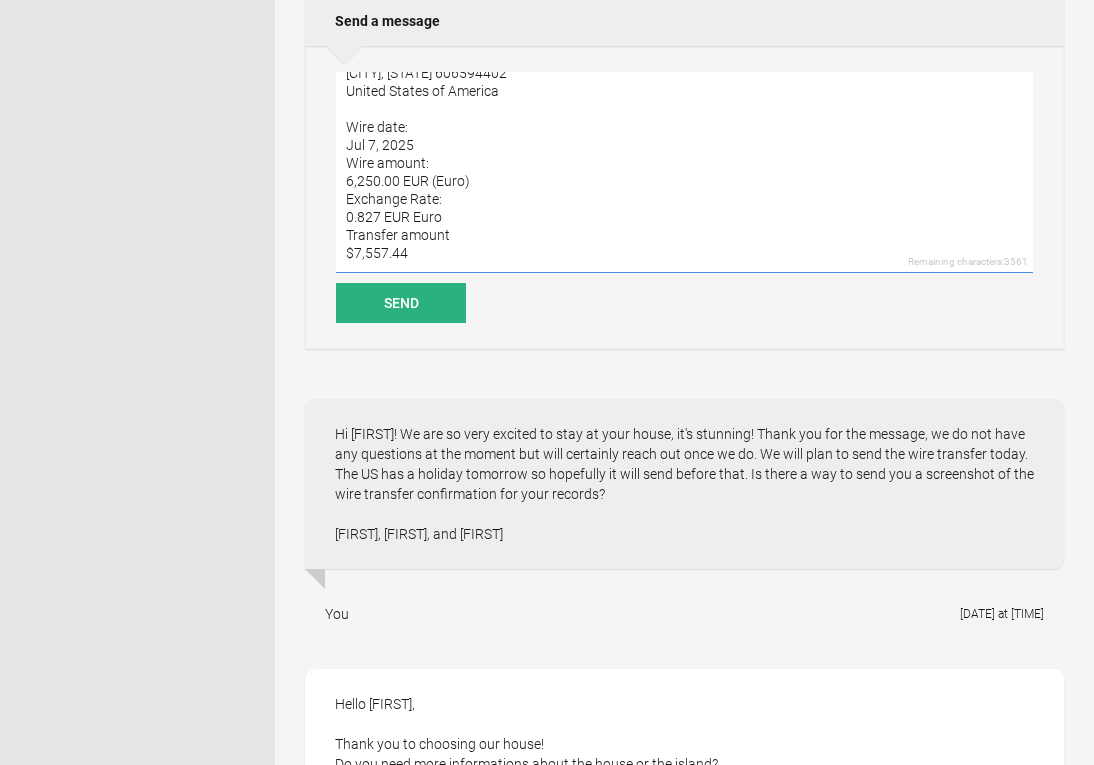 click on "Hello [FIRST]!
I wanted to let you know that the wire transfer of €6,250 has been initiated and the estimated arrival is July 7 - July 9. Some details on the transaction below:
Sender bank: Chase
Wire Reference number: 12033128727
Sender:
[FIRST] [LAST]
5734 N DRAKE AVE
[CITY], [STATE] 606594402
United States of America
Wire date:
Jul 7, 2025
Wire amount:
6,250.00 EUR (Euro)
Exchange Rate:
0.827 EUR Euro
Transfer amount
$7,557.44" at bounding box center [684, 172] 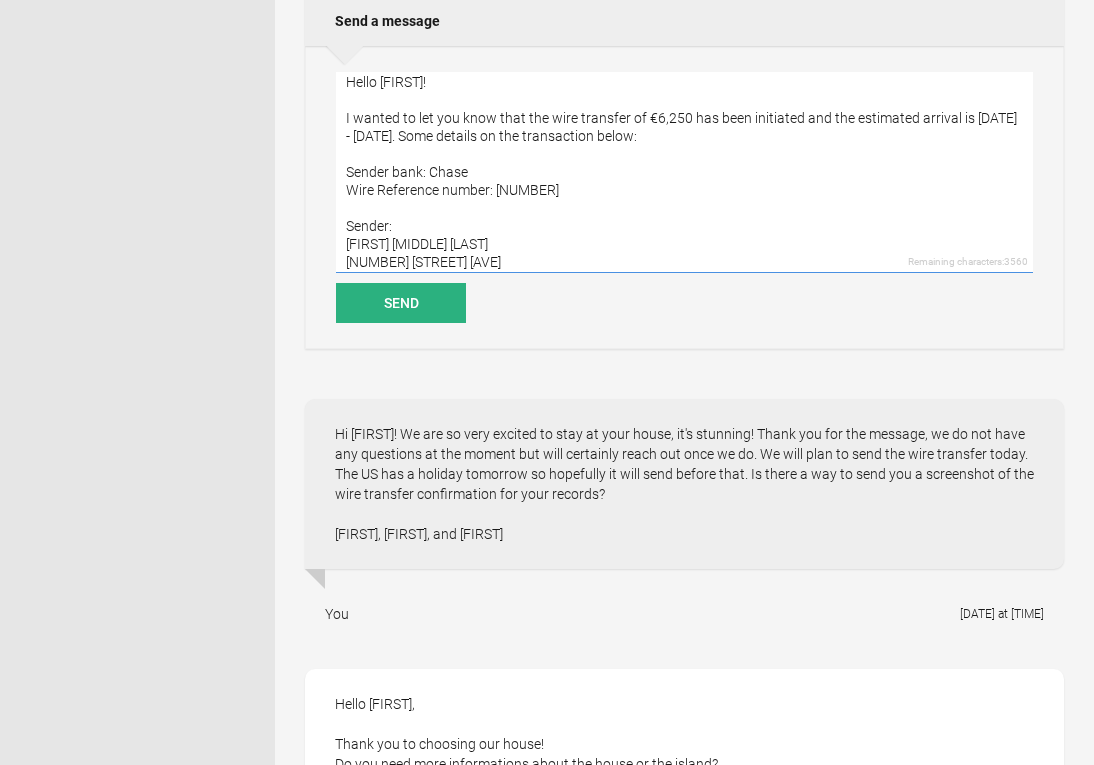 scroll, scrollTop: 6, scrollLeft: 0, axis: vertical 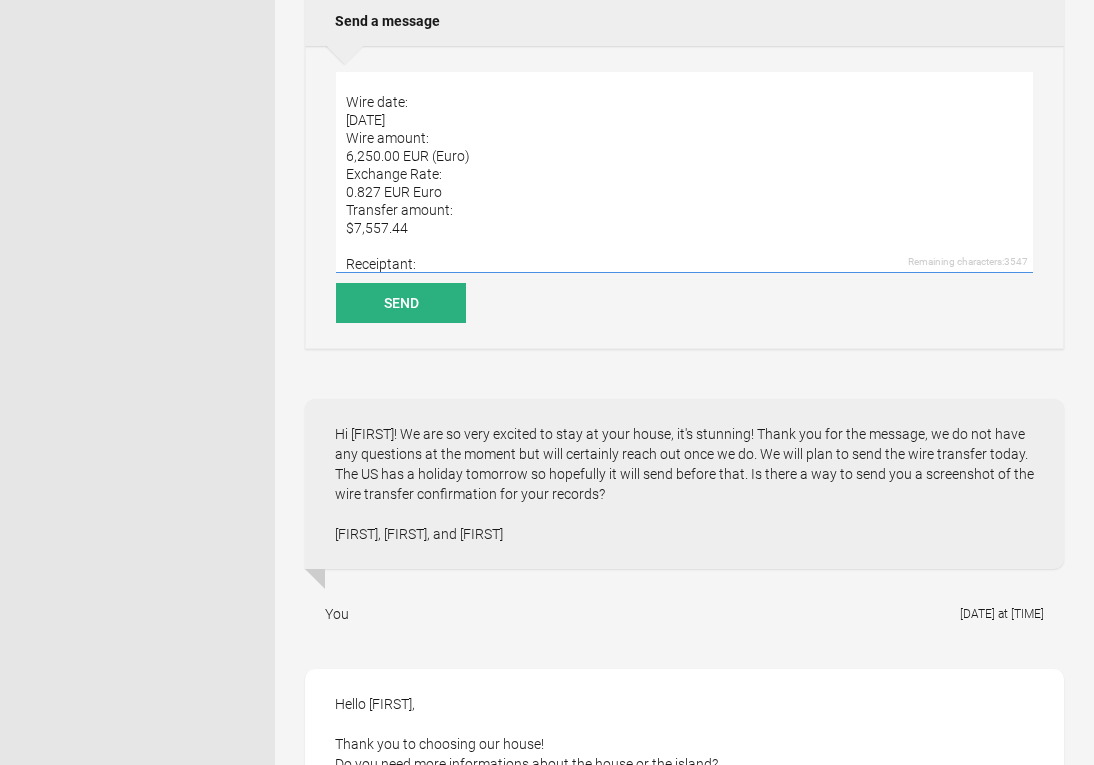 paste on "[FIRST] [LAST]" 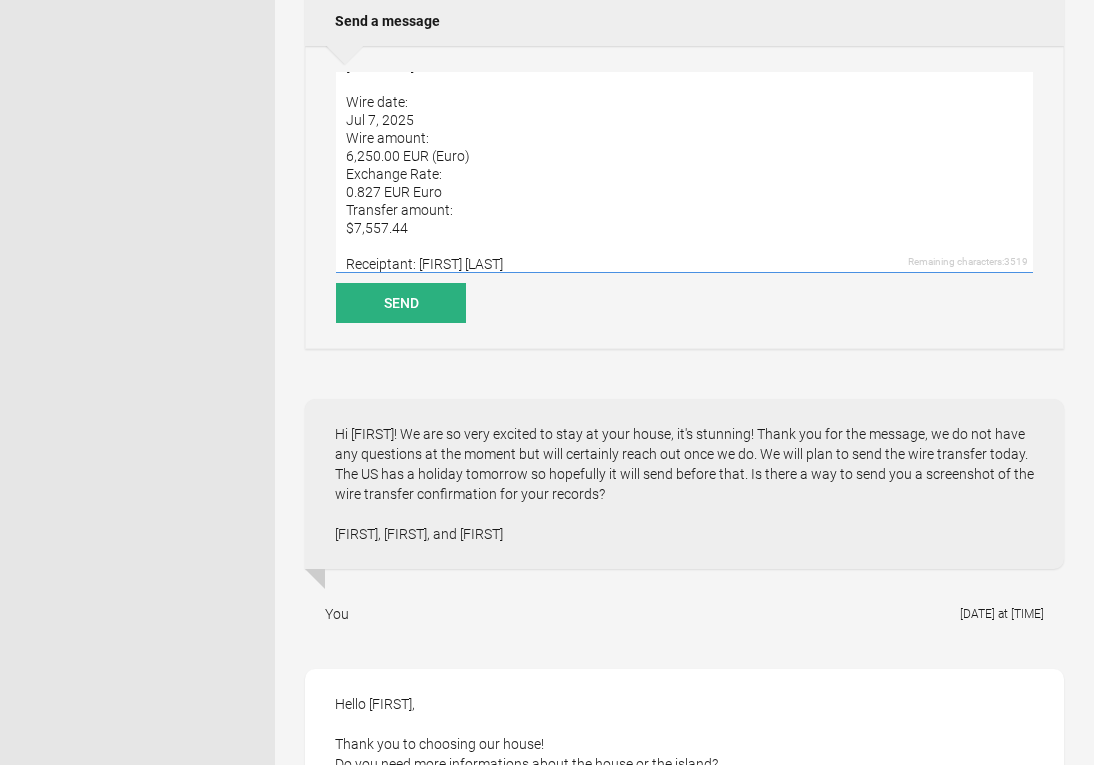 scroll, scrollTop: 259, scrollLeft: 0, axis: vertical 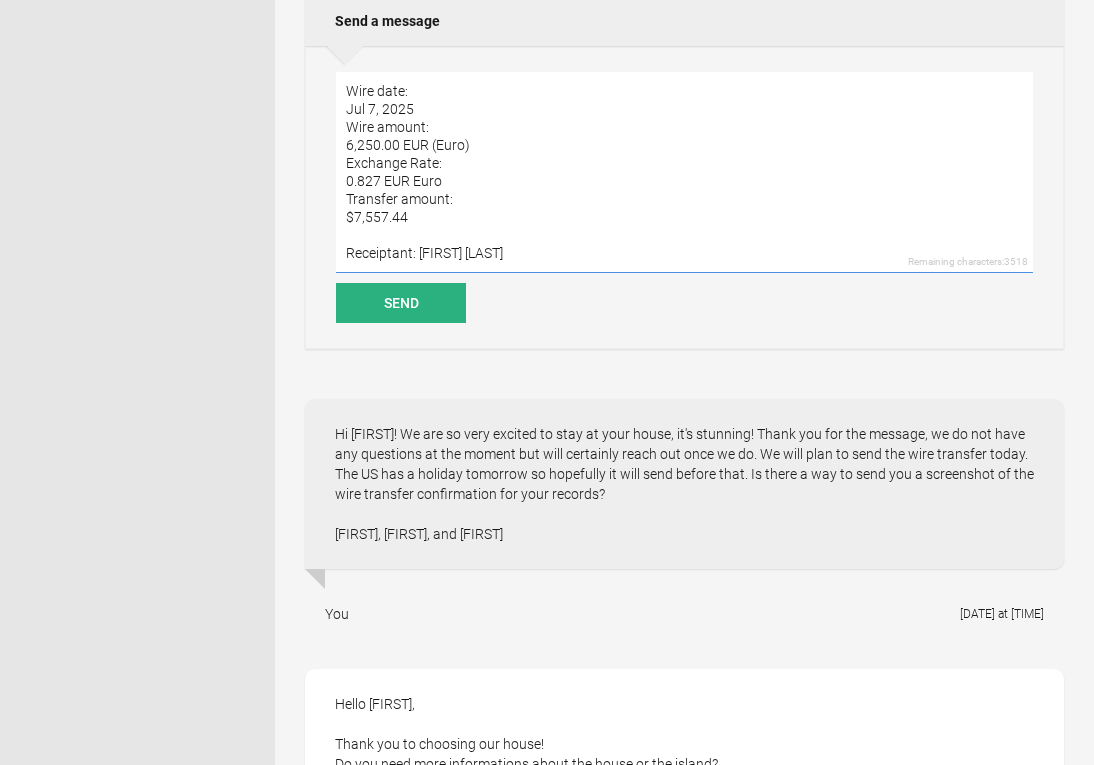 click on "Hello [FIRST]!
I wanted to let you know that the wire transfer of €6,250 has been initiated and the estimated arrival is July 7 - July 9. Some details on the transaction below:
Sender bank: Chase
Wire Reference number: 12033128727
Sender:
[FIRST] [MIDDLE] [LAST]
[NUMBER] [STREET]
[CITY],[STATE][POSTAL_CODE]
[COUNTRY]
Wire date:
Jul 7, 2025
Wire amount:
6,250.00 EUR (Euro)
Exchange Rate:
0.827 EUR Euro
Transfer amount:
$7,557.44
Receiptant: [FIRST] [LAST]" at bounding box center (684, 172) 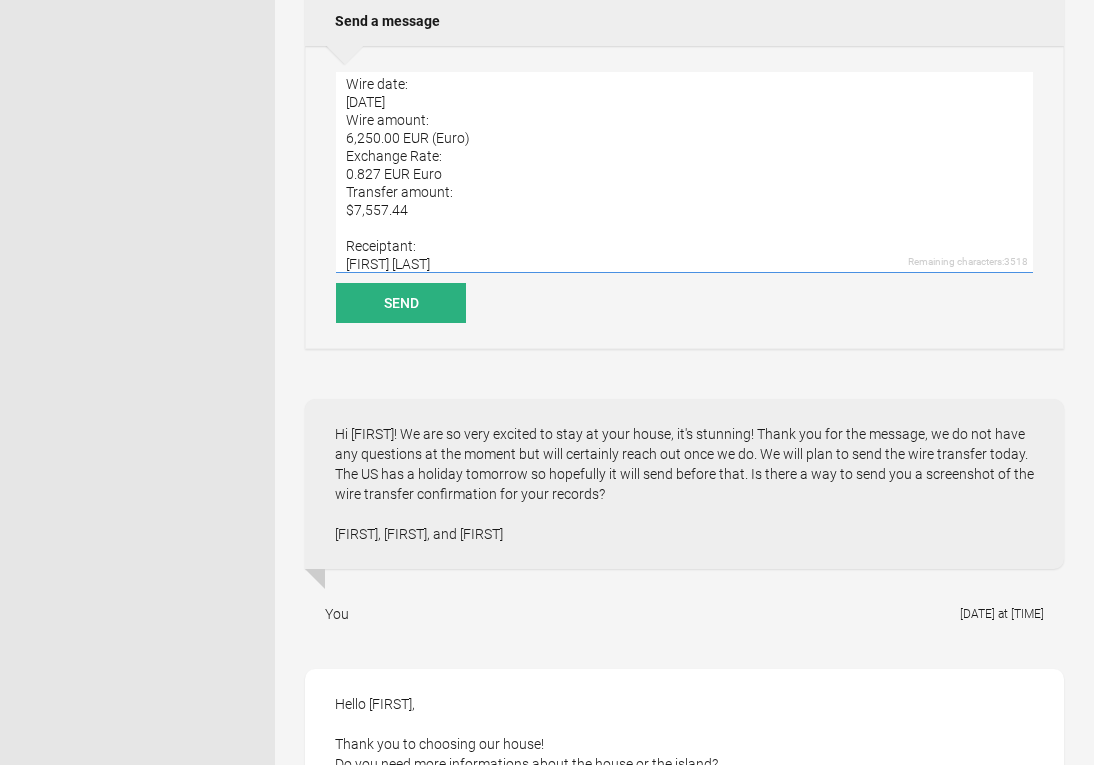 scroll, scrollTop: 288, scrollLeft: 0, axis: vertical 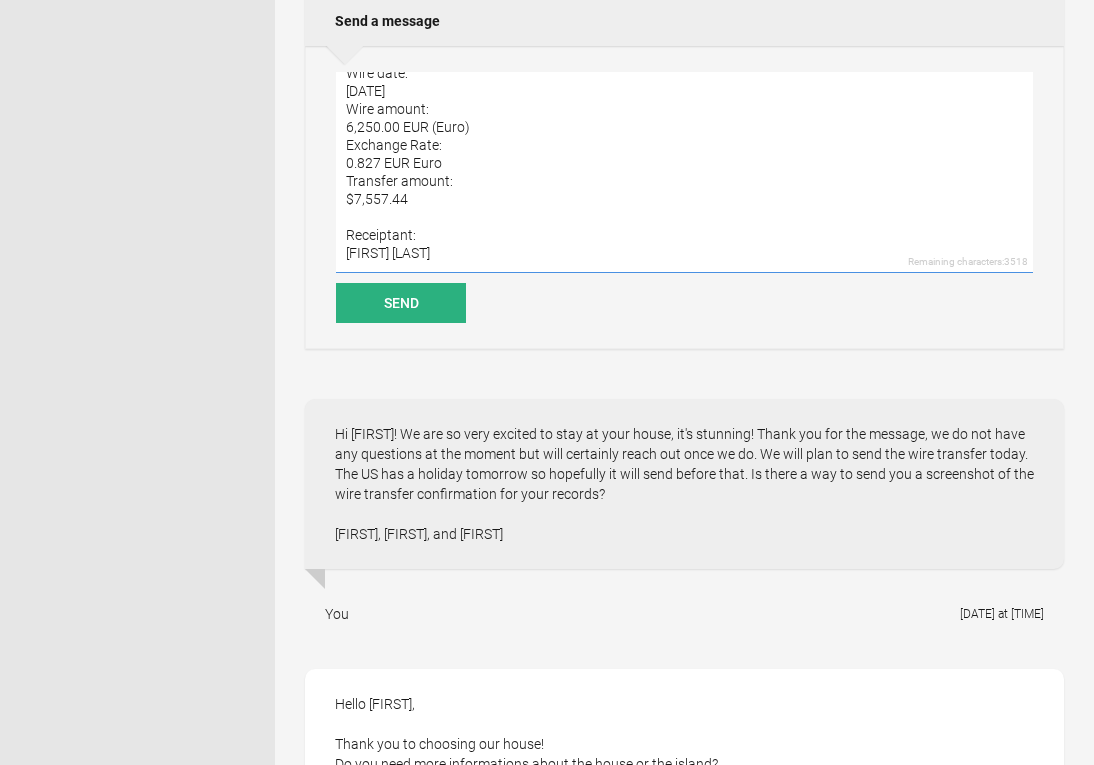 click on "Hello [FIRST]!
I wanted to let you know that the wire transfer of €6,250 has been initiated and the estimated arrival is [DATE] - [DATE]. Some details on the transaction below:
Sender bank: Chase
Wire Reference number: [NUMBER]
Sender:
[FIRST] [MIDDLE] [LAST]
[NUMBER] [STREET] [AVE]
[CITY],[STATE] [POSTAL_CODE]
United States of America
Wire date:
[DATE]
Wire amount:
6,250.00 EUR (Euro)
Exchange Rate:
0.827 EUR Euro
Transfer amount:
$7,557.44
Receiptant:
[FIRST] [LAST]" at bounding box center (684, 172) 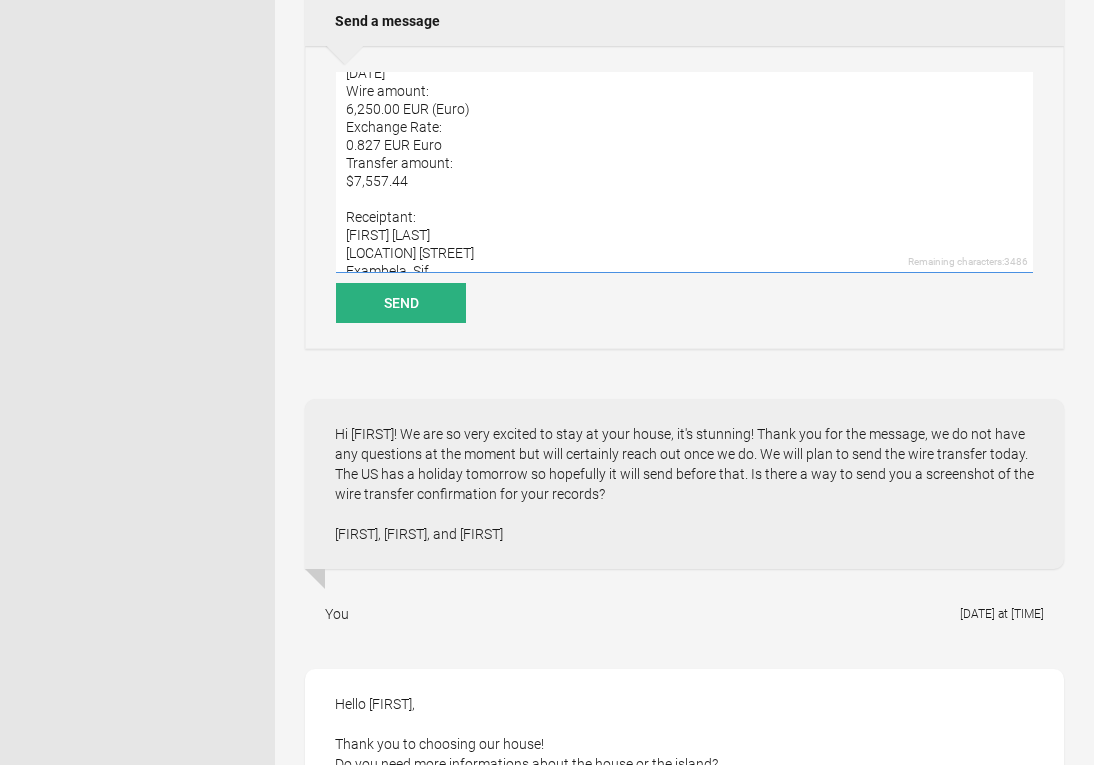 scroll, scrollTop: 295, scrollLeft: 0, axis: vertical 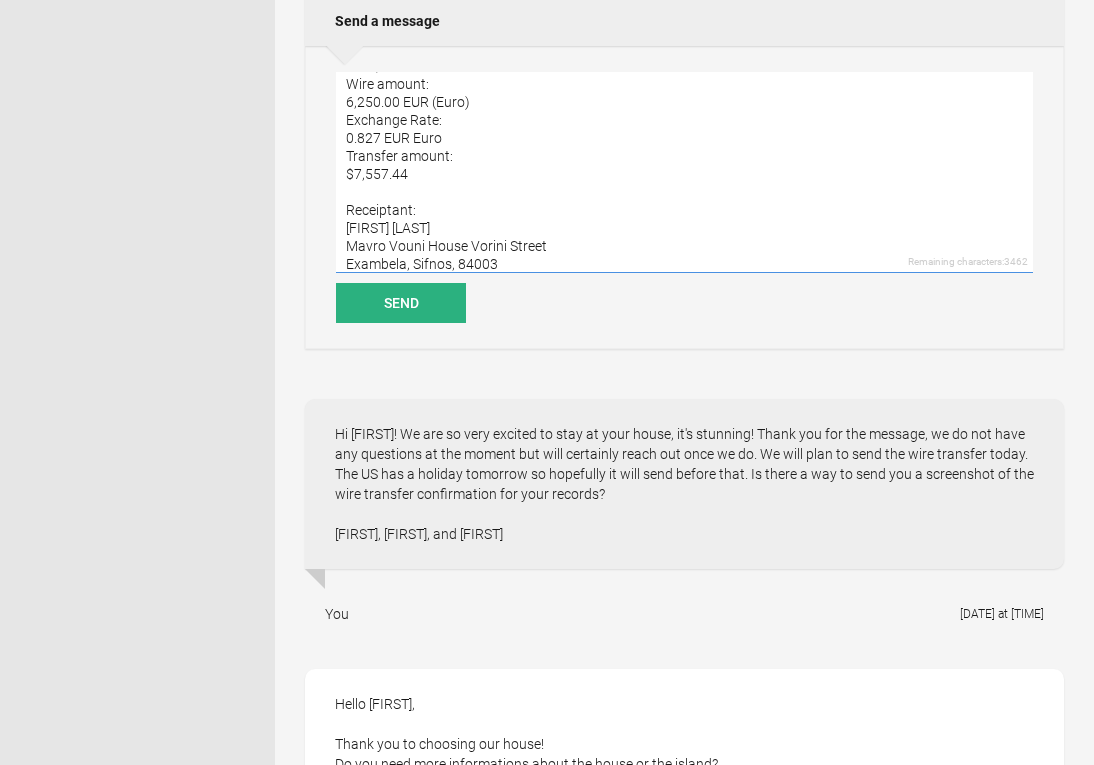 drag, startPoint x: 509, startPoint y: 259, endPoint x: 343, endPoint y: 251, distance: 166.19266 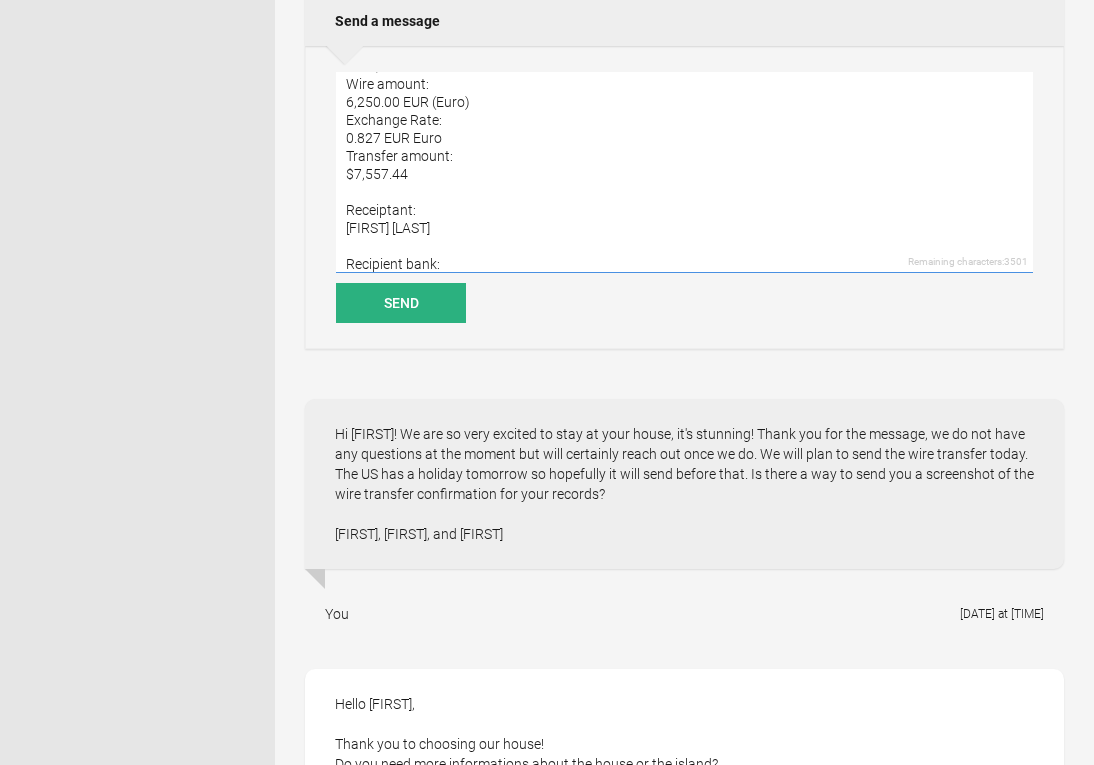 click on "Hello [FIRST]!
I wanted to let you know that the wire transfer of €6,250 has been initiated and the estimated arrival is July 7 - July 9. Some details on the transaction below:
Sender bank: Chase
Wire Reference number: 12033128727
Sender:
[FIRST] [MIDDLE] [LAST]
[NUMBER] [STREET]
[CITY],IL [ZIP]
United States of America
Wire date:
Jul 7, 2025
Wire amount:
6,250.00 EUR (Euro)
Exchange Rate:
0.827 EUR Euro
Transfer amount:
$7,557.44
Receiptant:
[FIRST] [LAST]
Recipient bank:" at bounding box center (684, 172) 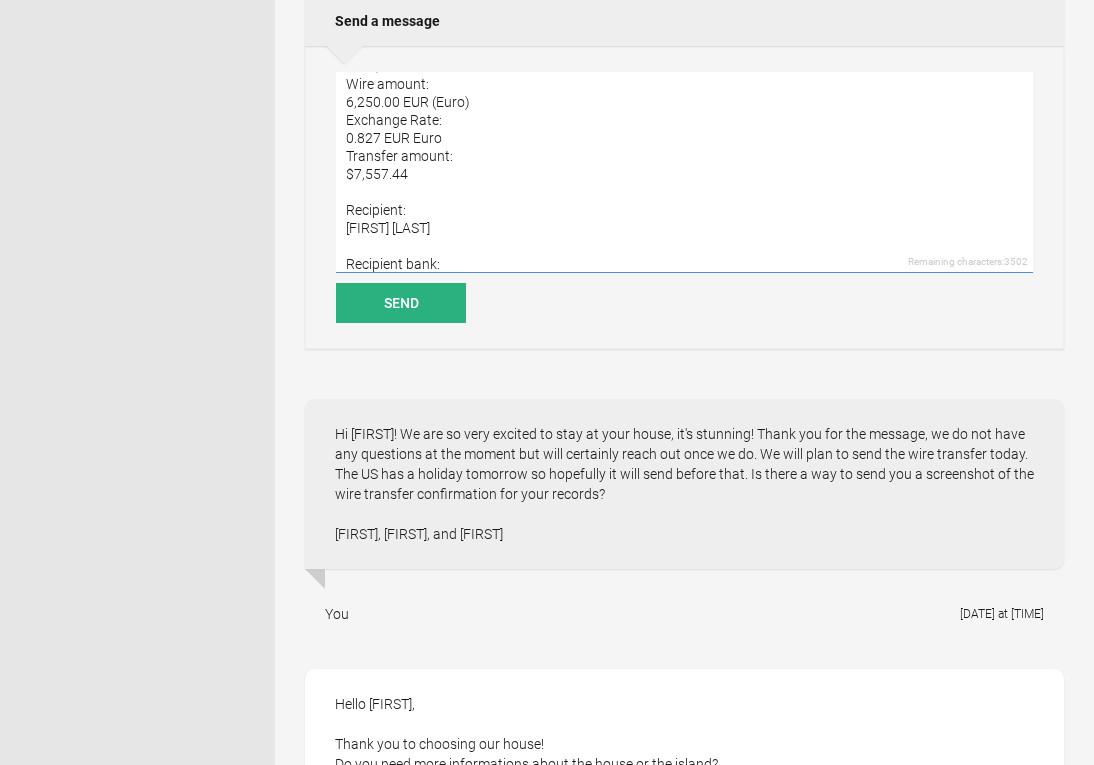 click on "Hello [FIRST]!
I wanted to let you know that the wire transfer of €6,250 has been initiated and the estimated arrival is July 7 - July 9. Some details on the transaction below:
Sender bank: Chase
Wire Reference number: 12033128727
Sender:
[FIRST] [MIDDLE] [LAST]
[NUMBER] [STREET]
[CITY],[STATE] [ZIP]
United States of America
Wire date:
Jul 7, 2025
Wire amount:
6,250.00 EUR (Euro)
Exchange Rate:
0.827 EUR Euro
Transfer amount:
$7,557.44
Recipient:
[FIRST] [LAST]
Recipient bank:" at bounding box center [684, 172] 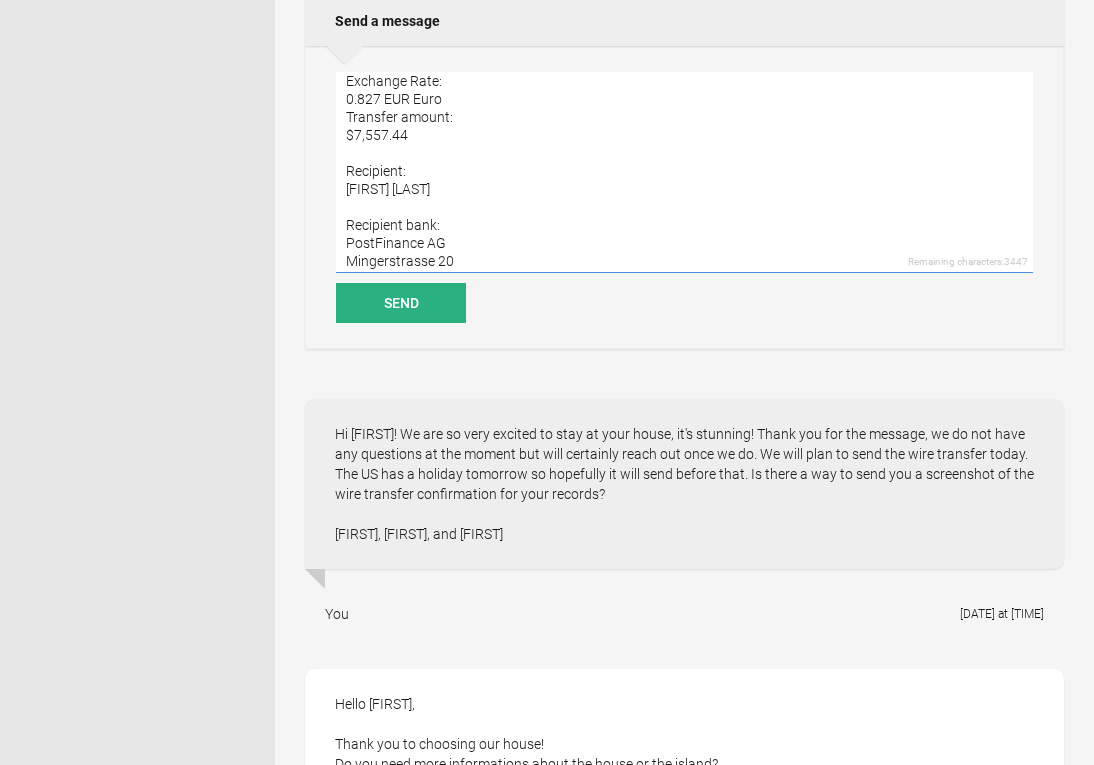 scroll, scrollTop: 396, scrollLeft: 0, axis: vertical 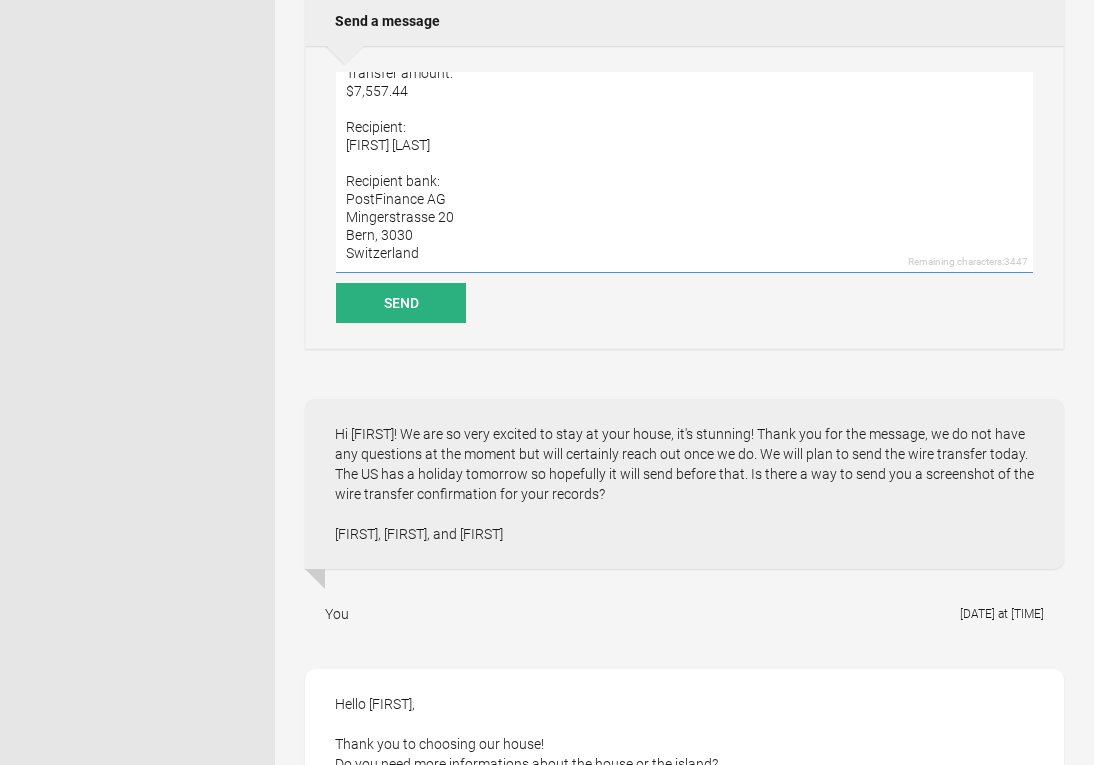 click on "Hello [FIRST]!
I wanted to let you know that the wire transfer of €6,250 has been initiated and the estimated arrival is [DATE] - [DATE]. Some details on the transaction below:
Sender bank: Chase
Wire Reference number: 12033128727
Sender:
[FIRST] [MIDDLE] [LAST]
[NUMBER] [STREET]
[CITY], [STATE] [POSTAL_CODE]
United States of America
Wire date:
[DATE]
Wire amount:
6,250.00 EUR (Euro)
Exchange Rate:
0.827 EUR Euro
Transfer amount:
$7,557.44
Recipient:
[FIRST] [LAST]
Recipient bank:
PostFinance AG
Mingerstrasse 20
Bern, 3030
Switzerland" at bounding box center [684, 172] 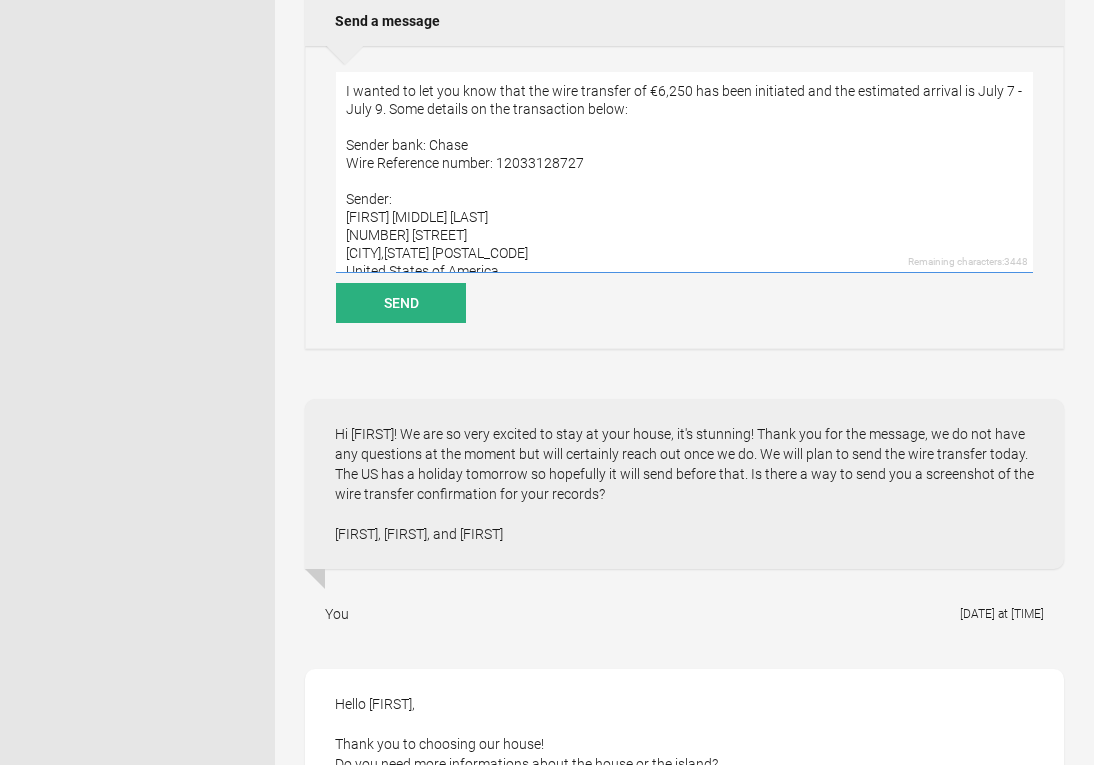 scroll, scrollTop: 32, scrollLeft: 0, axis: vertical 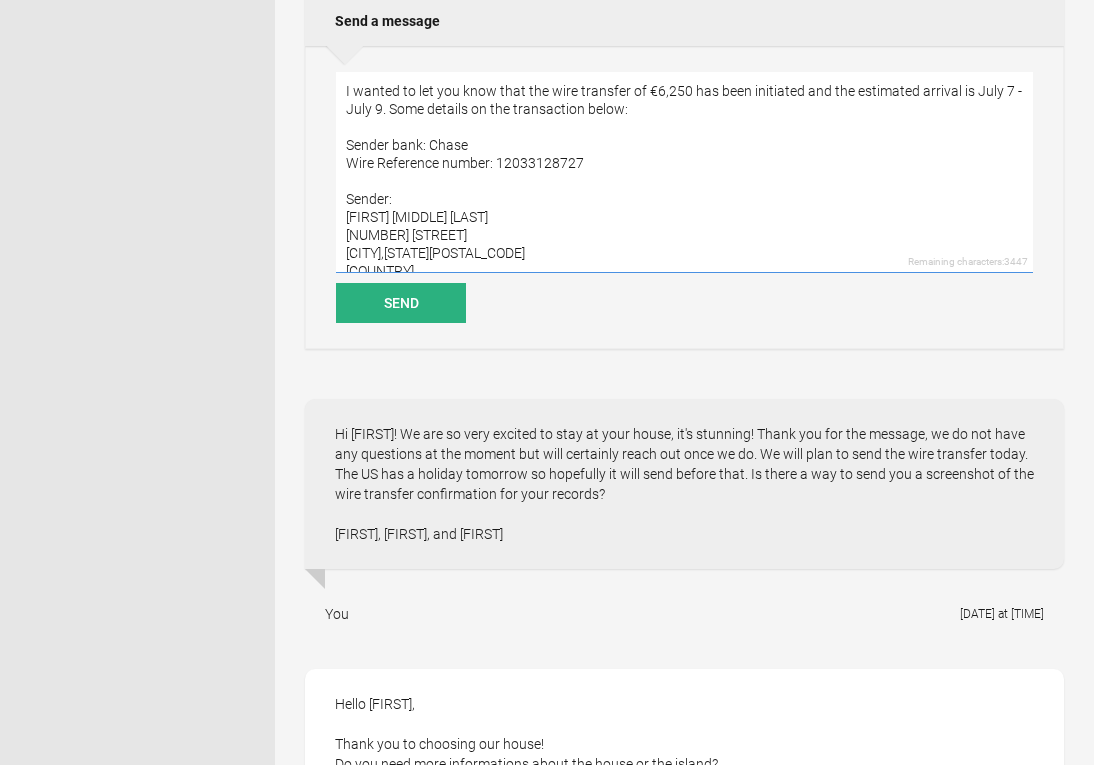 paste on "Scheduled on
[DATE] [TIME]" 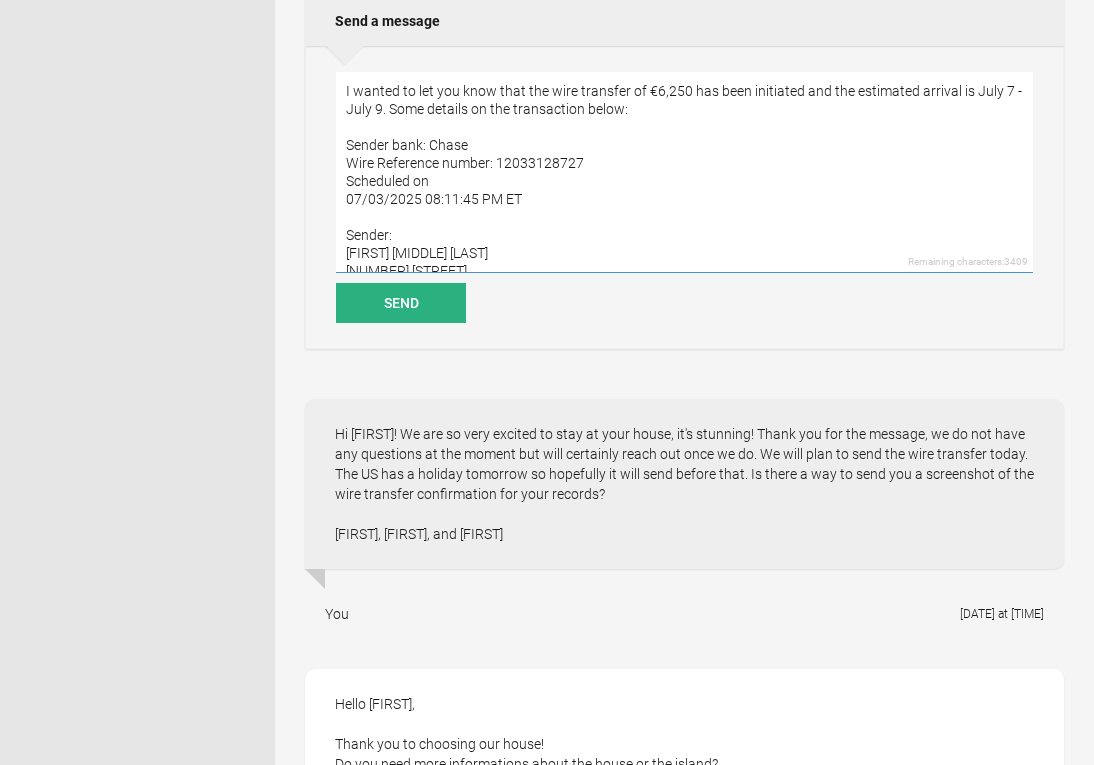 click on "Hello [FIRST]!
I wanted to let you know that the wire transfer of €6,250 has been initiated and the estimated arrival is July 7 - July 9. Some details on the transaction below:
Sender bank: Chase
Wire Reference number: 12033128727
Scheduled on
07/03/2025 08:11:45 PM ET
Sender:
[FIRST] [MIDDLE] [LAST]
[NUMBER] [STREET]
[CITY],IL [ZIP]
United States of America
Wire date:
Jul 7, 2025
Wire amount:
6,250.00 EUR (Euro)
Exchange Rate:
0.827 EUR Euro
Transfer amount:
$7,557.44
Recipient:
[FIRST] [LAST]
Recipient bank:
PostFinance AG
Mingerstrasse 20
Bern, [POSTAL_CODE]
Switzerland" at bounding box center [684, 172] 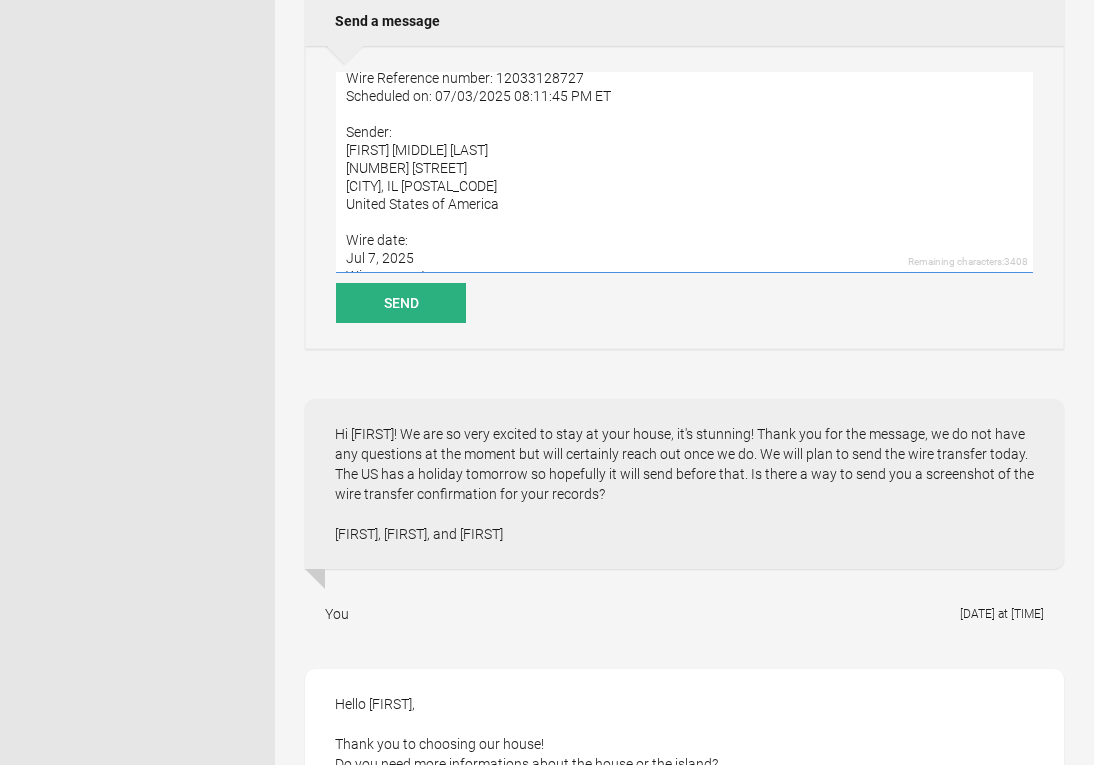 scroll, scrollTop: 122, scrollLeft: 0, axis: vertical 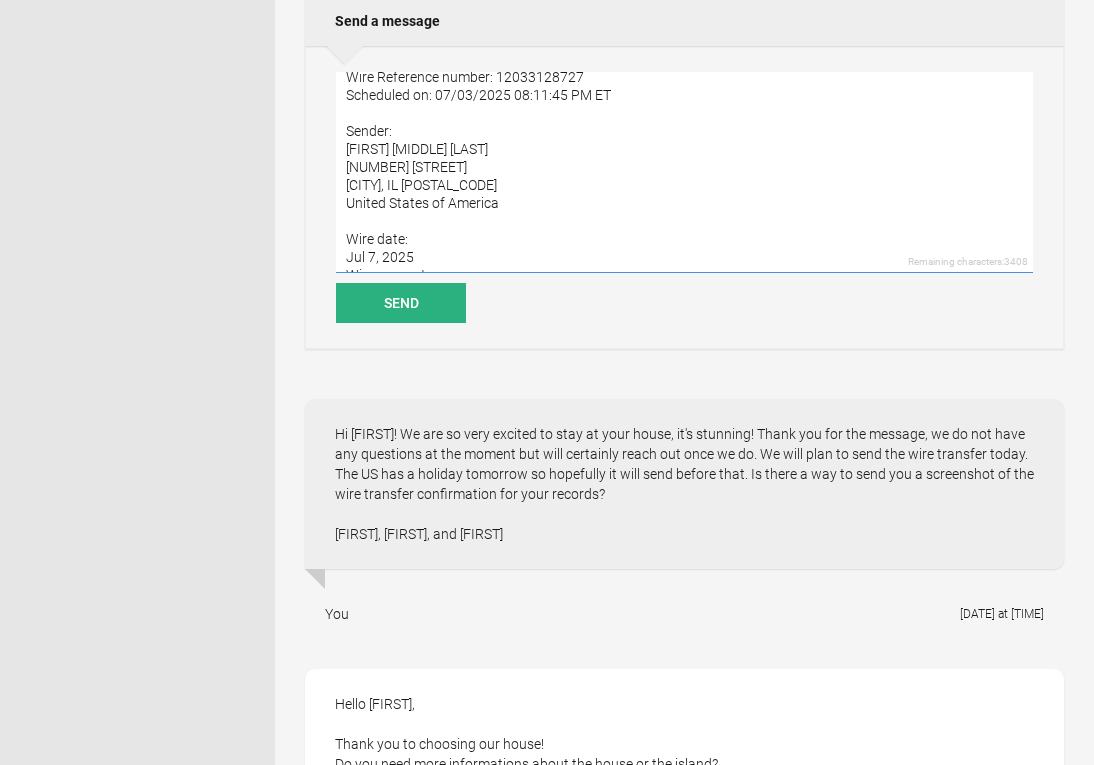 click on "Hello [FIRST]!
I wanted to let you know that the wire transfer of €6,250 has been initiated and the estimated arrival is July 7 - July 9. Some details on the transaction below:
Sender bank: Chase
Wire Reference number: 12033128727
Scheduled on: 07/03/2025 08:11:45 PM ET
Sender:
[FIRST] [MIDDLE] [LAST]
[NUMBER] [STREET]
[CITY], IL [POSTAL_CODE]
United States of America
Wire date:
Jul 7, 2025
Wire amount:
6,250.00 EUR (Euro)
Exchange Rate:
0.827 EUR Euro
Transfer amount:
$7,557.44
Recipient:
[FIRST] [LAST]
Recipient bank:
PostFinance AG
Mingerstrasse 20
Bern, 3030
Switzerland" at bounding box center (684, 172) 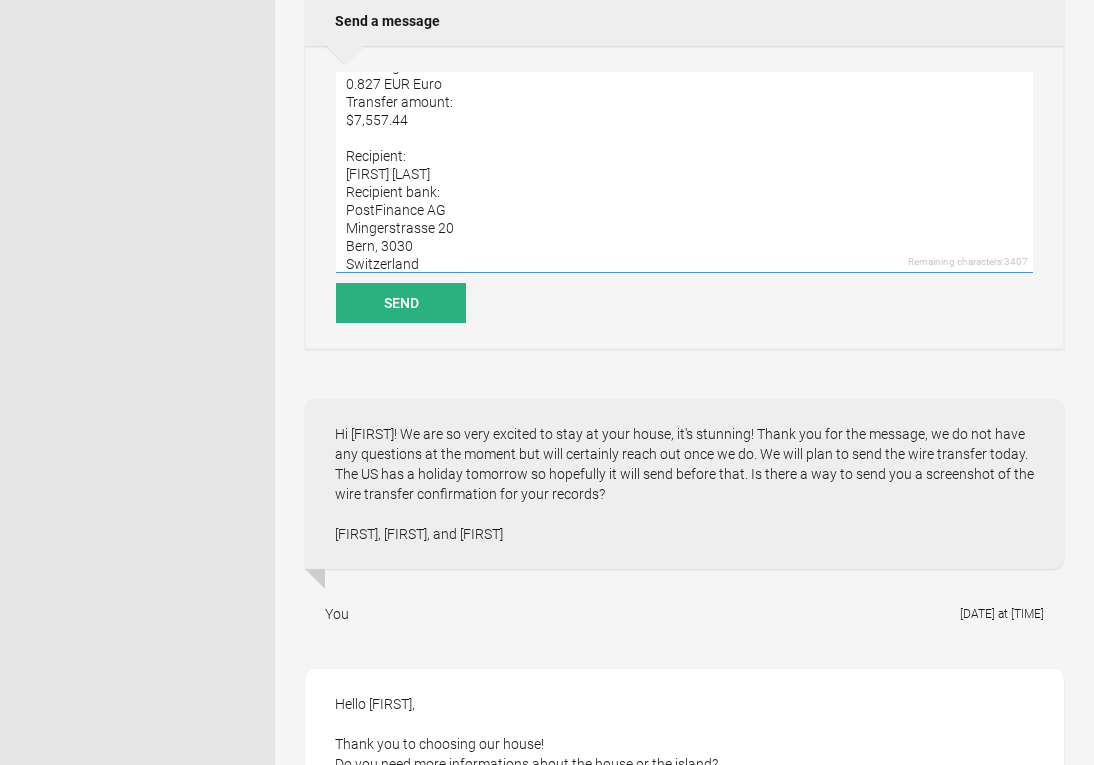 scroll, scrollTop: 396, scrollLeft: 0, axis: vertical 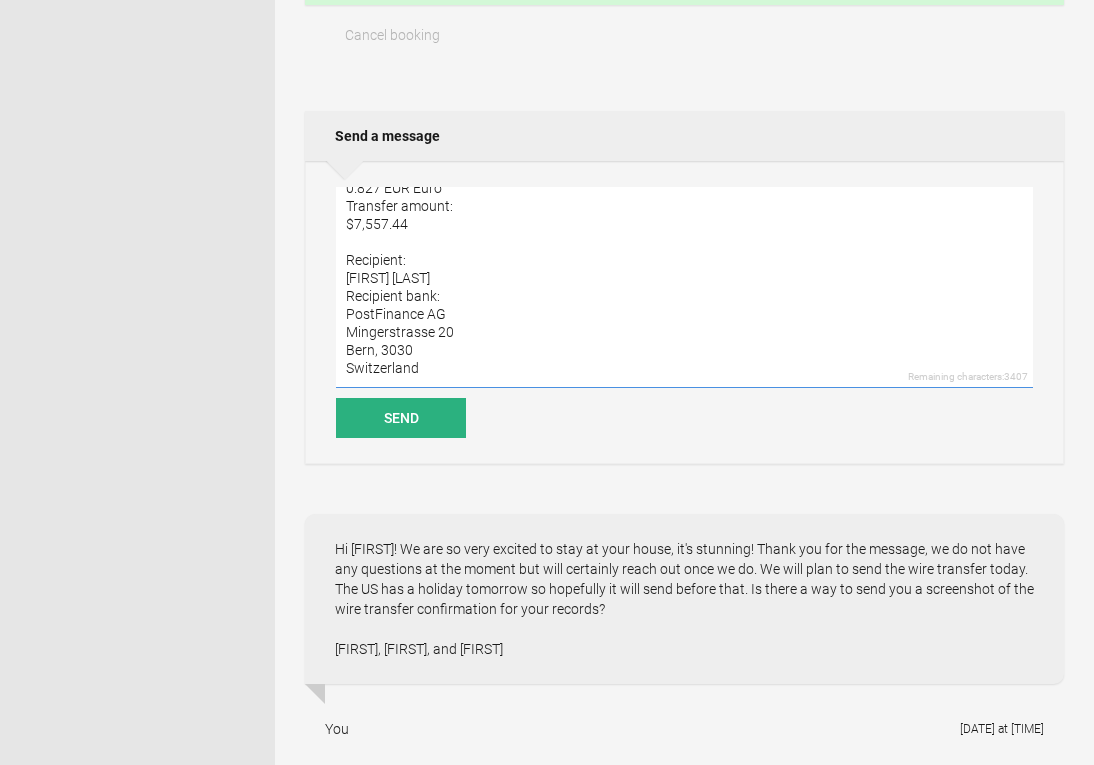 click on "Hello [FIRST]!
I wanted to let you know that the wire transfer of €6,250 has been initiated and the estimated arrival is [DATE] - [DATE]. Some details on the transaction below:
Sender bank: Chase
Wire Reference number: 12033128727
Scheduled on: [DATE] [TIME] [TIMEZONE]
Sender:
[FIRST] [MIDDLE] [LAST]
[NUMBER] [STREET]
[CITY], [STATE] [POSTAL_CODE]
United States of America
Wire date:
[DATE]
Wire amount:
6,250.00 EUR (Euro)
Exchange Rate:
0.827 EUR Euro
Transfer amount:
$7,557.44
Recipient:
[FIRST] [LAST]
Recipient bank:
PostFinance AG
Mingerstrasse 20
Bern, 3030
Switzerland" at bounding box center [684, 287] 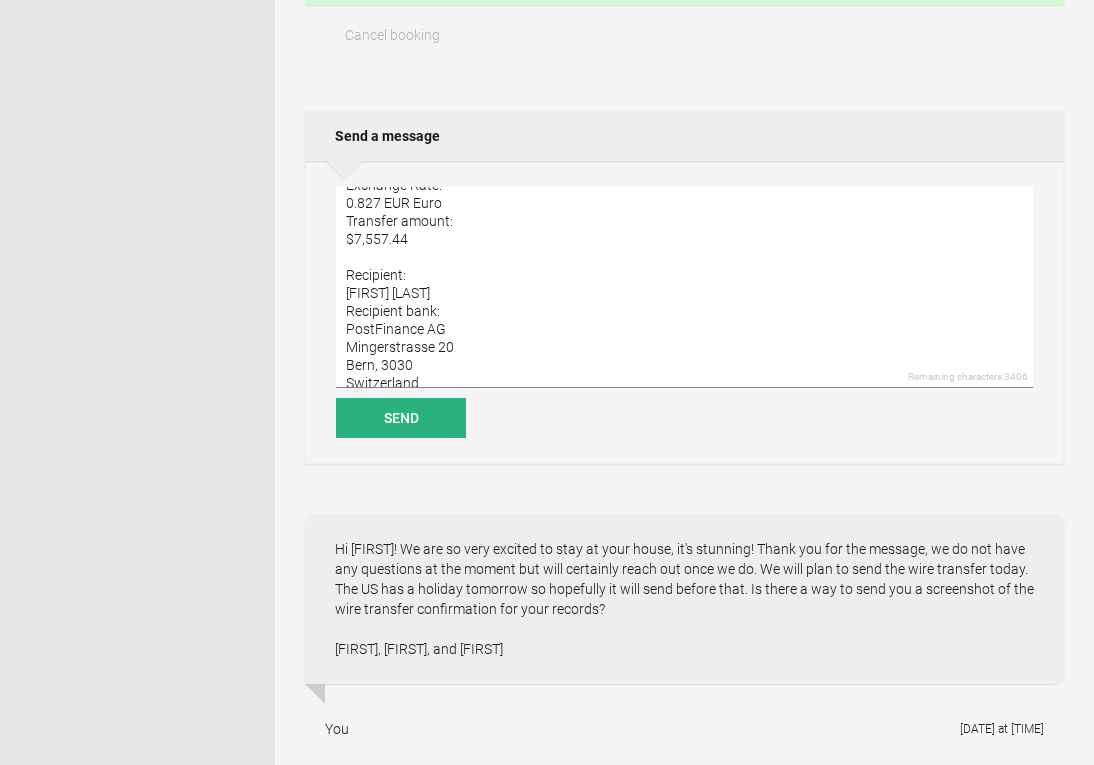 scroll, scrollTop: 414, scrollLeft: 0, axis: vertical 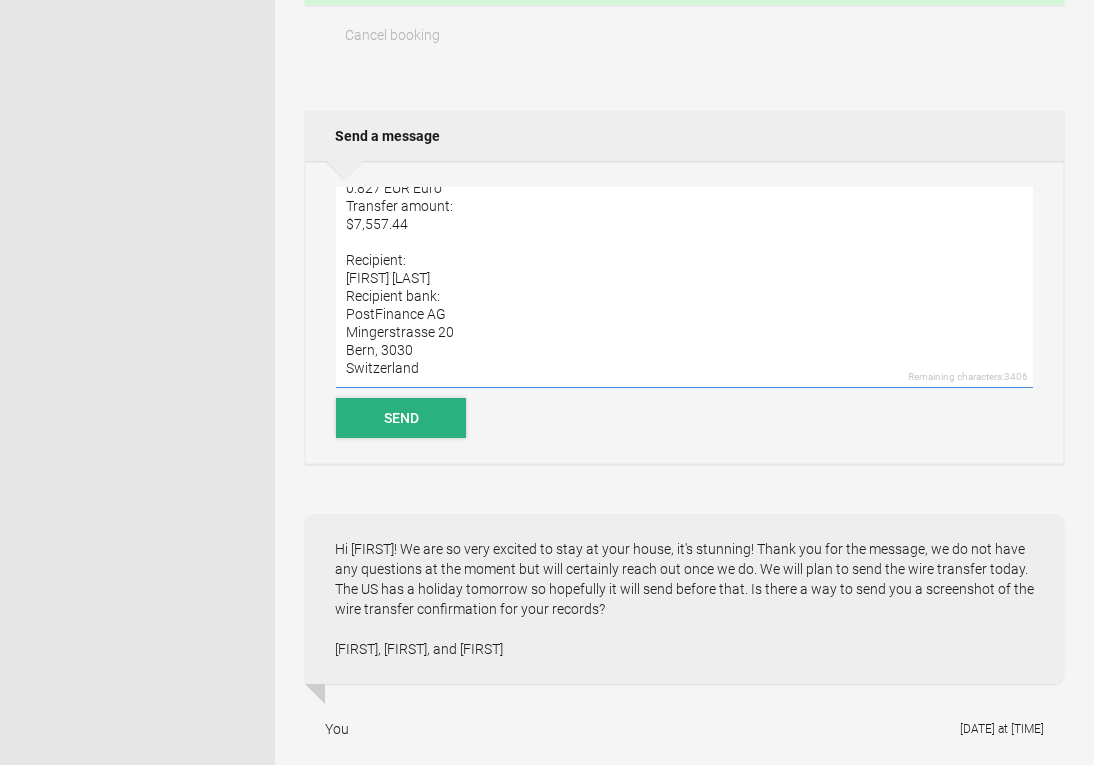 type on "Hello [FIRST]!
I wanted to let you know that the wire transfer of €6,250 has been initiated and the estimated arrival is [DATE] - [DATE]. Some details on the transaction below:
Sender bank: Chase
Wire Reference number: 12033128727
Scheduled on: [DATE] [TIME] [TIMEZONE]
Sender:
[FIRST] [MIDDLE] [LAST]
[NUMBER] [STREET]
[CITY], [STATE] [POSTAL_CODE]
United States of America
Wire date:
[DATE]
Wire amount:
6,250.00 EUR (Euro)
Exchange Rate:
0.827 EUR Euro
Transfer amount:
$7,557.44
Recipient:
[FIRST] [LAST]
Recipient bank:
PostFinance AG
Mingerstrasse 20
Bern, 3030
Switzerland" 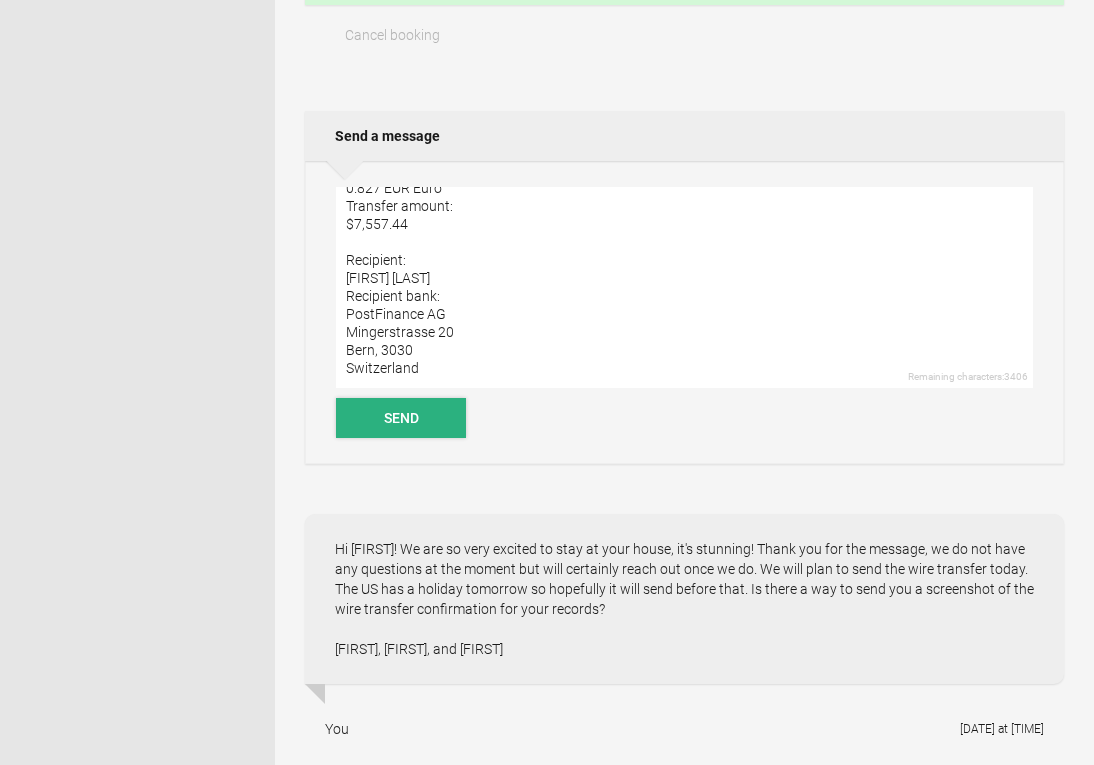 click on "Send" at bounding box center (401, 418) 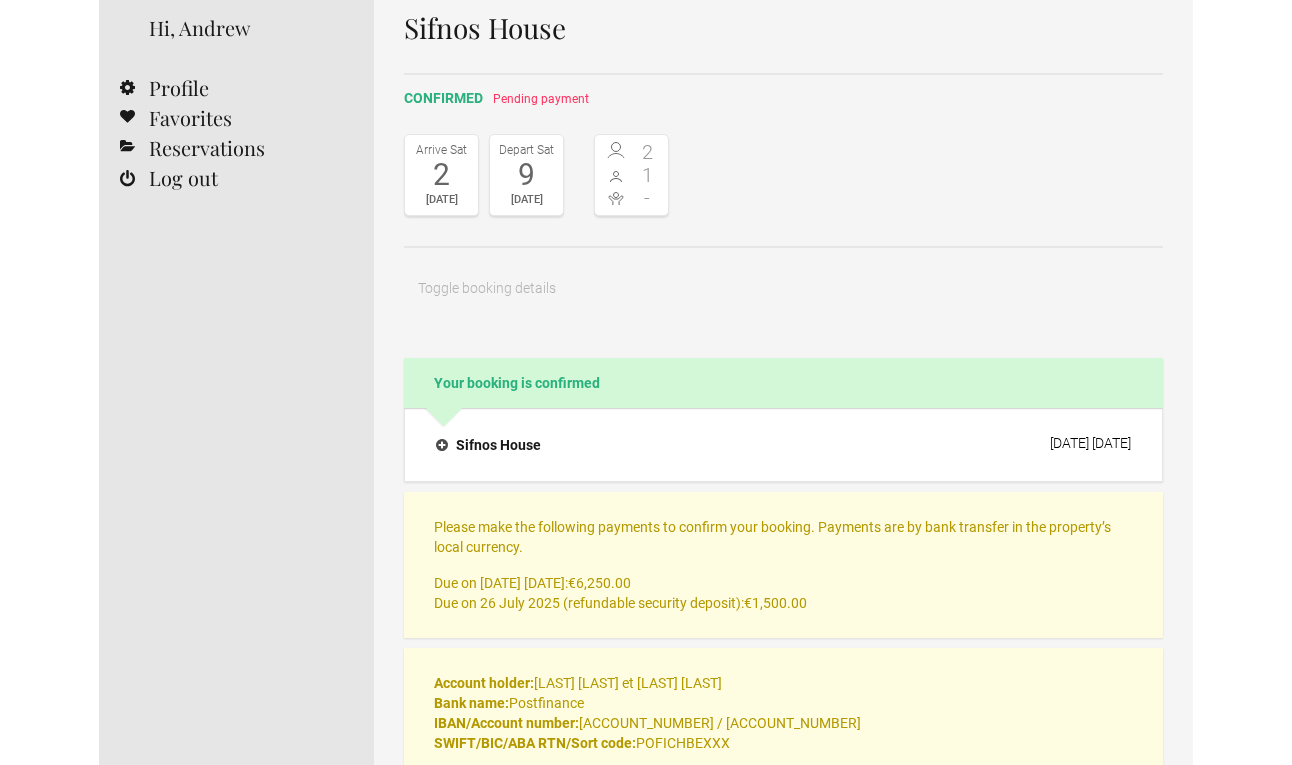 scroll, scrollTop: 0, scrollLeft: 0, axis: both 